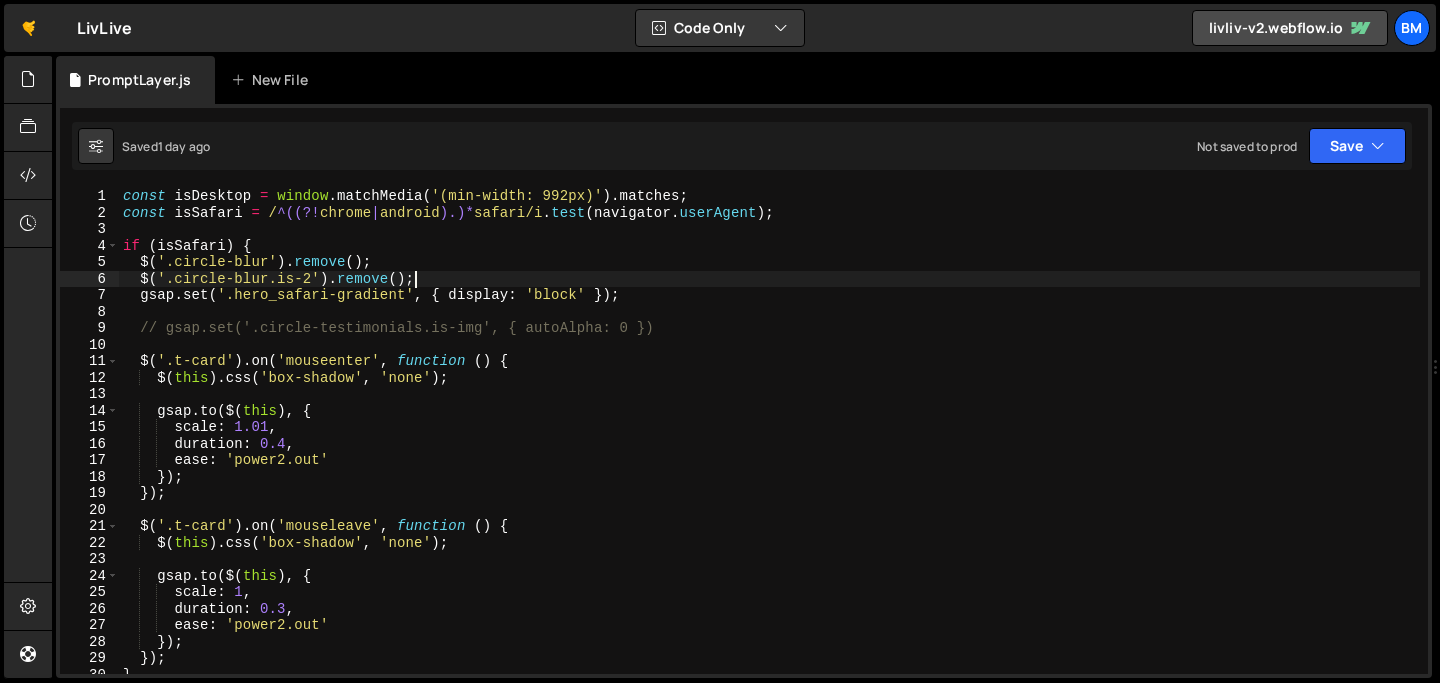 scroll, scrollTop: 0, scrollLeft: 0, axis: both 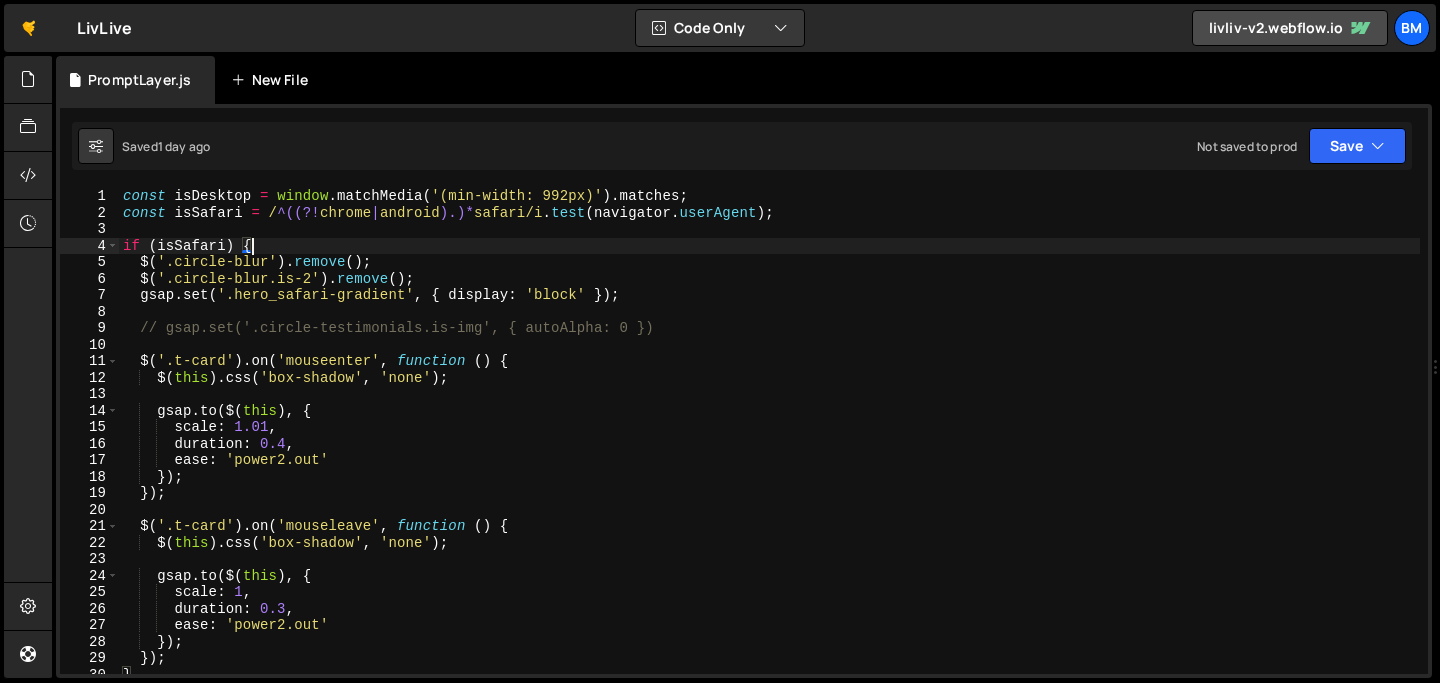 click on "New File" at bounding box center (273, 80) 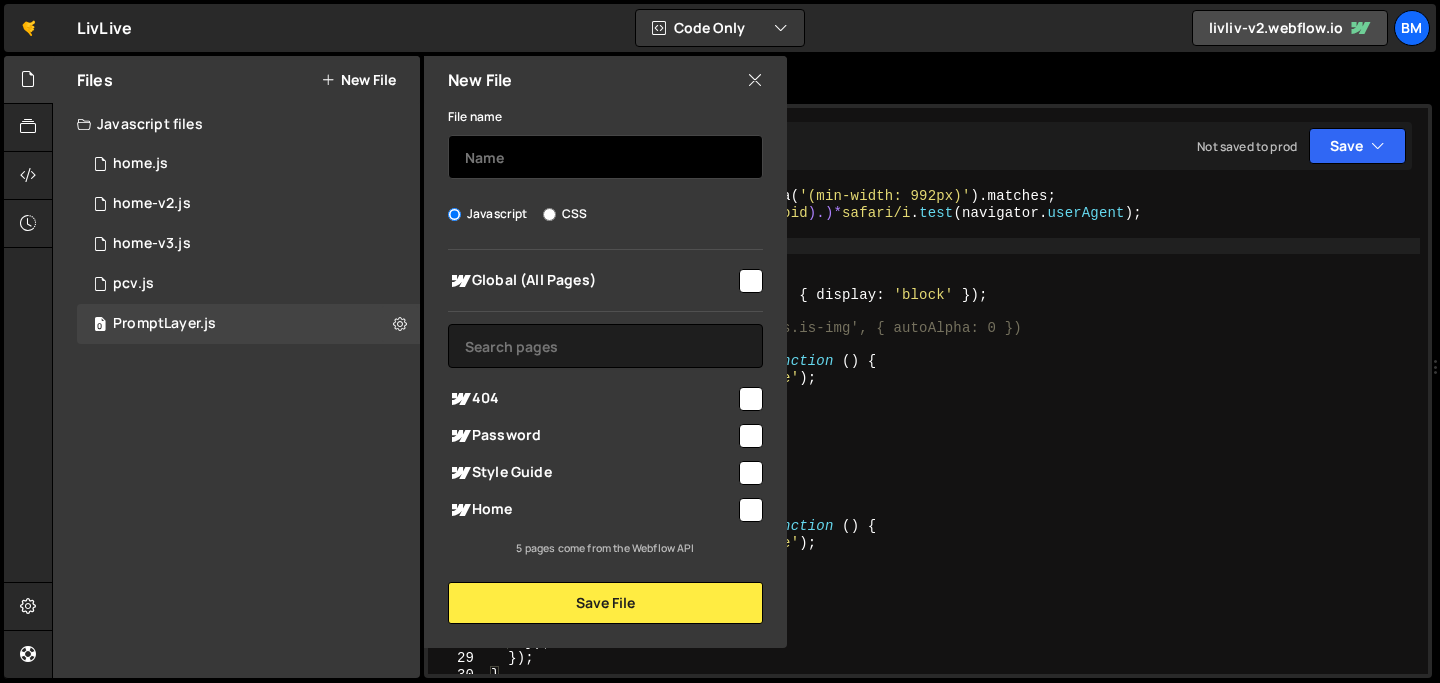 click at bounding box center [605, 157] 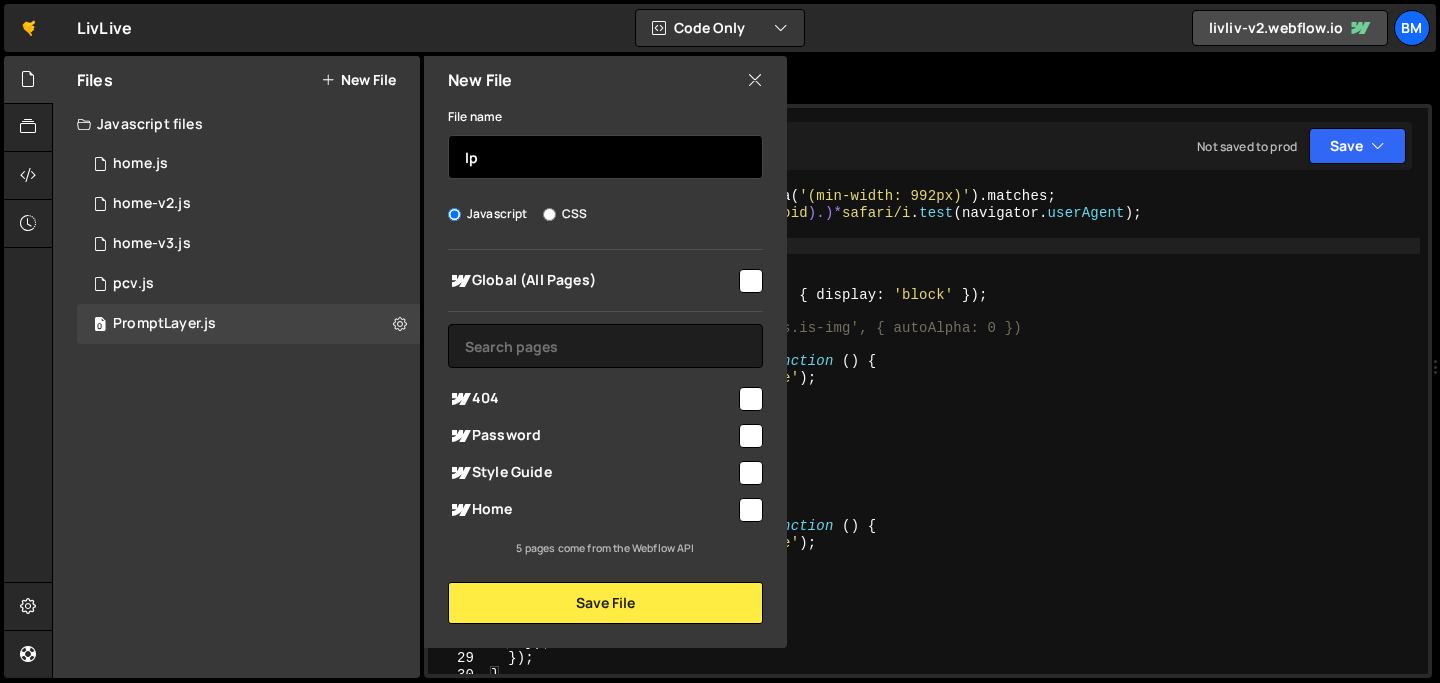 type on "l" 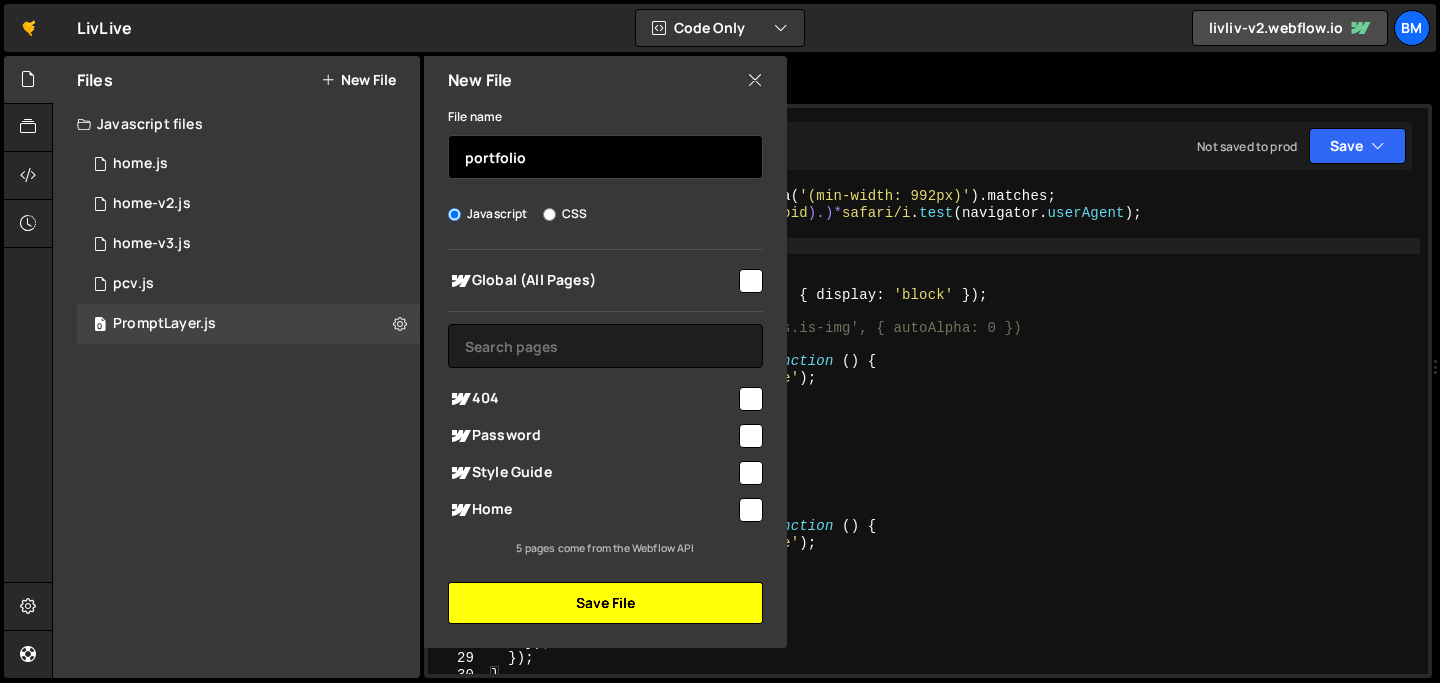 type on "portfolio" 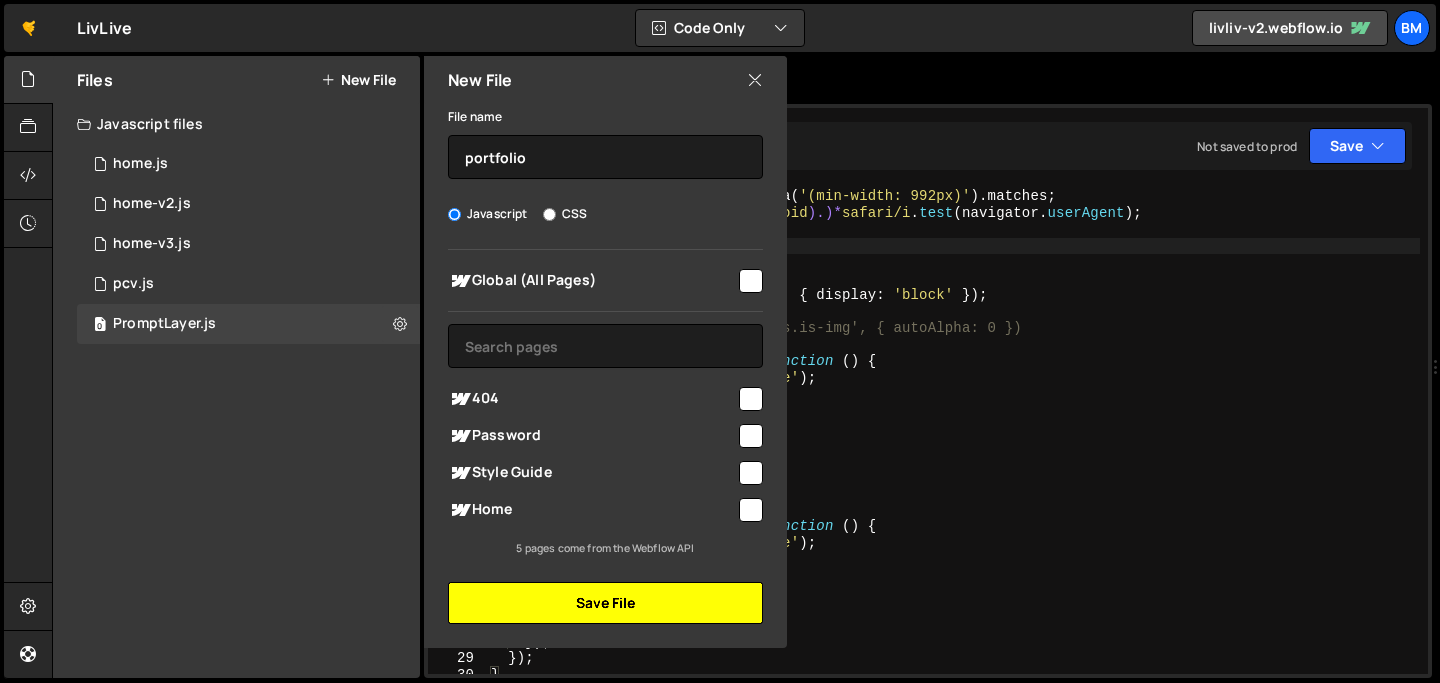 click on "Save File" at bounding box center (605, 603) 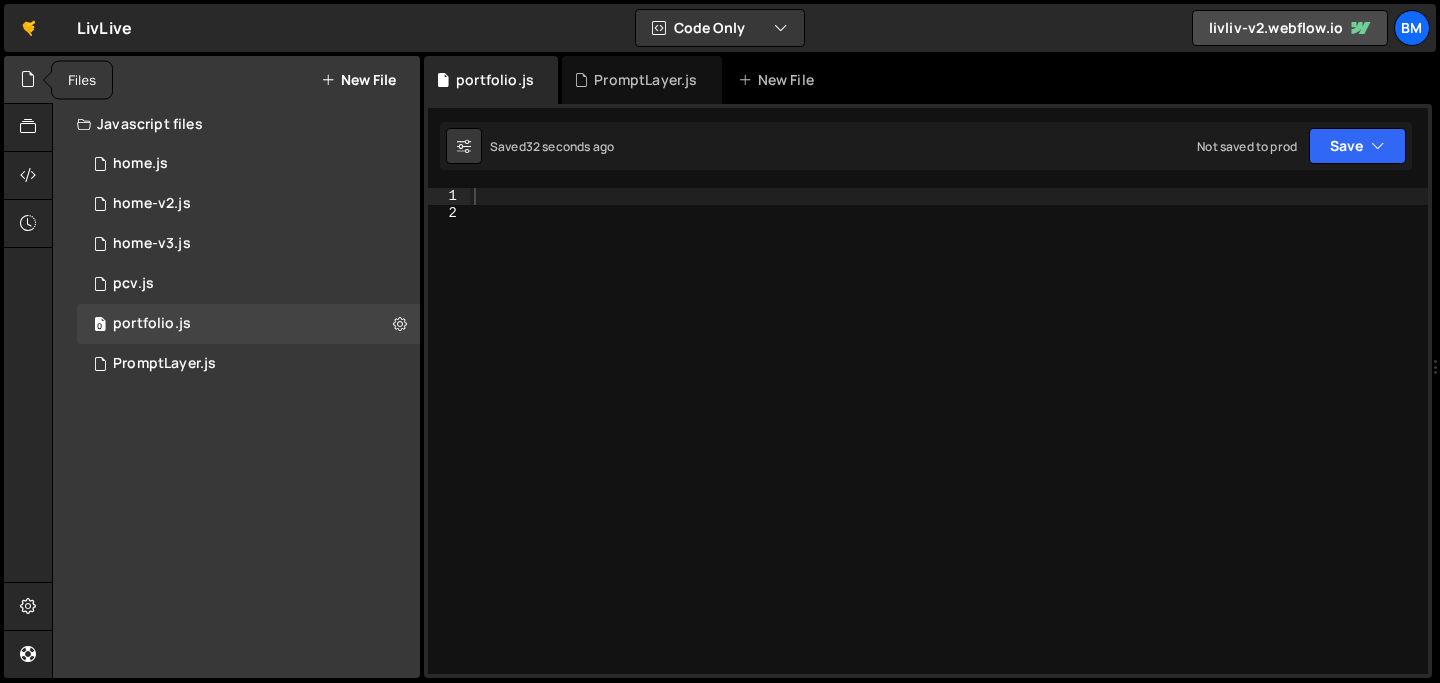 click at bounding box center [28, 79] 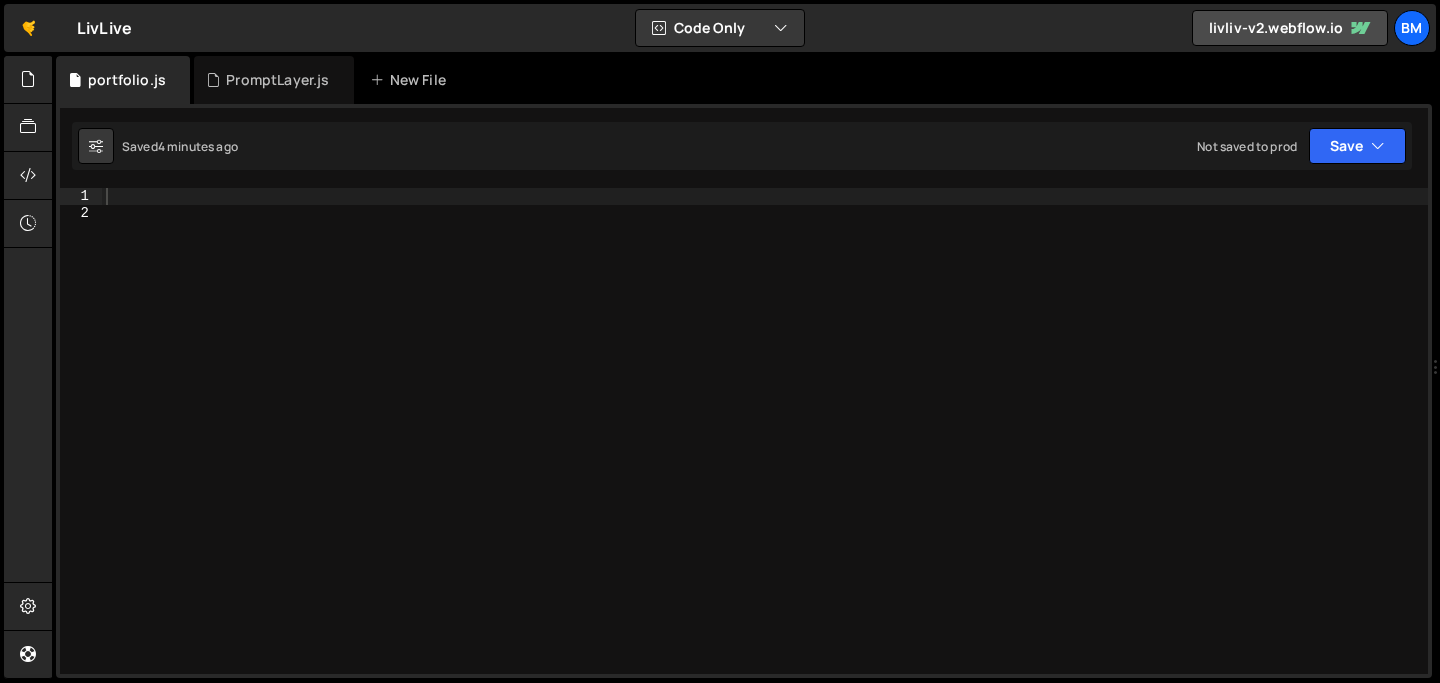 click at bounding box center (765, 447) 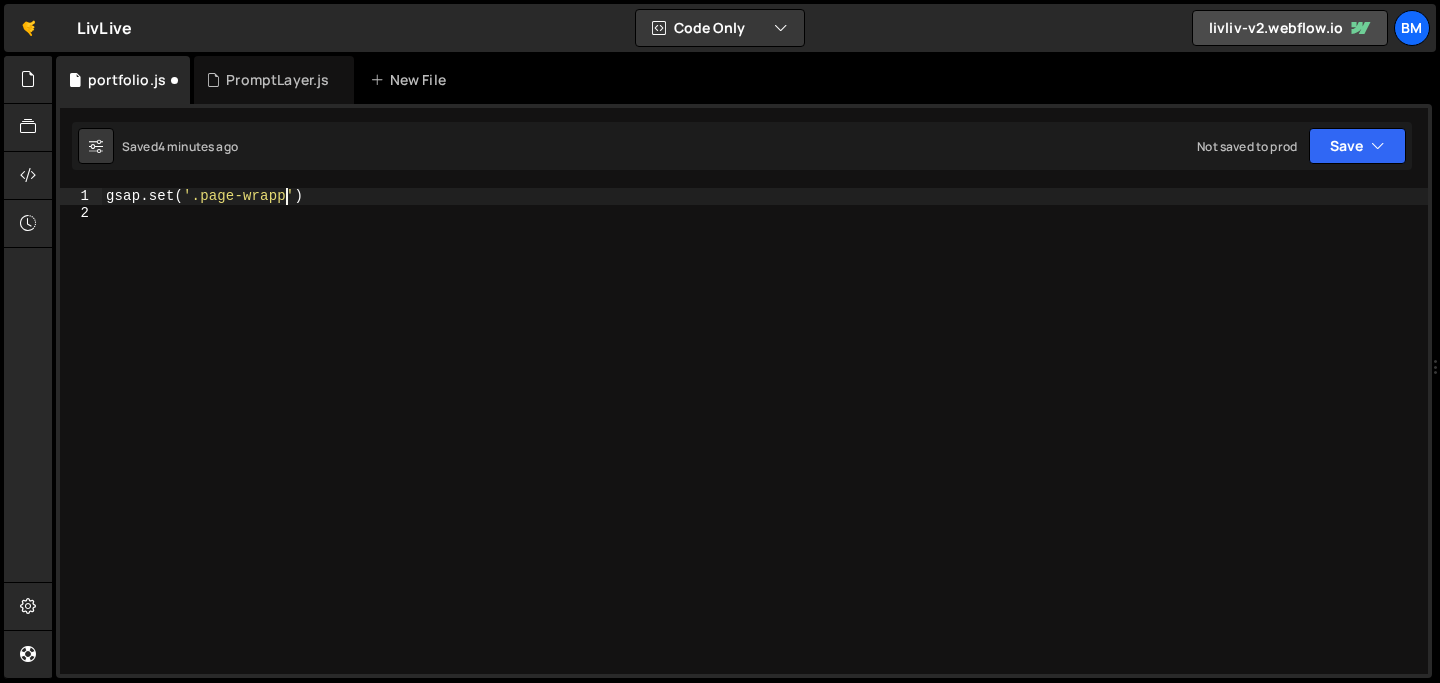scroll, scrollTop: 0, scrollLeft: 12, axis: horizontal 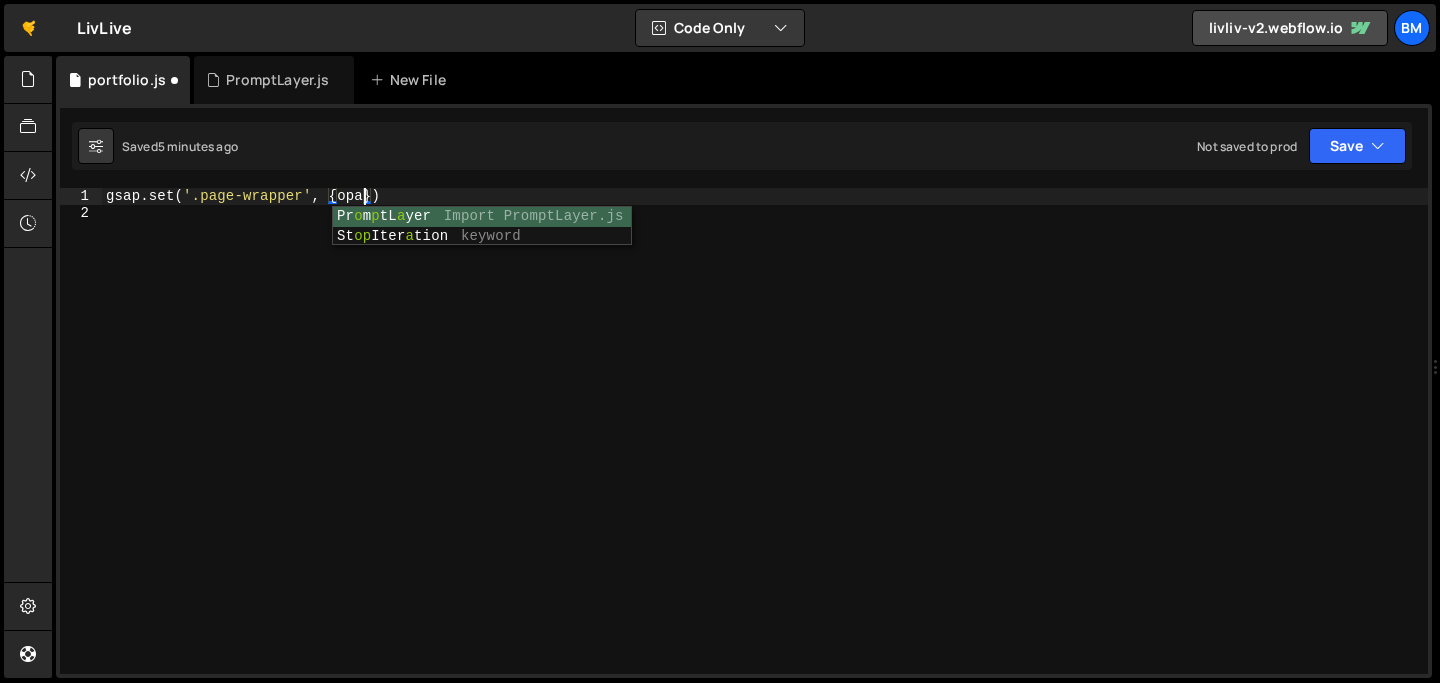 type on "gsap.set('.page-wrapper', {opac)" 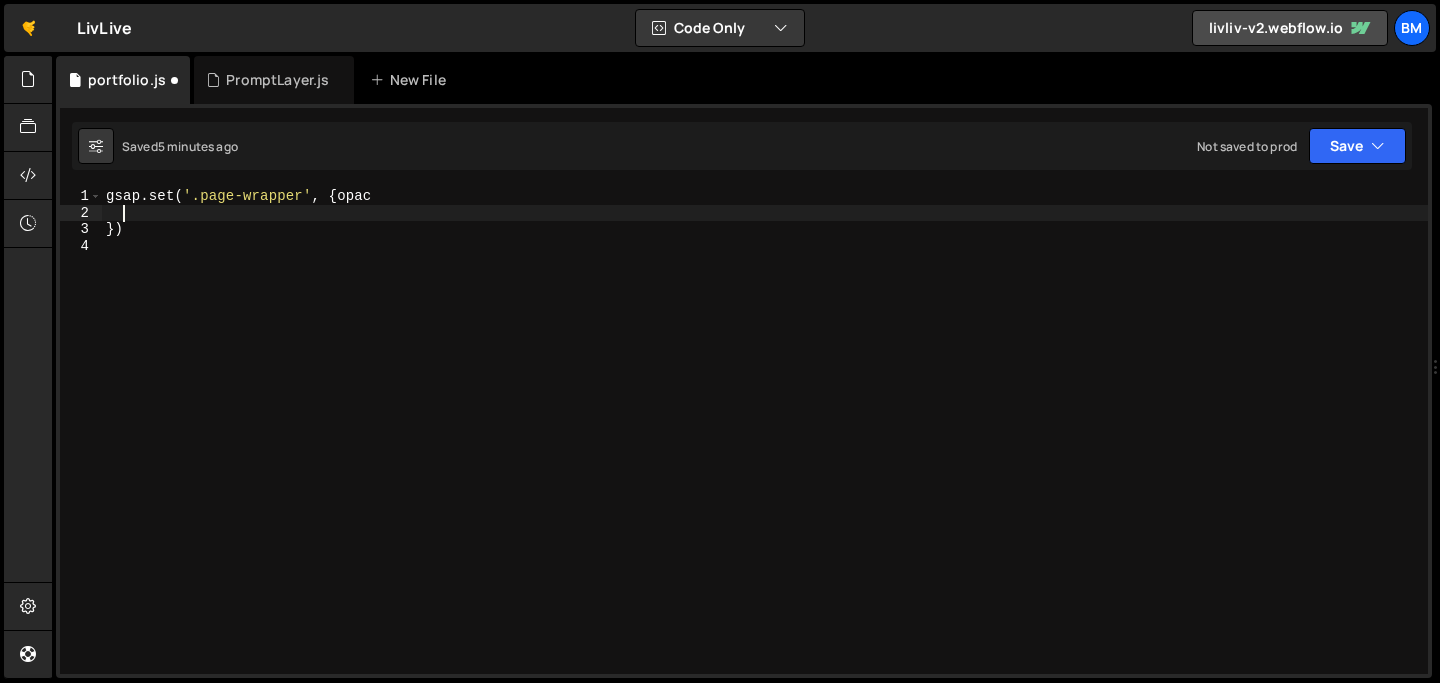 type on ":" 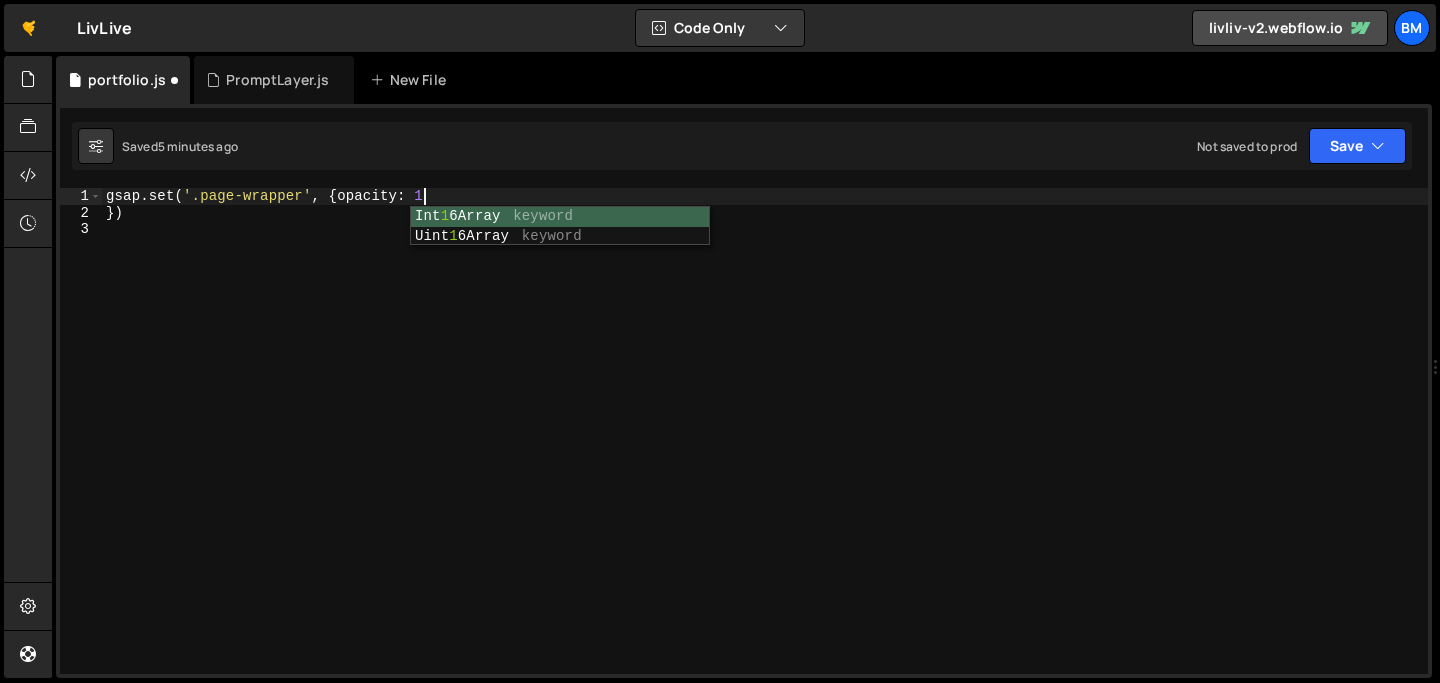 scroll, scrollTop: 0, scrollLeft: 21, axis: horizontal 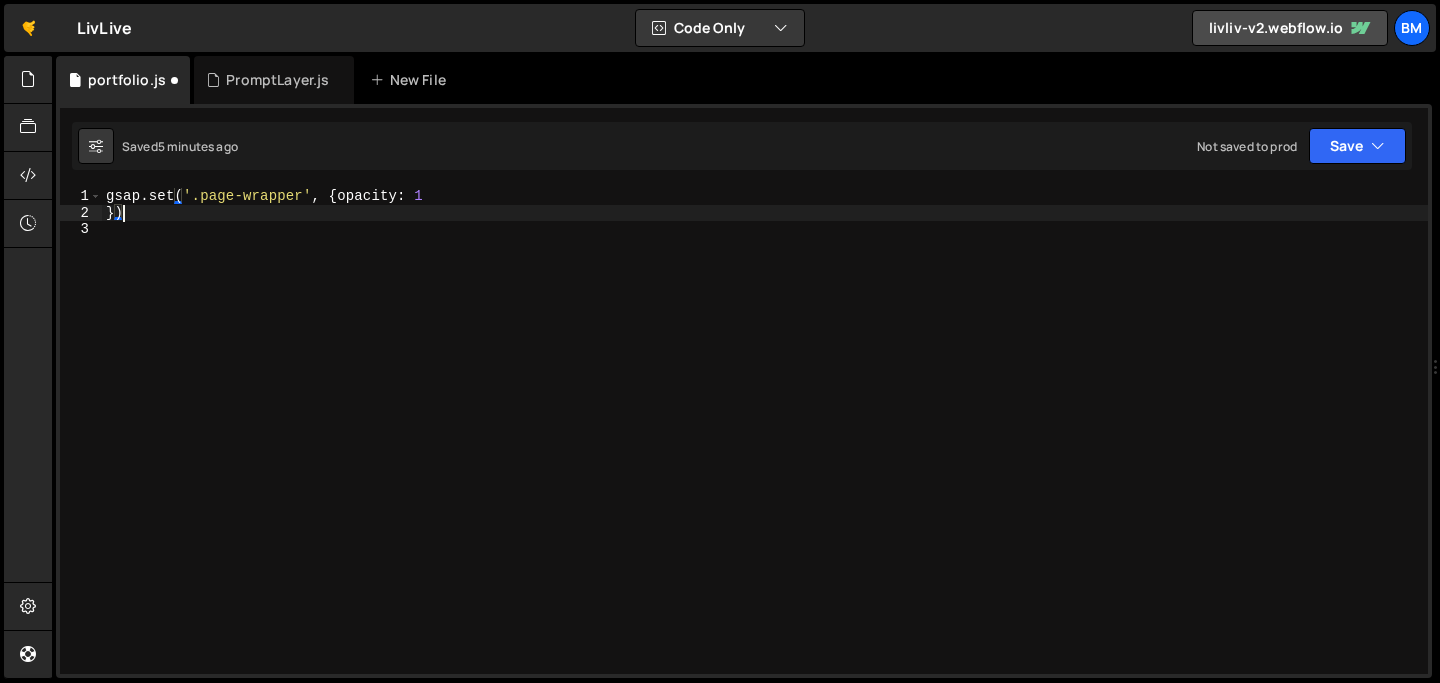 click on "gsap . set ( '.page-wrapper' ,   { opacity :   1 })" at bounding box center (765, 447) 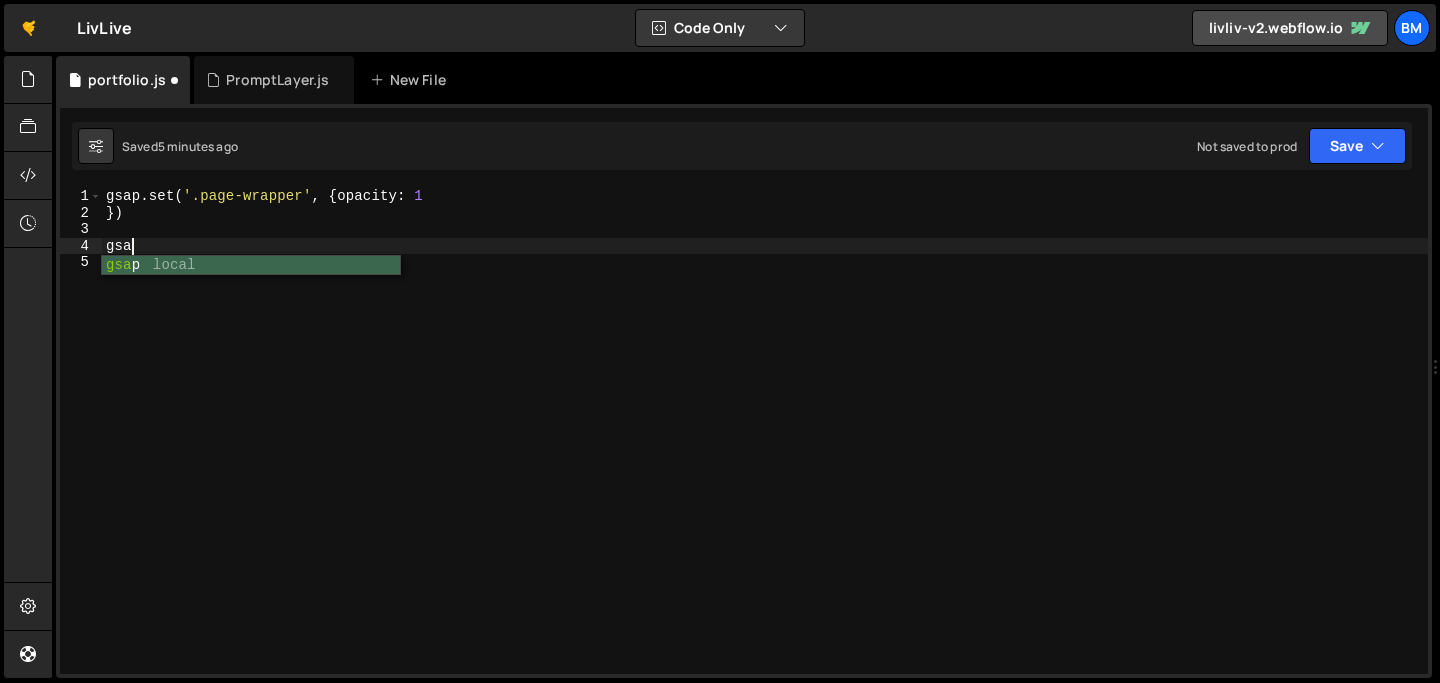 scroll, scrollTop: 0, scrollLeft: 0, axis: both 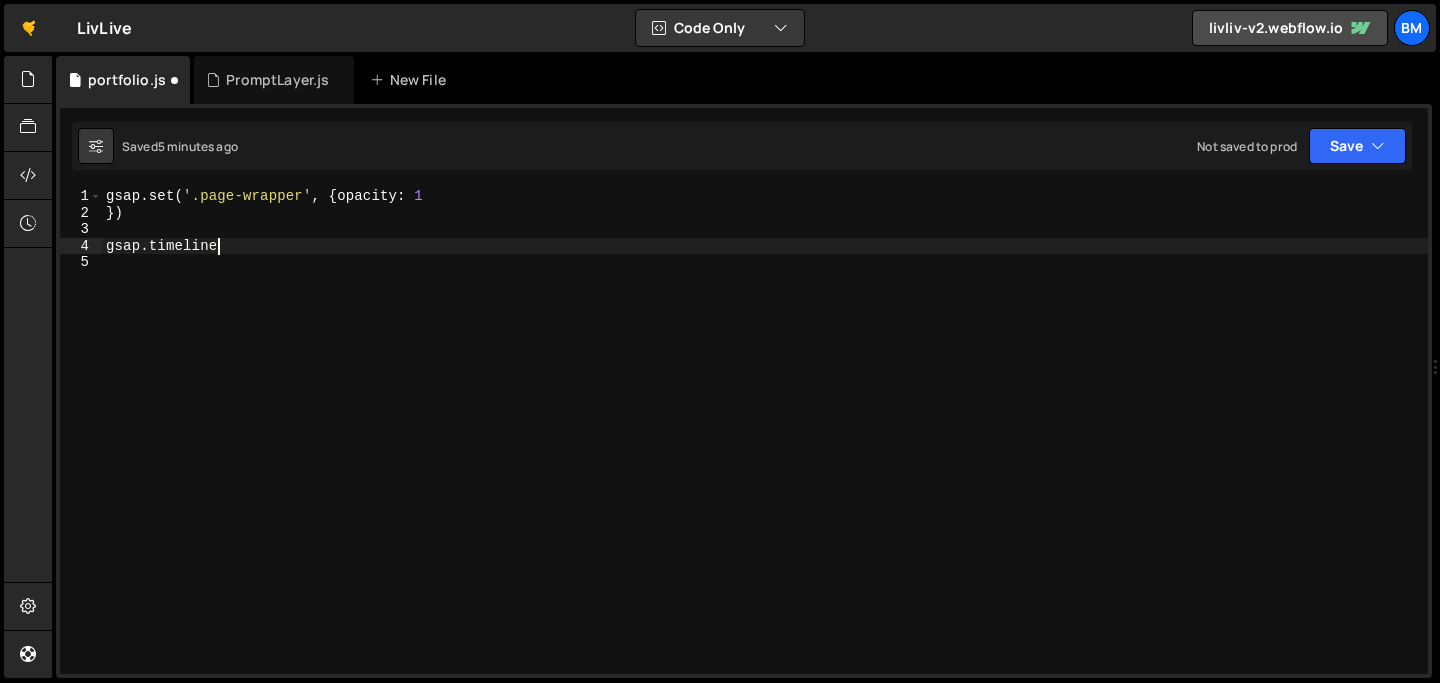 type on "gsap.timeline()" 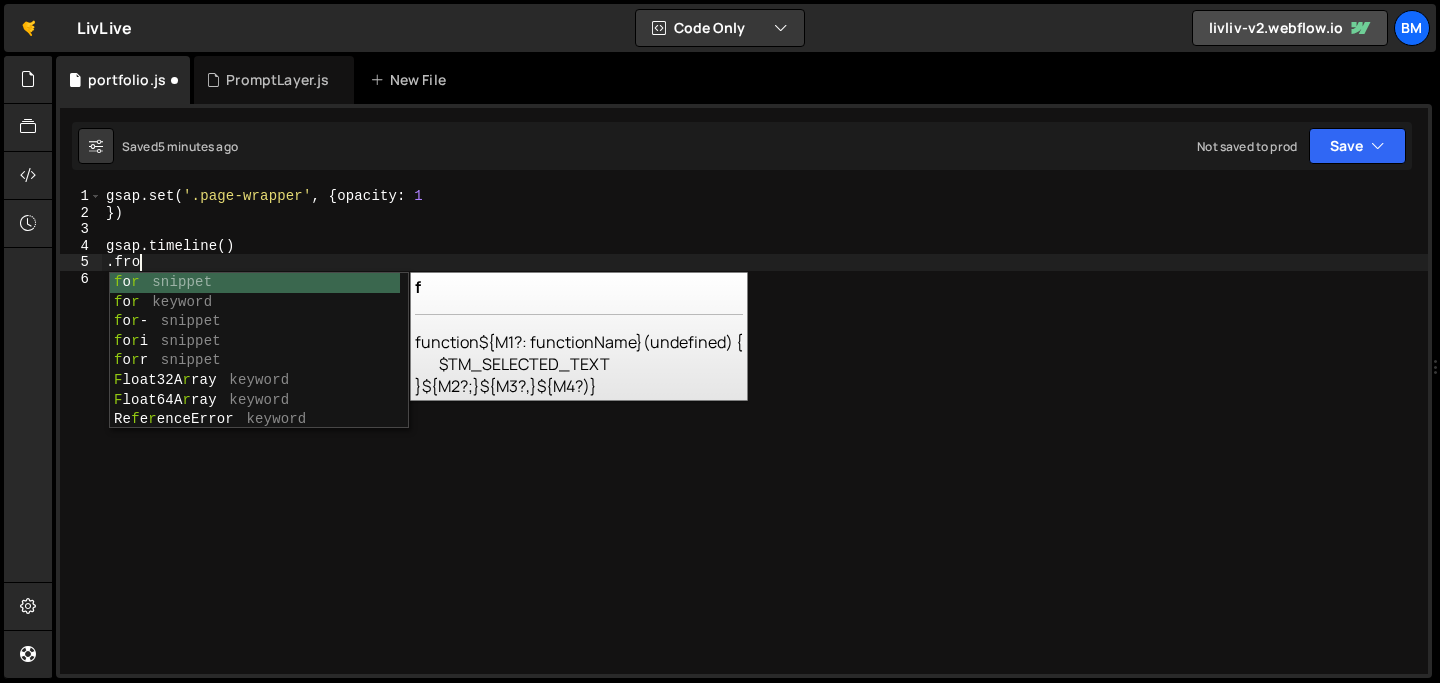scroll, scrollTop: 0, scrollLeft: 2, axis: horizontal 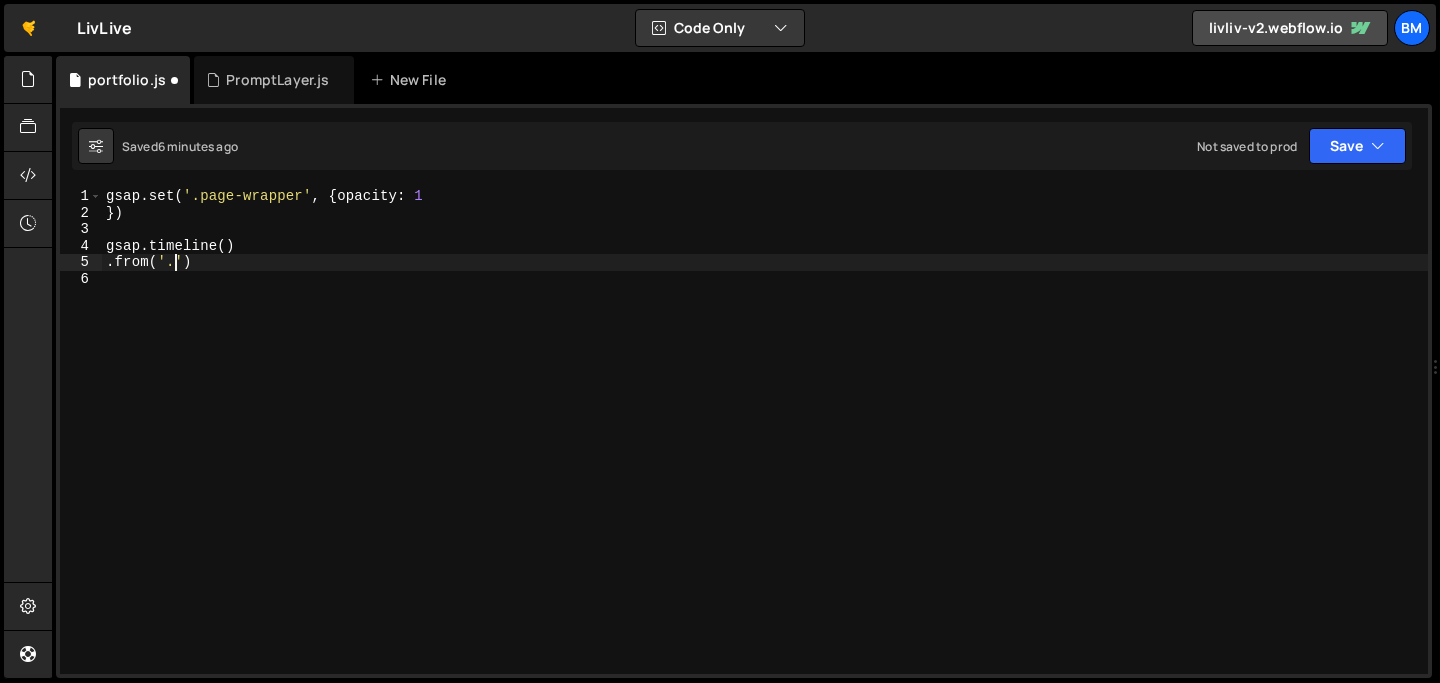 paste on "portfolio_tag')" 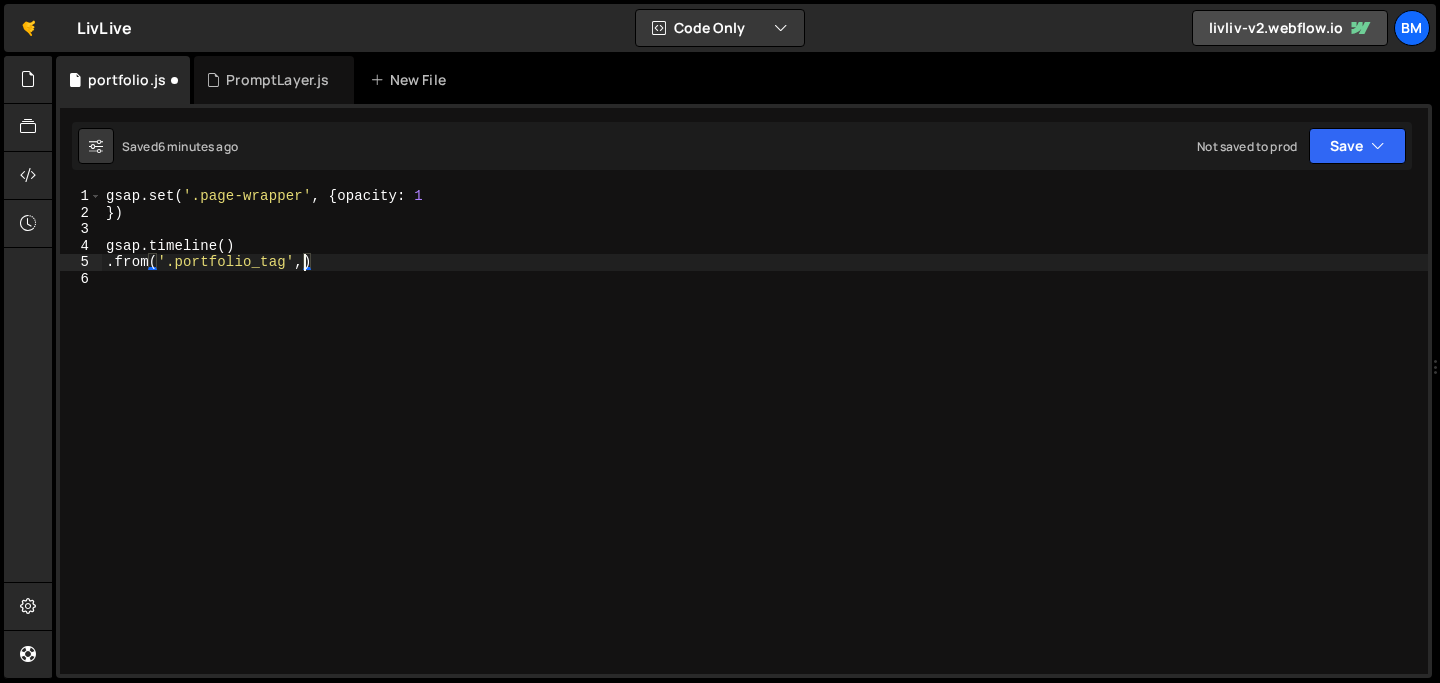 type on ".from('.portfolio_tag',{)" 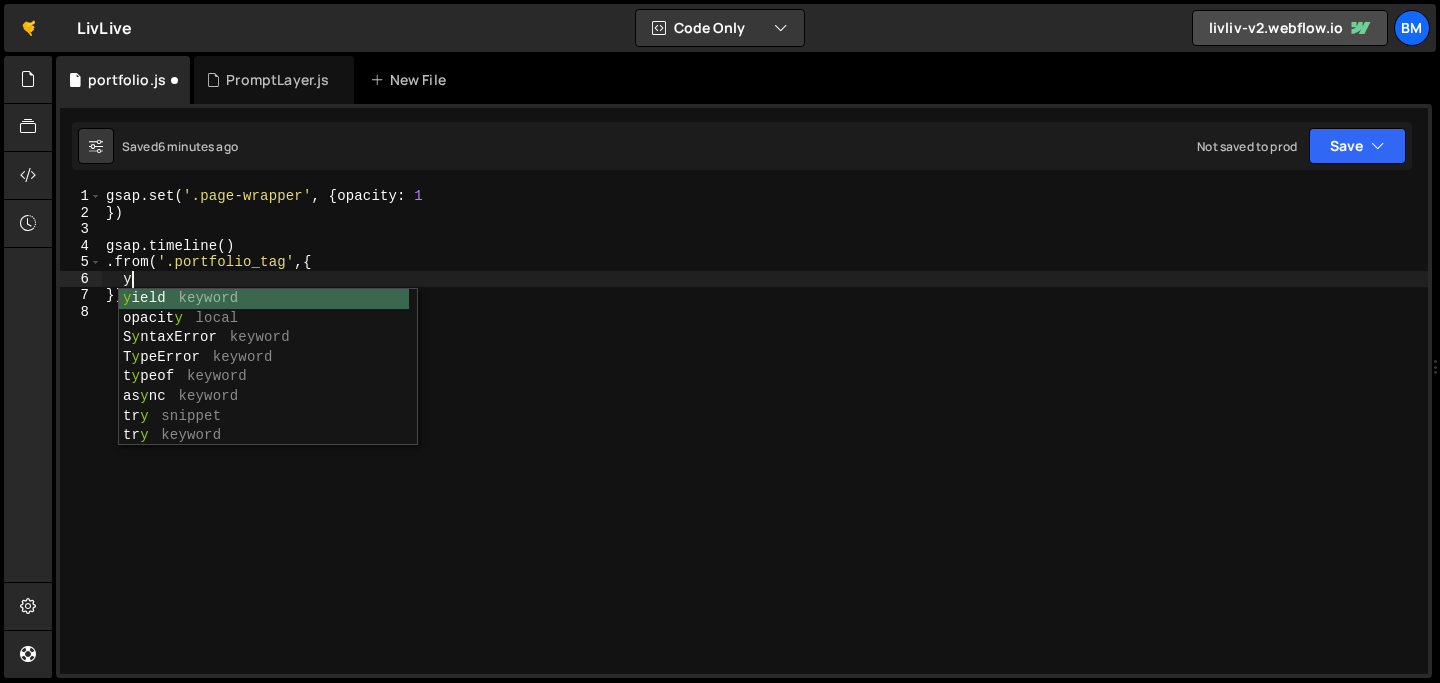 scroll, scrollTop: 0, scrollLeft: 0, axis: both 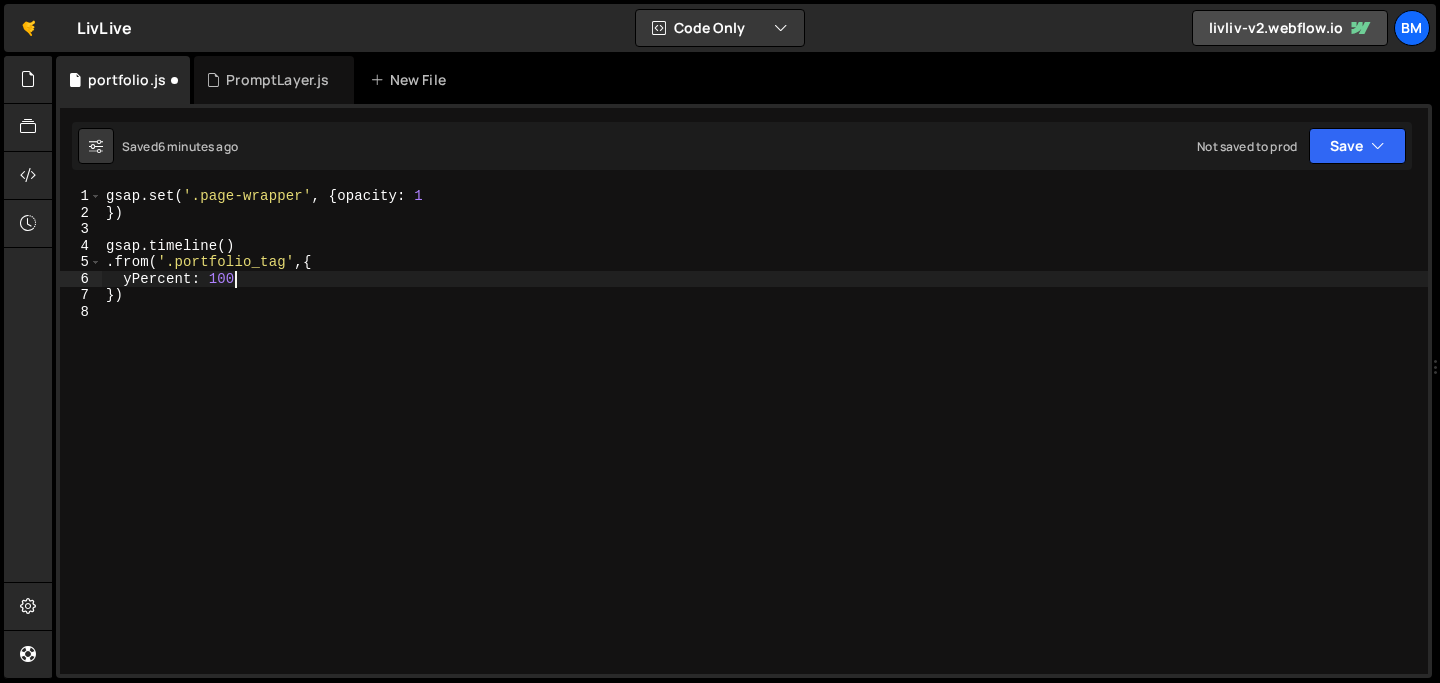 type on "yPercent: 100," 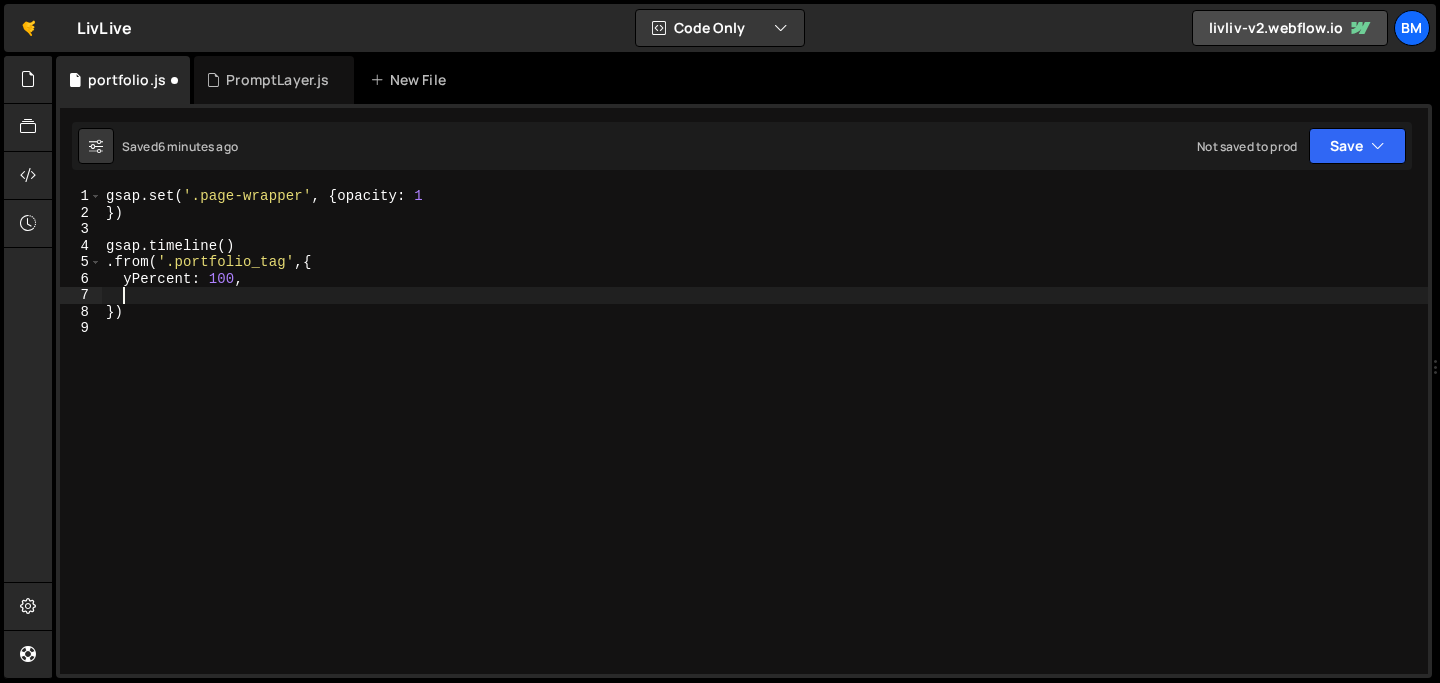 scroll, scrollTop: 0, scrollLeft: 0, axis: both 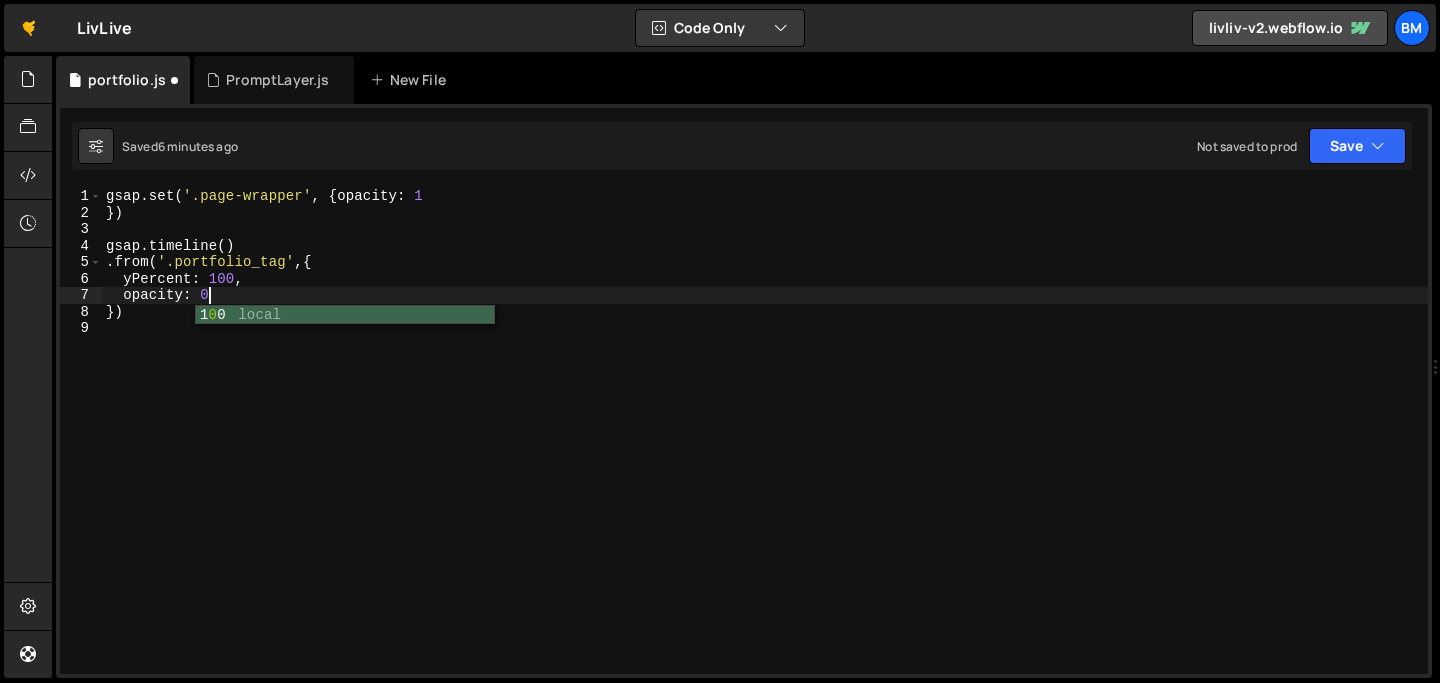 type on "opacity: 0," 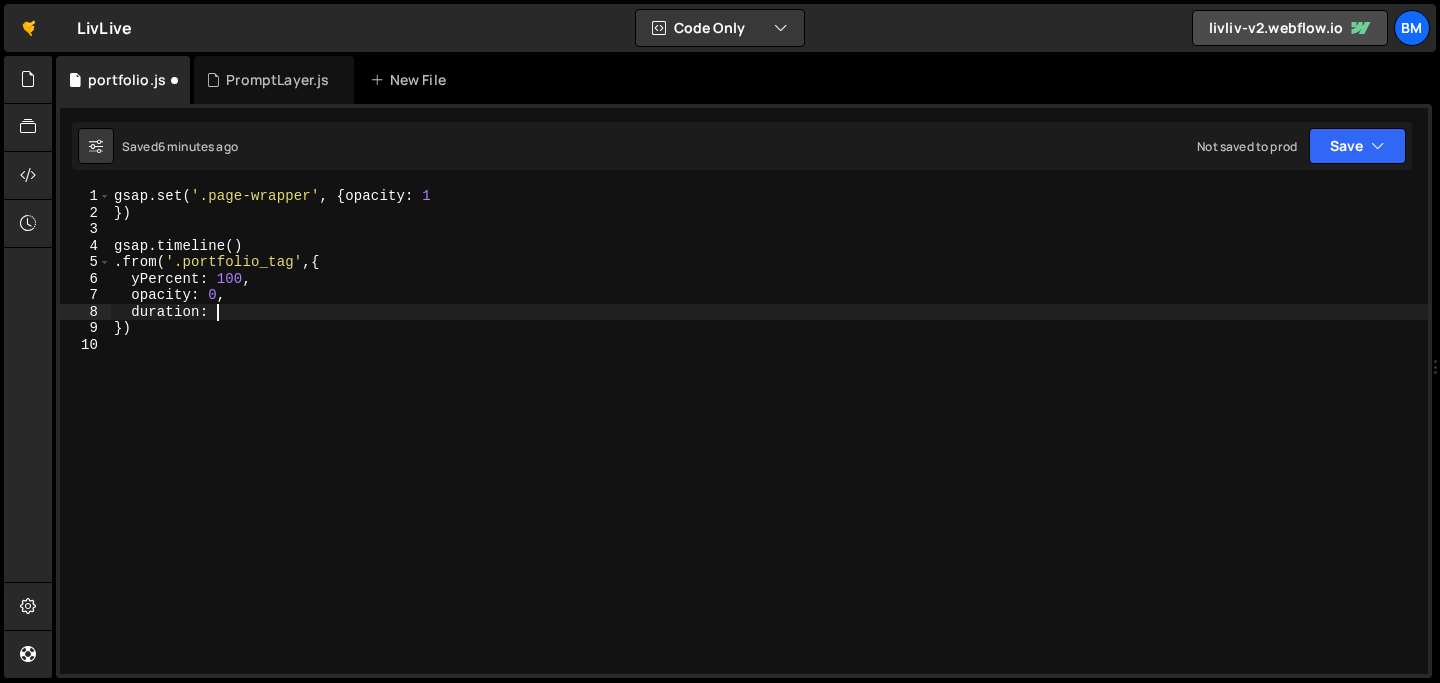 scroll, scrollTop: 0, scrollLeft: 6, axis: horizontal 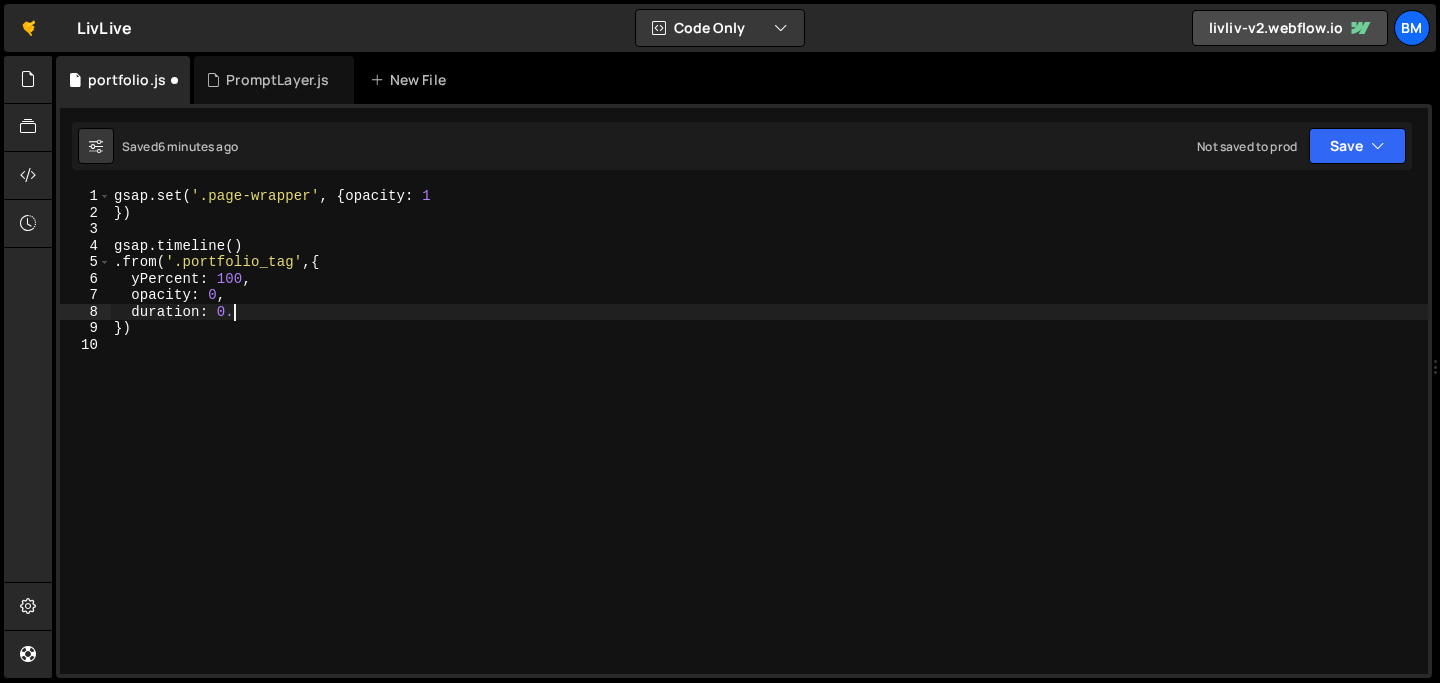 type on "duration: 0.7," 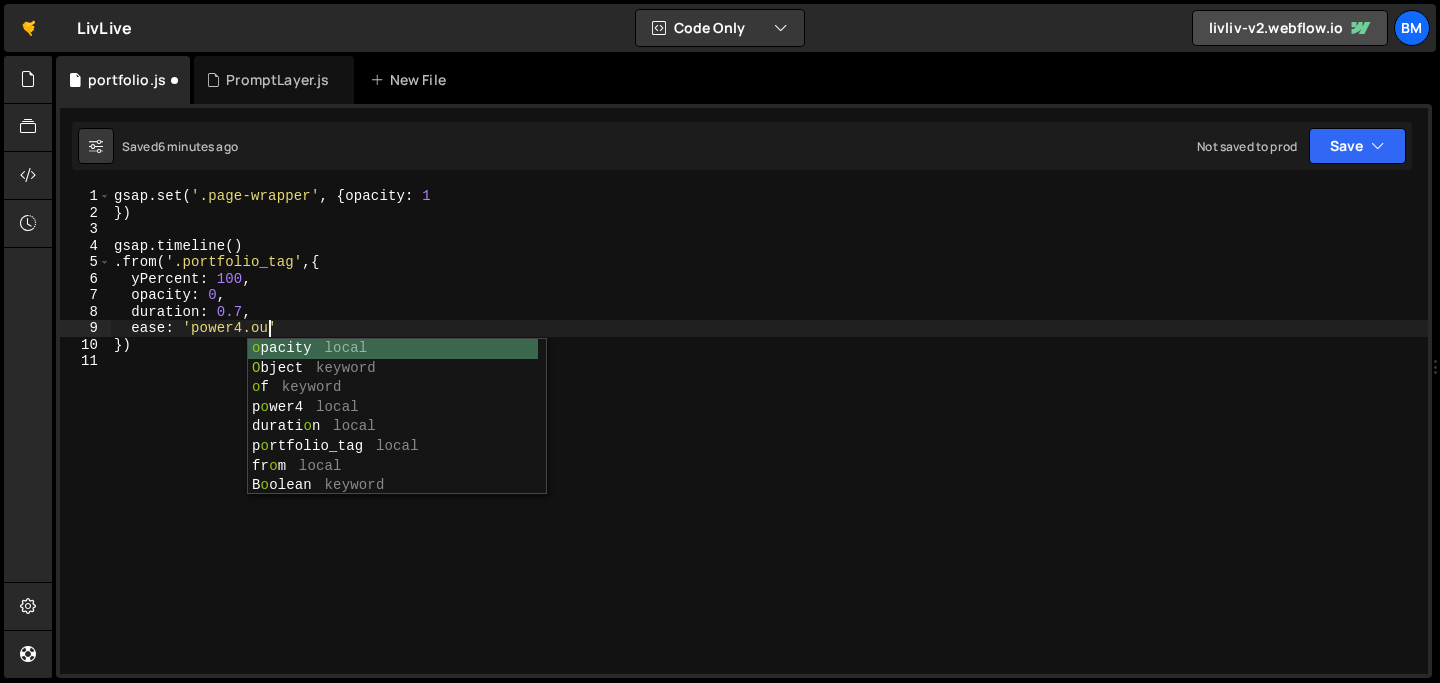 scroll, scrollTop: 0, scrollLeft: 10, axis: horizontal 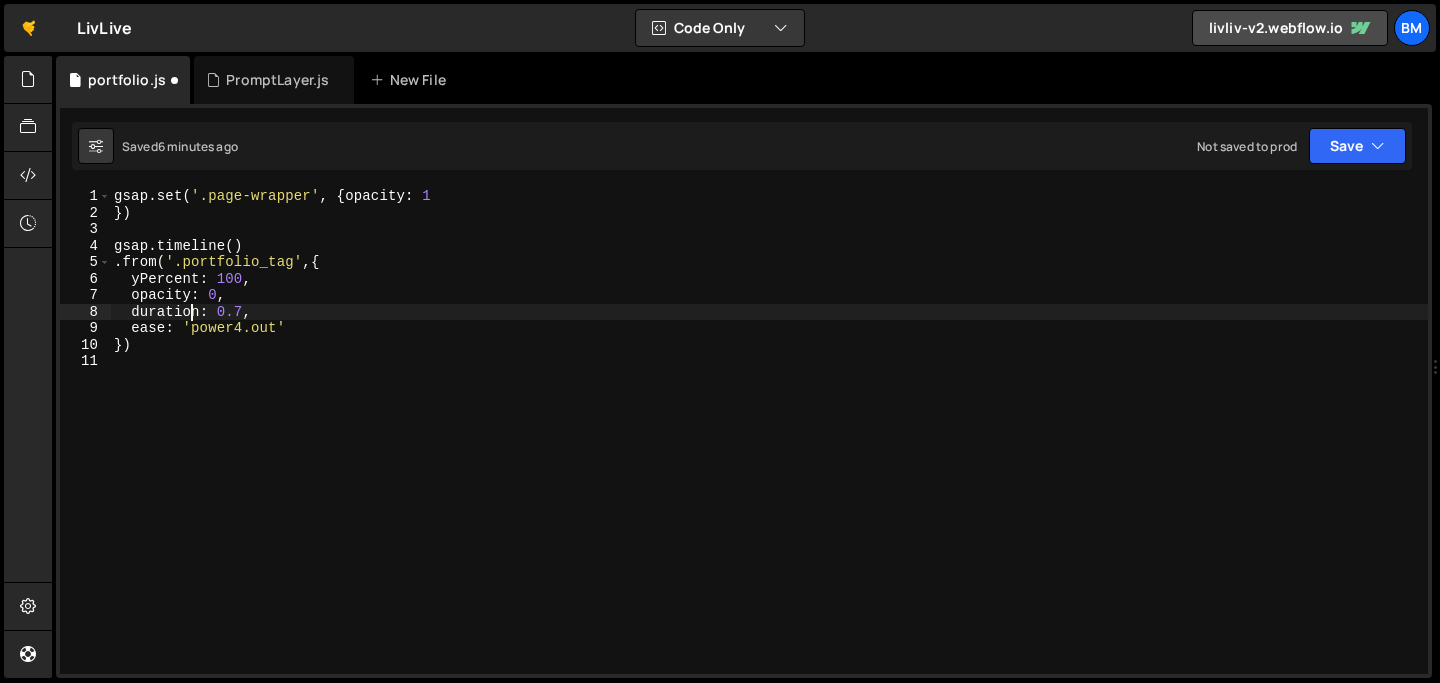 click on "gsap . set ( '.page-wrapper' ,   { opacity :   1 }) gsap . timeline ( ) . from ( '.portfolio_tag' , {    yPercent :   100 ,    opacity :   0 ,    duration :   0.7 ,    ease :   'power4.out' })" at bounding box center (769, 447) 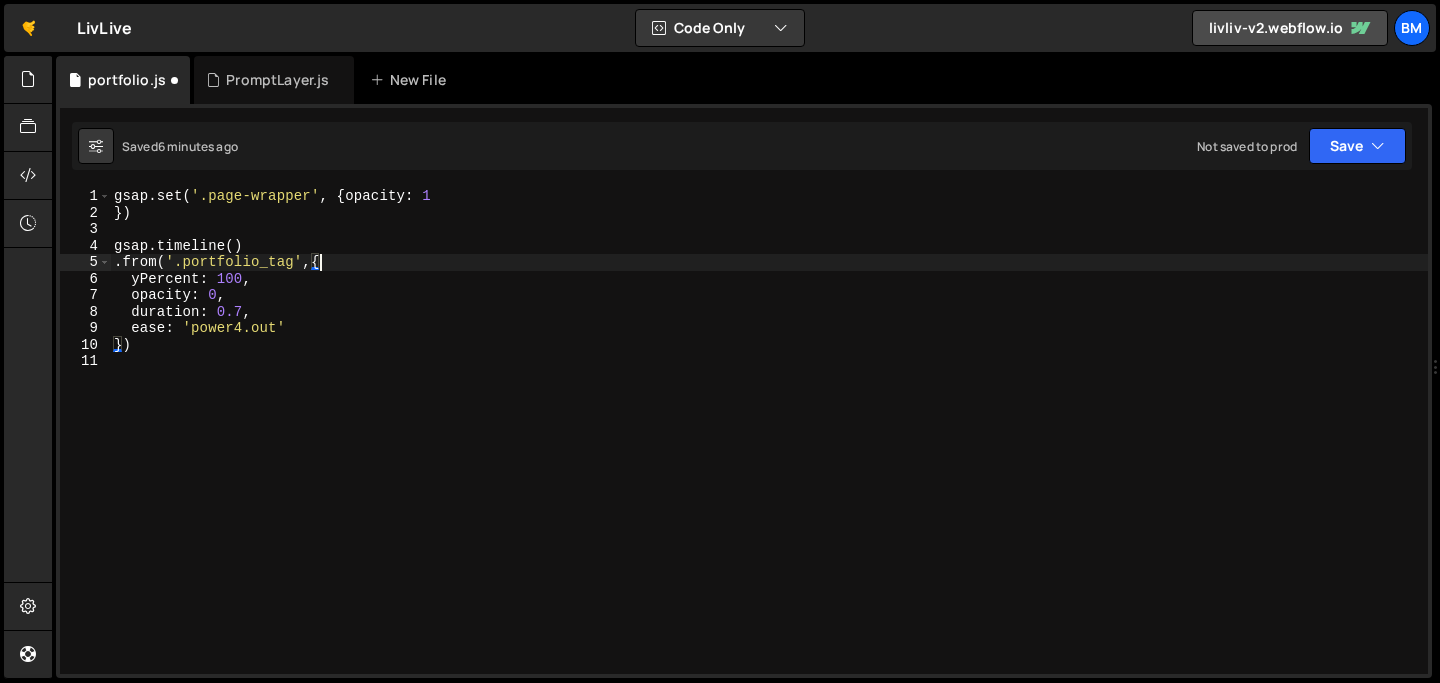 click on "gsap . set ( '.page-wrapper' ,   { opacity :   1 }) gsap . timeline ( ) . from ( '.portfolio_tag' , {    yPercent :   100 ,    opacity :   0 ,    duration :   0.7 ,    ease :   'power4.out' })" at bounding box center (769, 447) 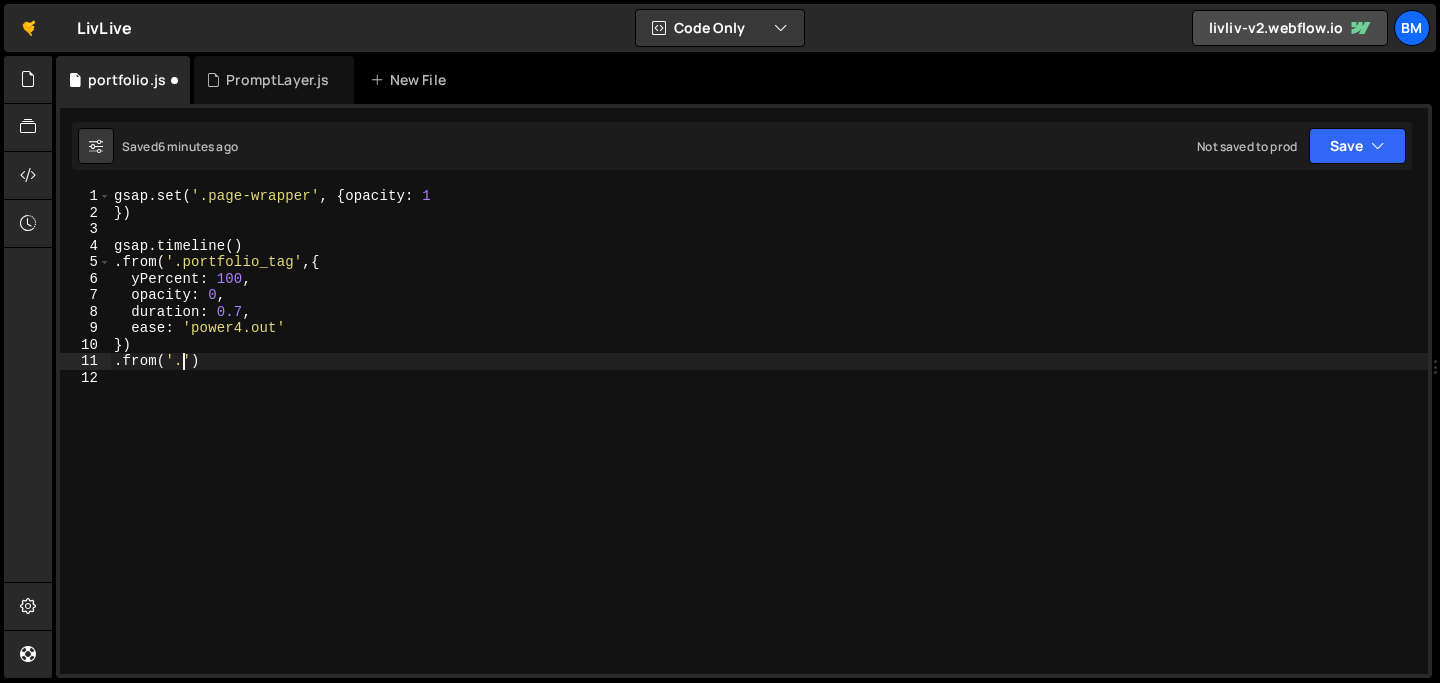 scroll, scrollTop: 0, scrollLeft: 3, axis: horizontal 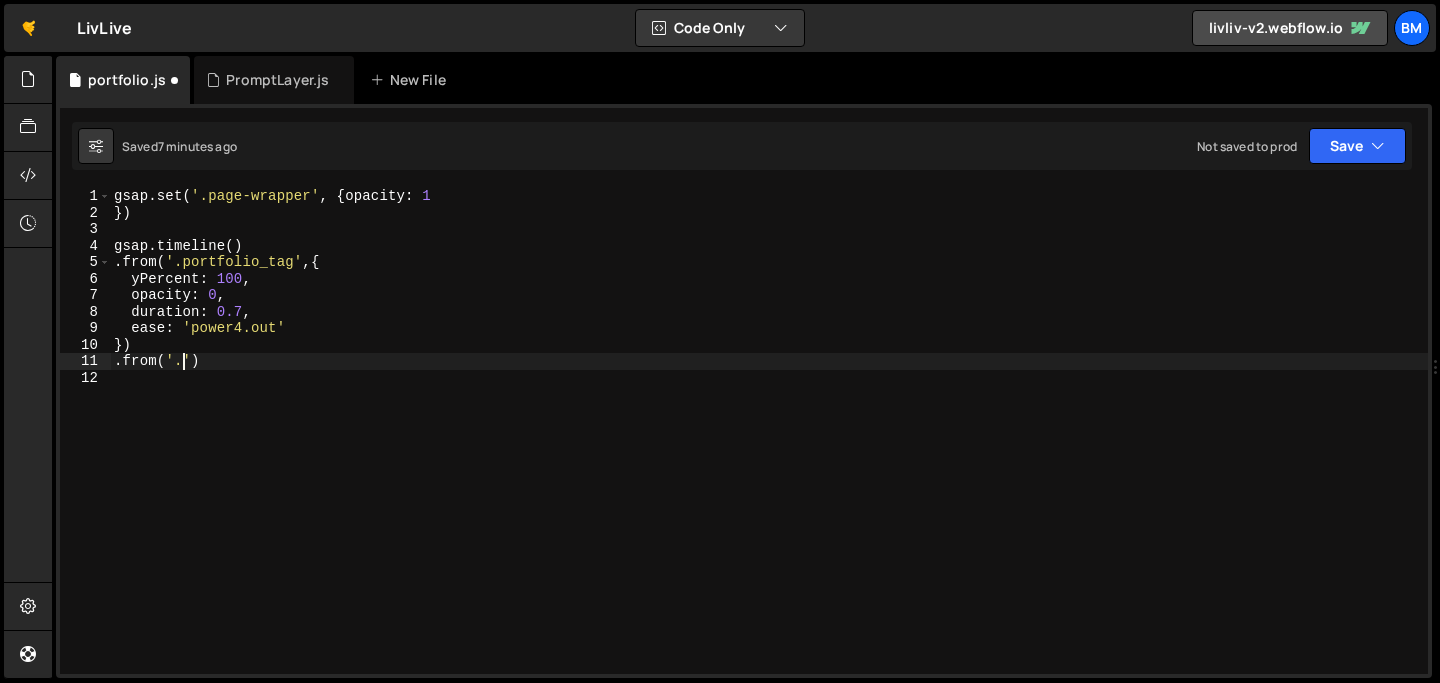 paste on "portfolio_h1" 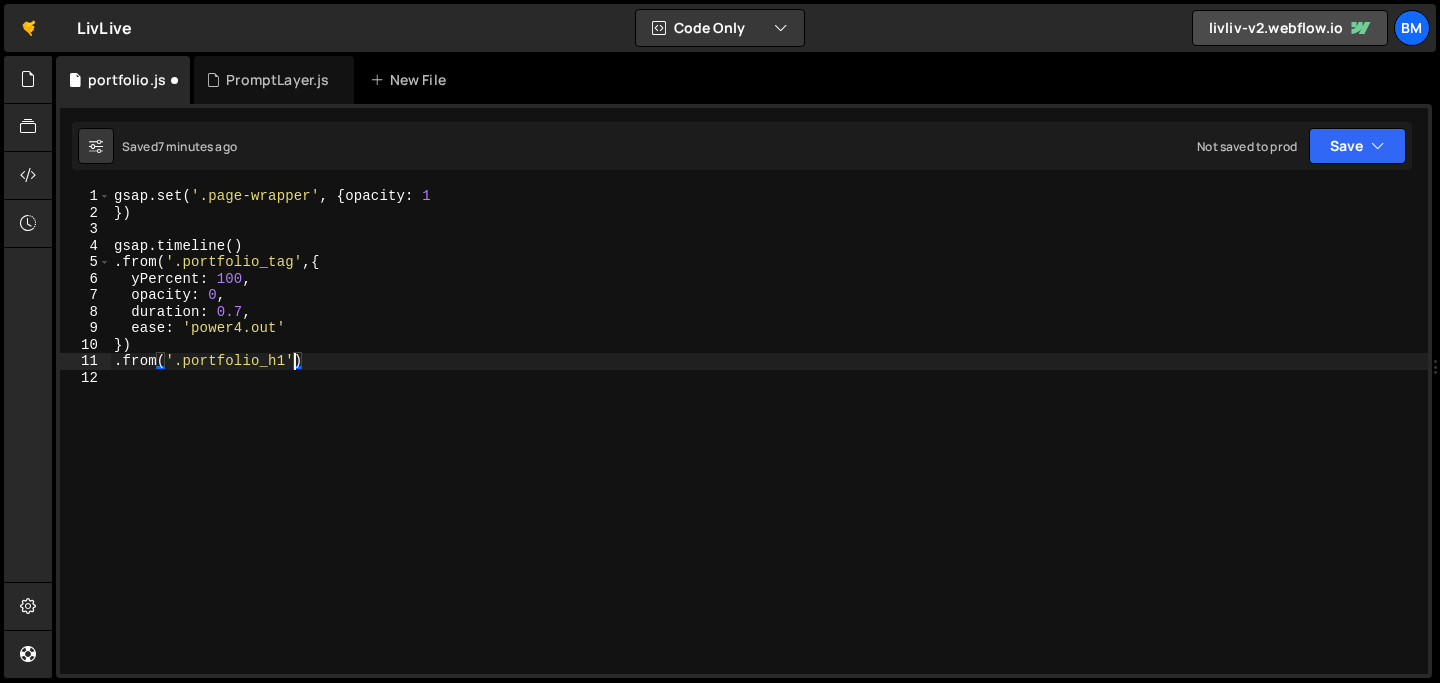 click on "gsap . set ( '.page-wrapper' ,   { opacity :   1 }) gsap . timeline ( ) . from ( '.portfolio_tag' , {    yPercent :   100 ,    opacity :   0 ,    duration :   0.7 ,    ease :   'power4.out' }) . from ( '.portfolio_h1' )" at bounding box center (769, 447) 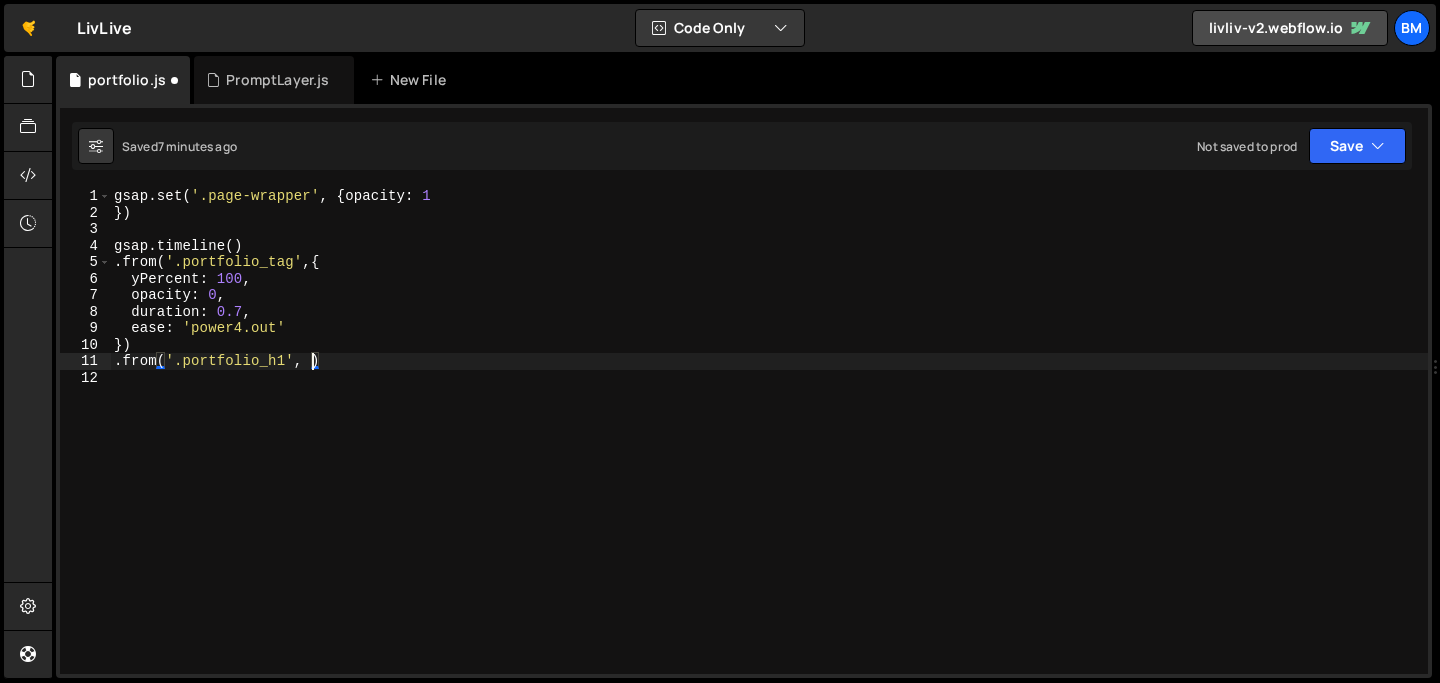 type on ".from('.portfolio_h1', {)" 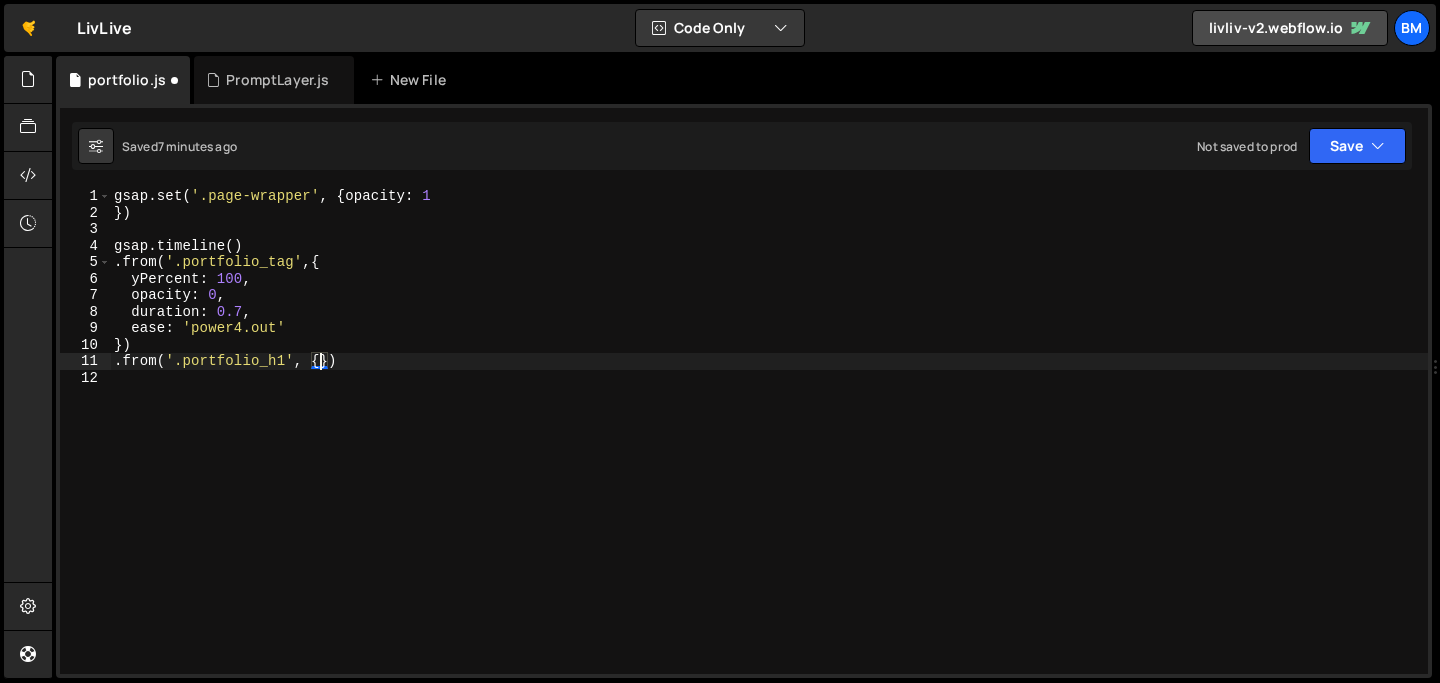 scroll, scrollTop: 0, scrollLeft: 0, axis: both 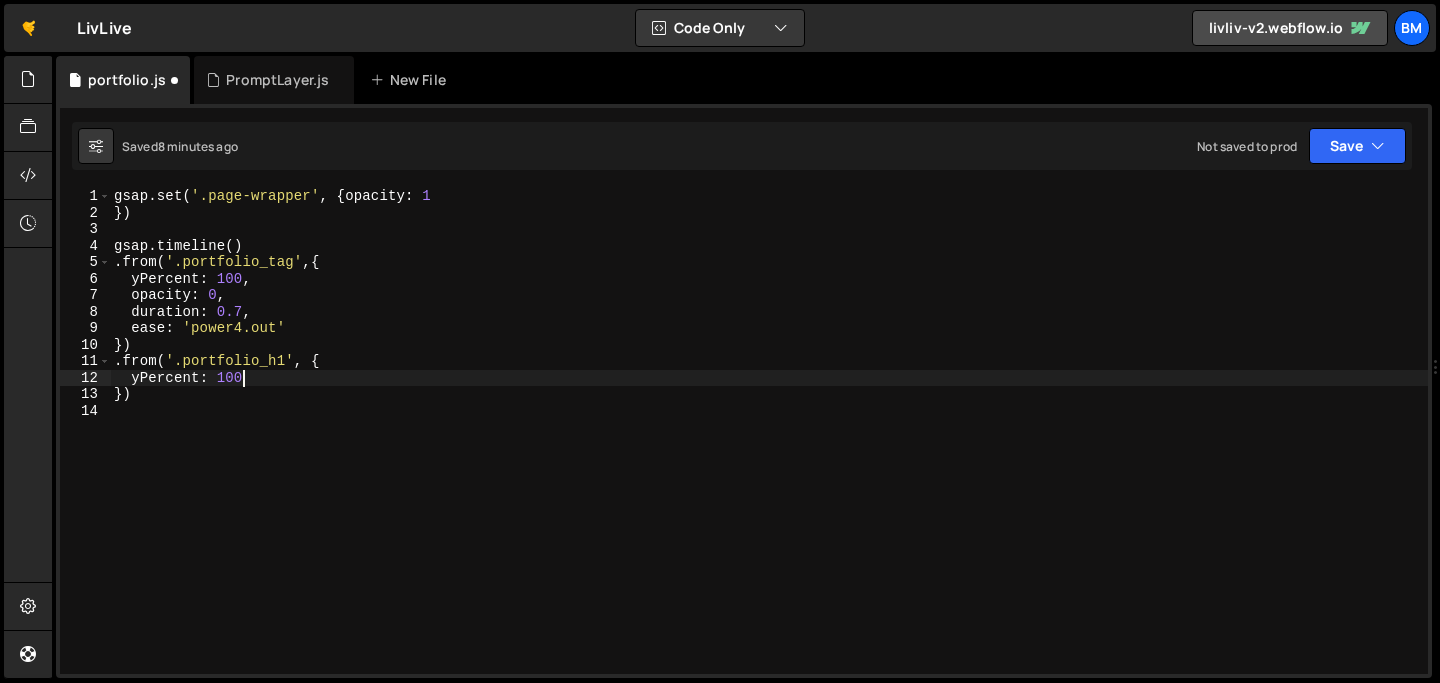 type on "yPercent: 100," 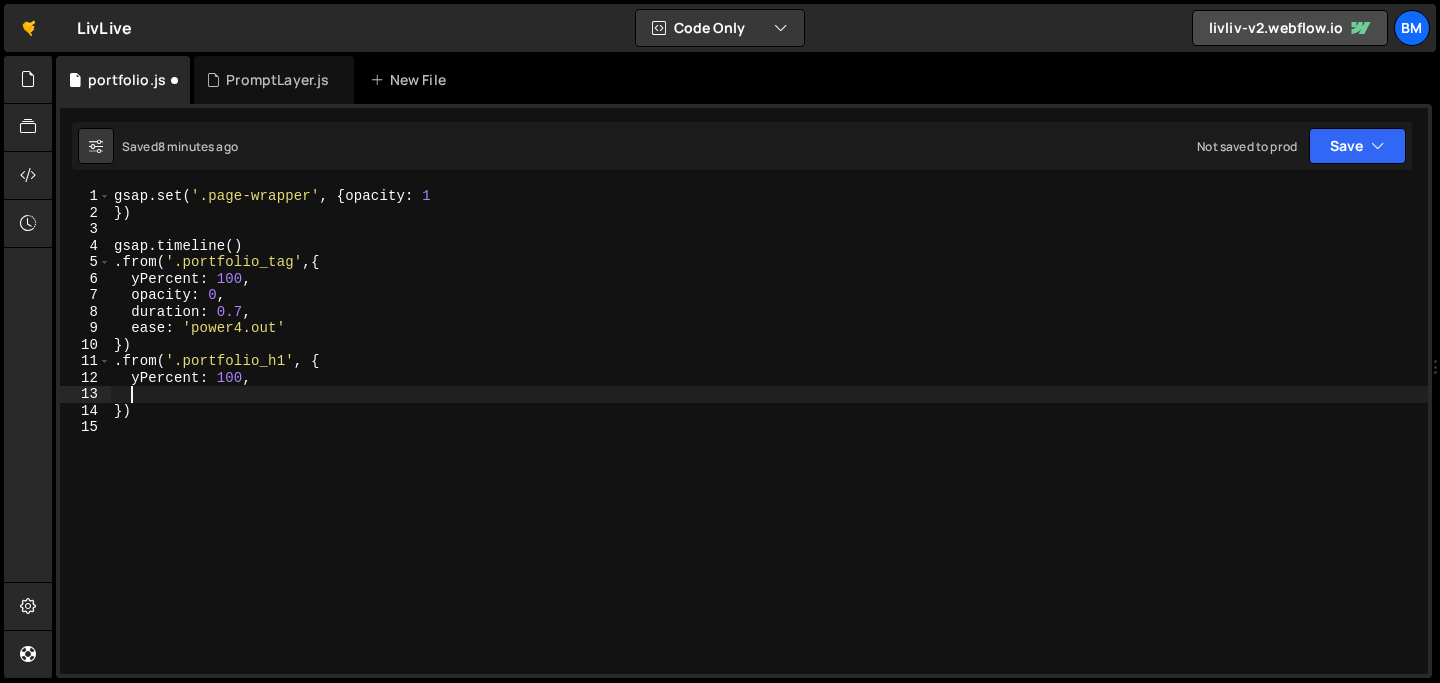 scroll, scrollTop: 0, scrollLeft: 1, axis: horizontal 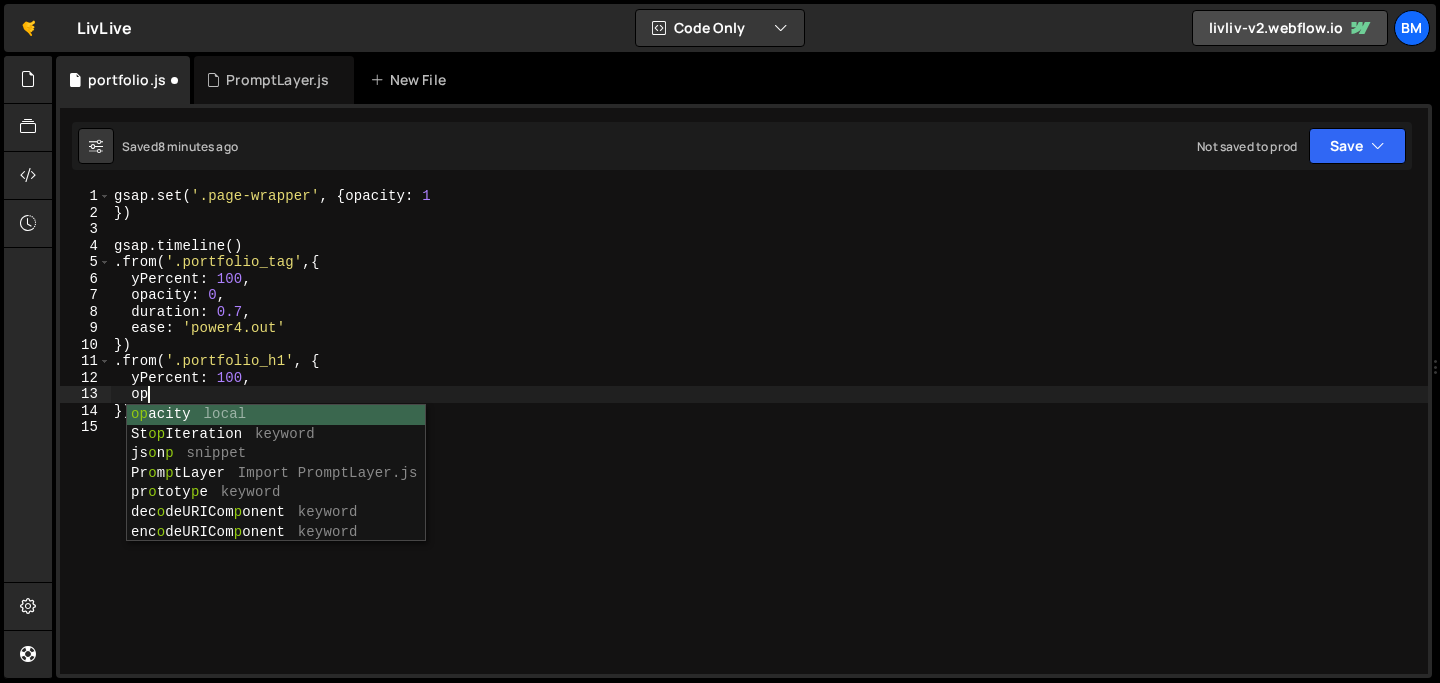 type on "o" 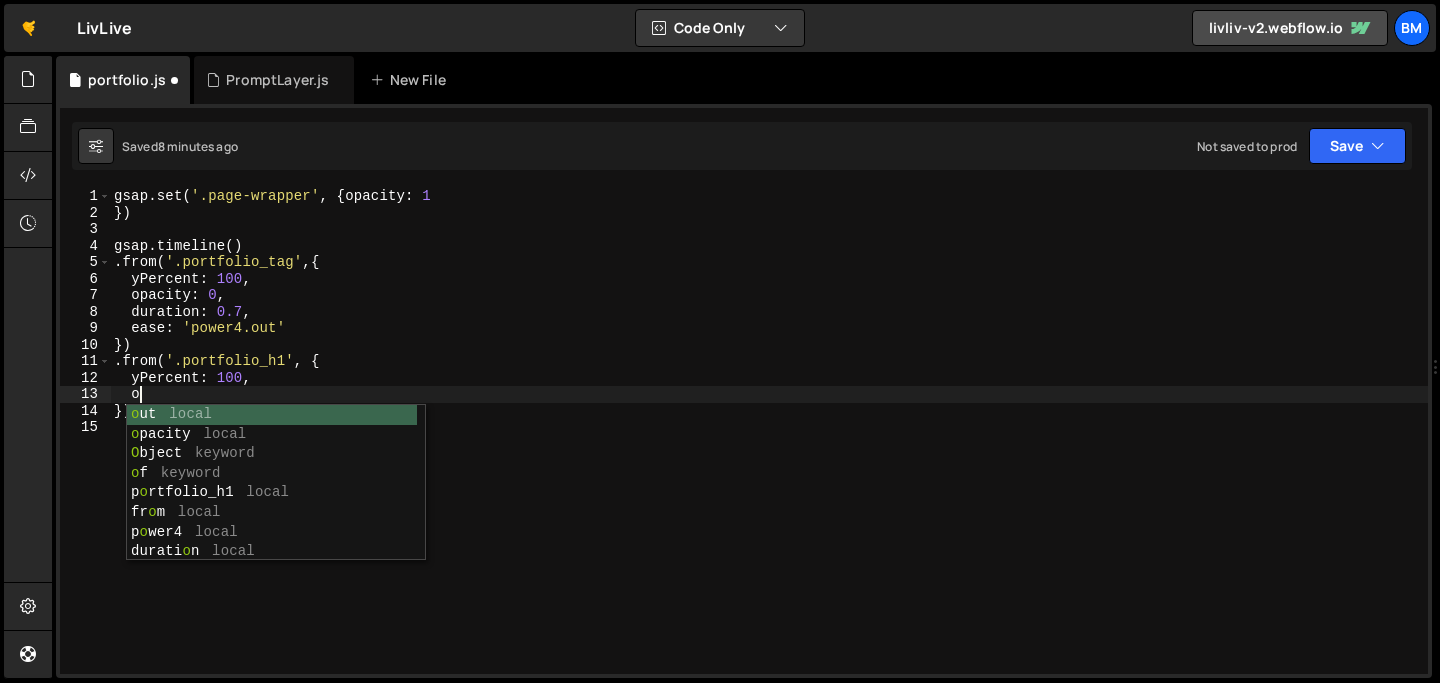 scroll, scrollTop: 0, scrollLeft: 0, axis: both 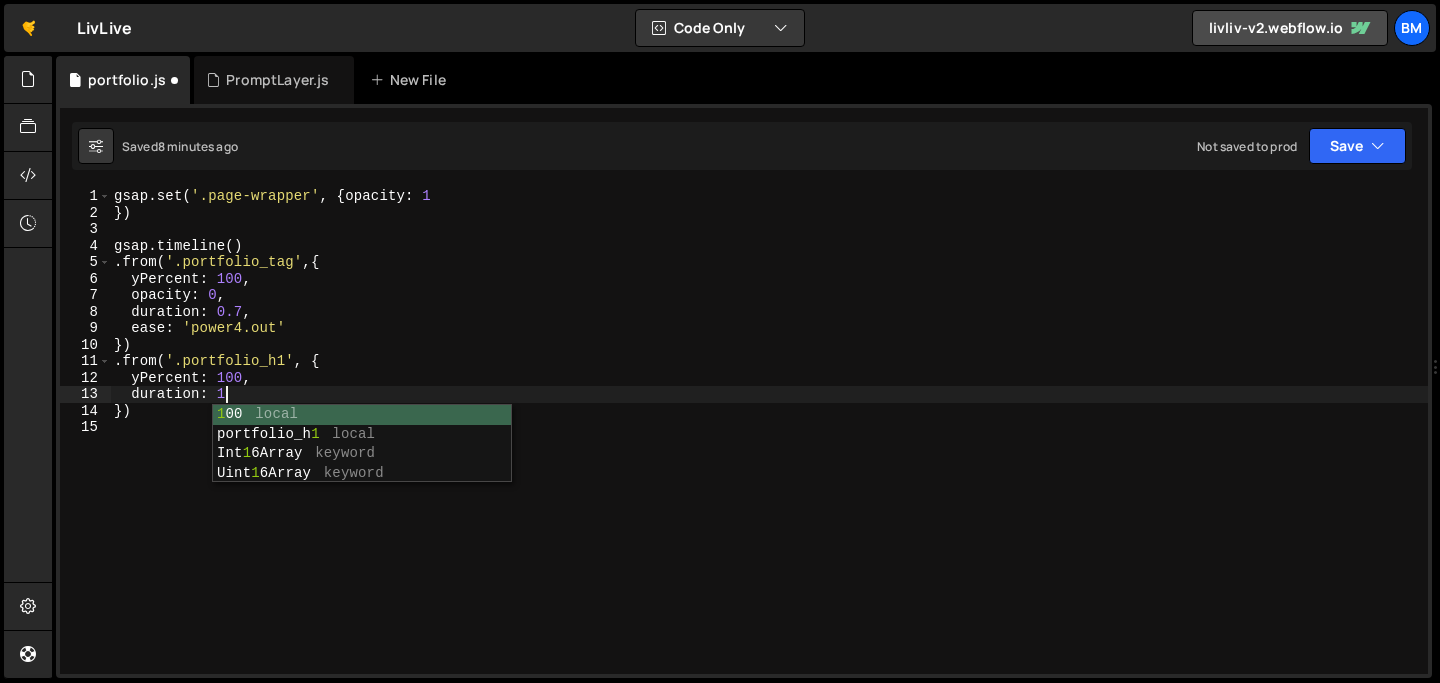 type on "duration: 1," 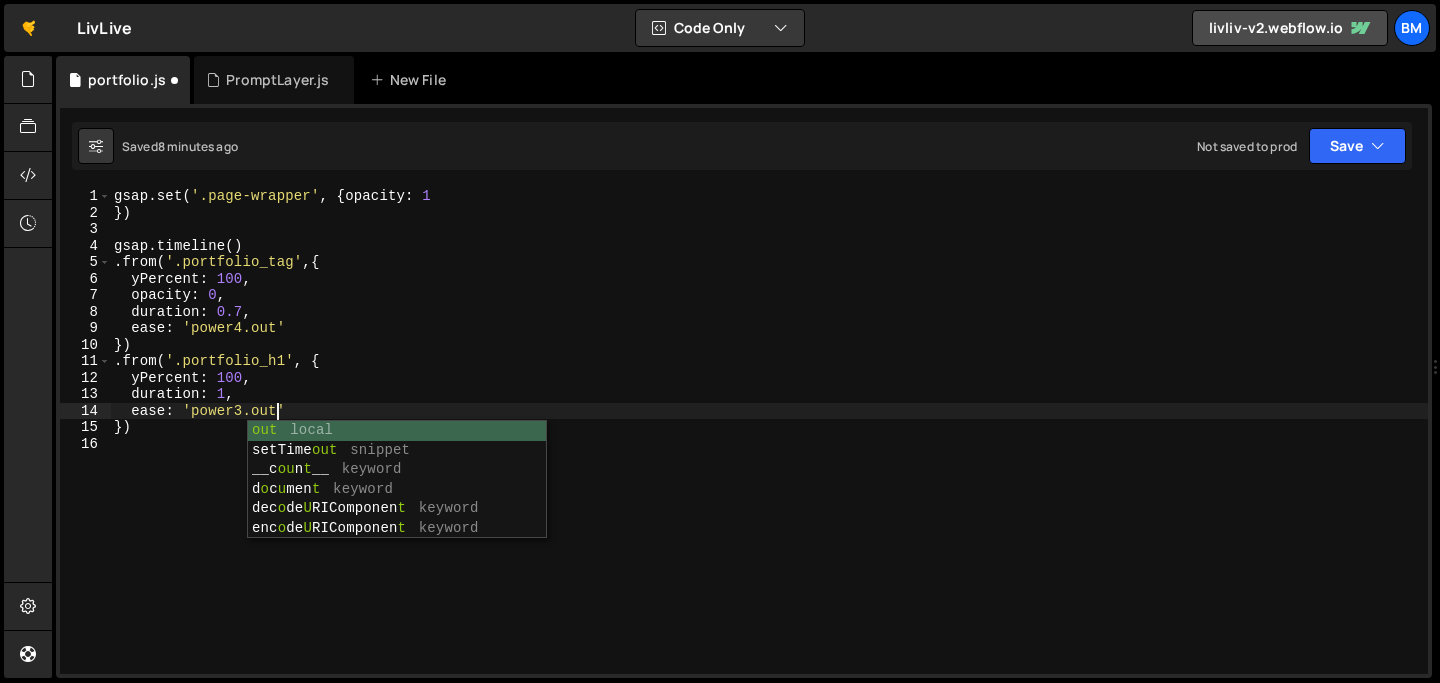 scroll, scrollTop: 0, scrollLeft: 11, axis: horizontal 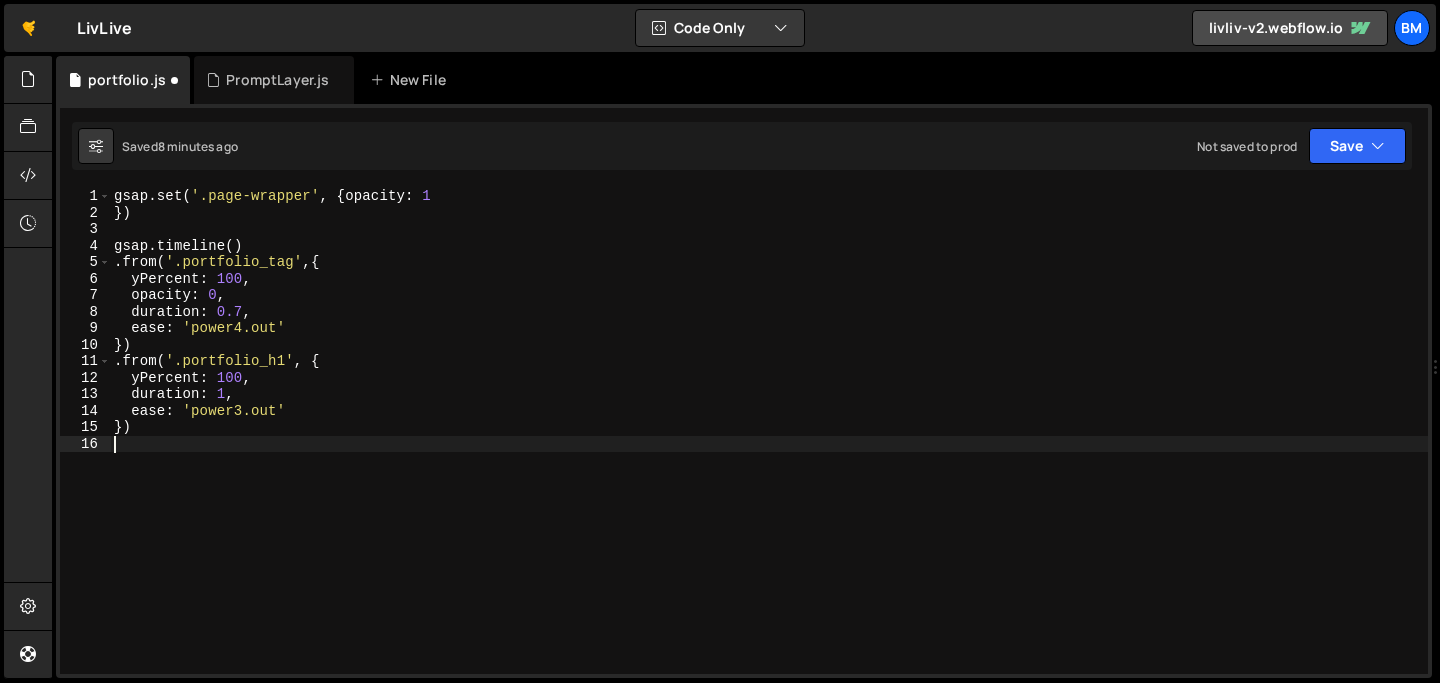 click on "gsap . set ( '.page-wrapper' ,   { opacity :   1 }) gsap . timeline ( ) . from ( '.portfolio_tag' , {    yPercent :   100 ,    opacity :   0 ,    duration :   0.7 ,    ease :   'power4.out' }) . from ( '.portfolio_h1' ,   {    yPercent :   100 ,    duration :   1 ,    ease :   'power3.out' })" at bounding box center [769, 447] 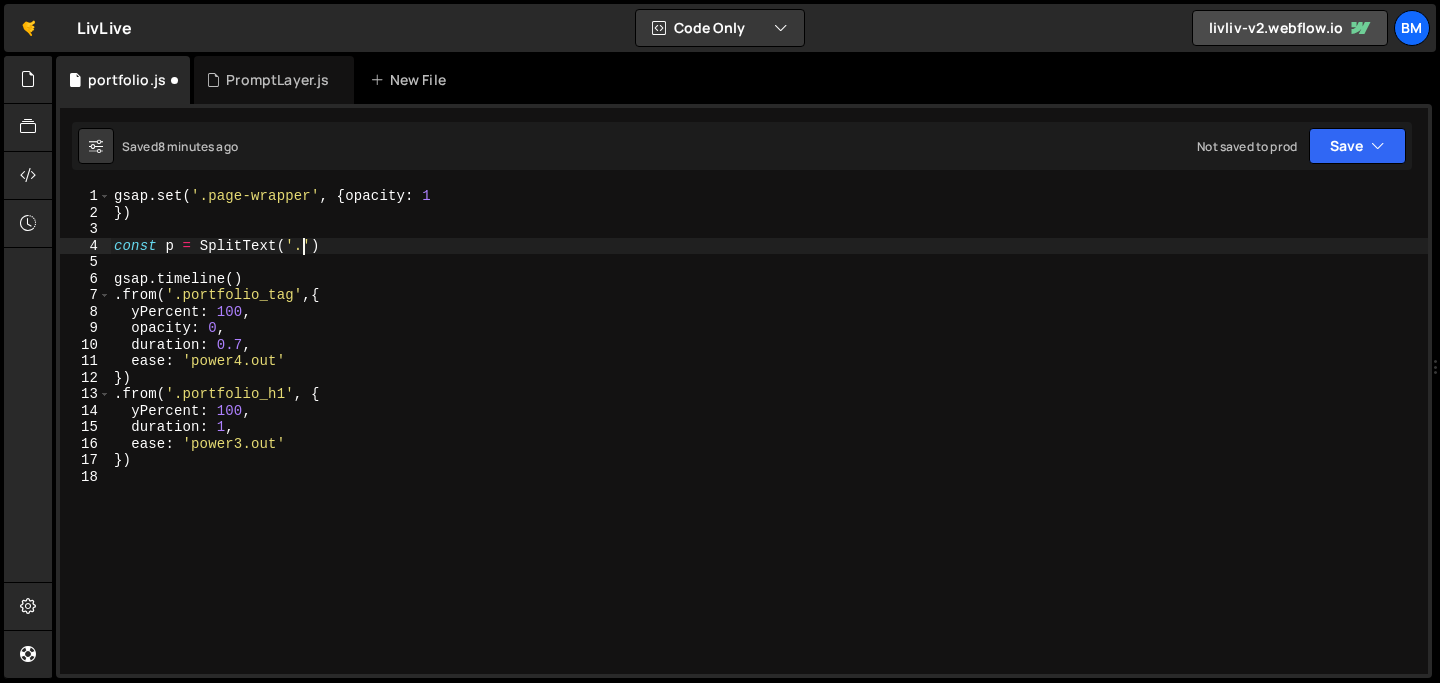 scroll, scrollTop: 0, scrollLeft: 12, axis: horizontal 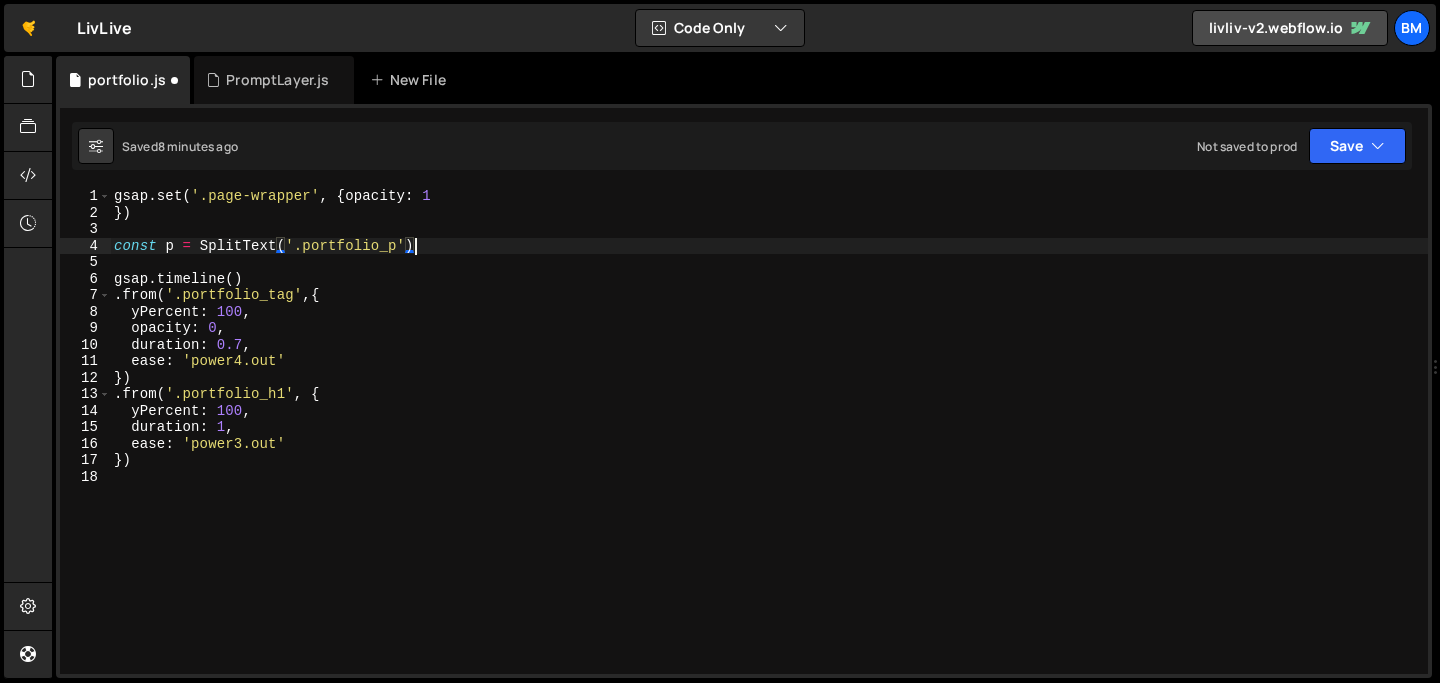 click on "gsap . set ( '.page-wrapper' ,   { opacity :   1 }) const   p   =   SplitText ( '.portfolio_p' ) gsap . timeline ( ) . from ( '.portfolio_tag' , {    yPercent :   100 ,    opacity :   0 ,    duration :   0.7 ,    ease :   'power4.out' }) . from ( '.portfolio_h1' ,   {    yPercent :   100 ,    duration :   1 ,    ease :   'power3.out' })" at bounding box center [769, 447] 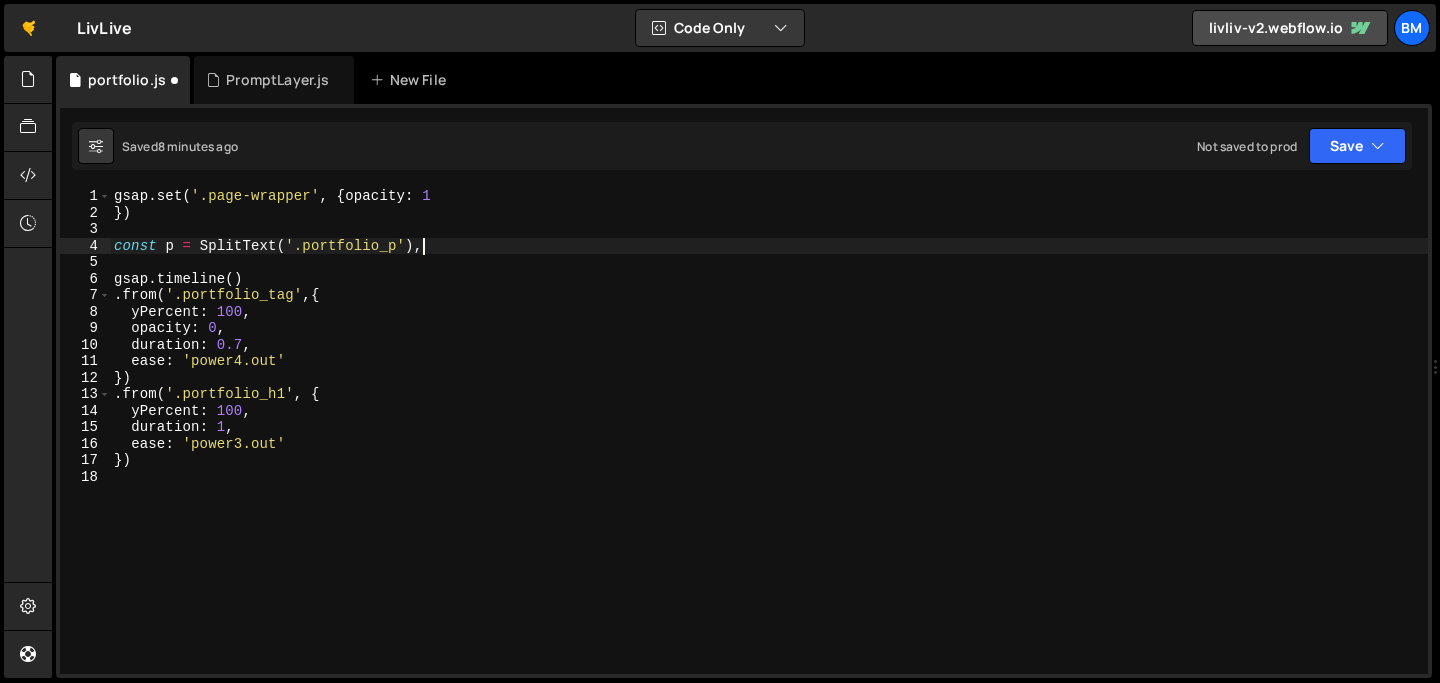 scroll, scrollTop: 0, scrollLeft: 20, axis: horizontal 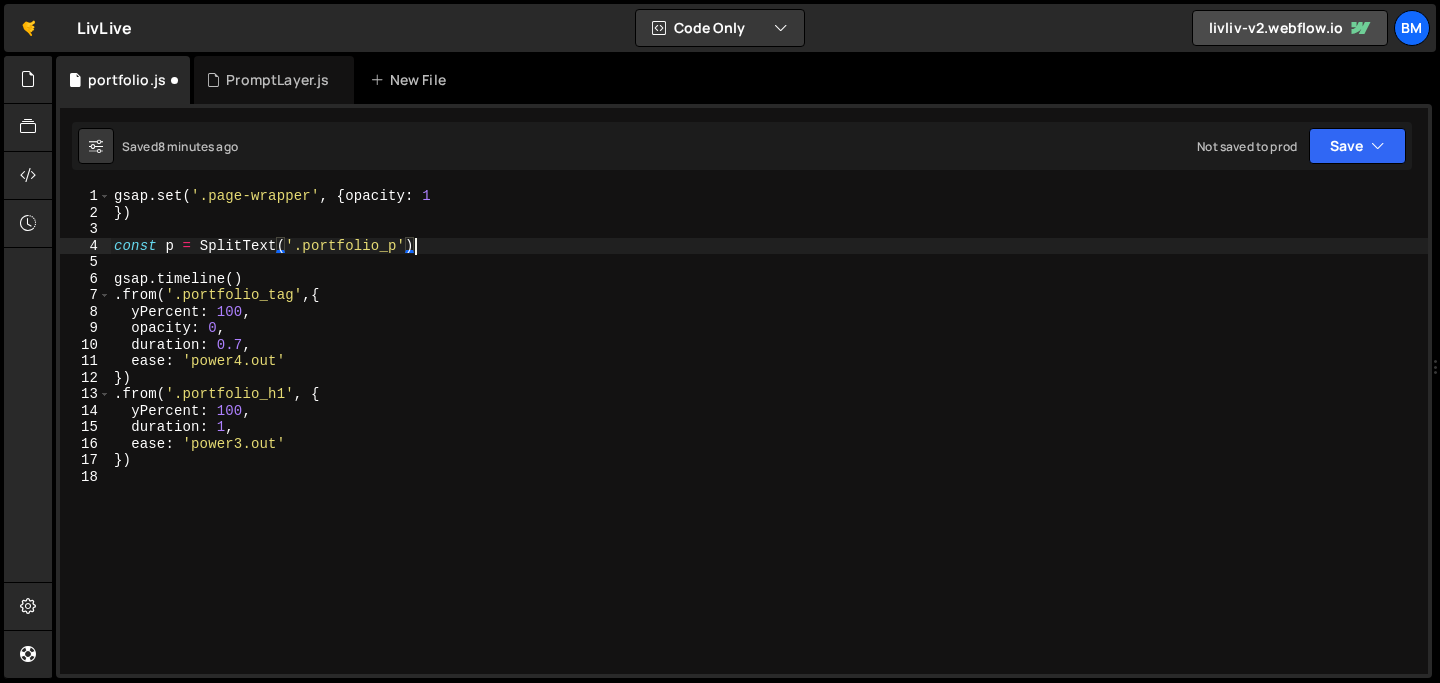 click on "gsap . set ( '.page-wrapper' ,   { opacity :   1 }) const   p   =   SplitText ( '.portfolio_p' ) gsap . timeline ( ) . from ( '.portfolio_tag' , {    yPercent :   100 ,    opacity :   0 ,    duration :   0.7 ,    ease :   'power4.out' }) . from ( '.portfolio_h1' ,   {    yPercent :   100 ,    duration :   1 ,    ease :   'power3.out' })" at bounding box center [769, 447] 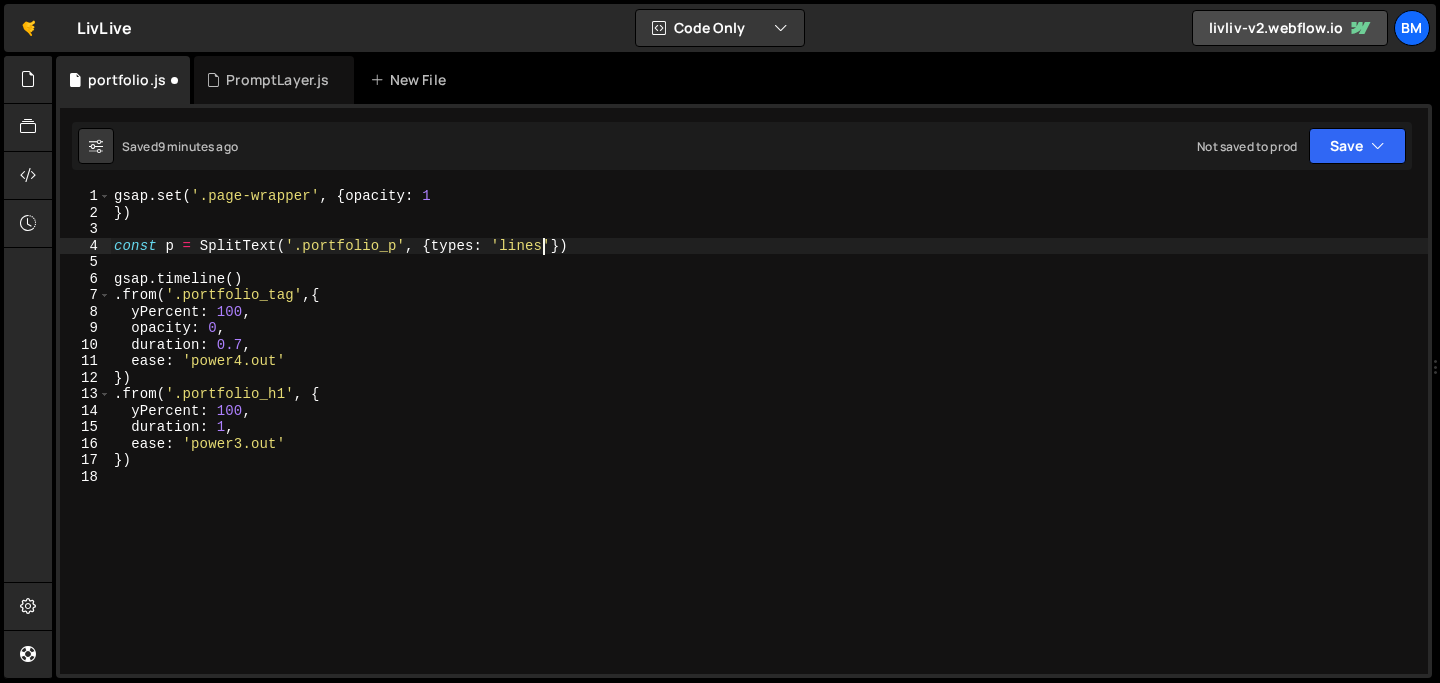 scroll, scrollTop: 0, scrollLeft: 29, axis: horizontal 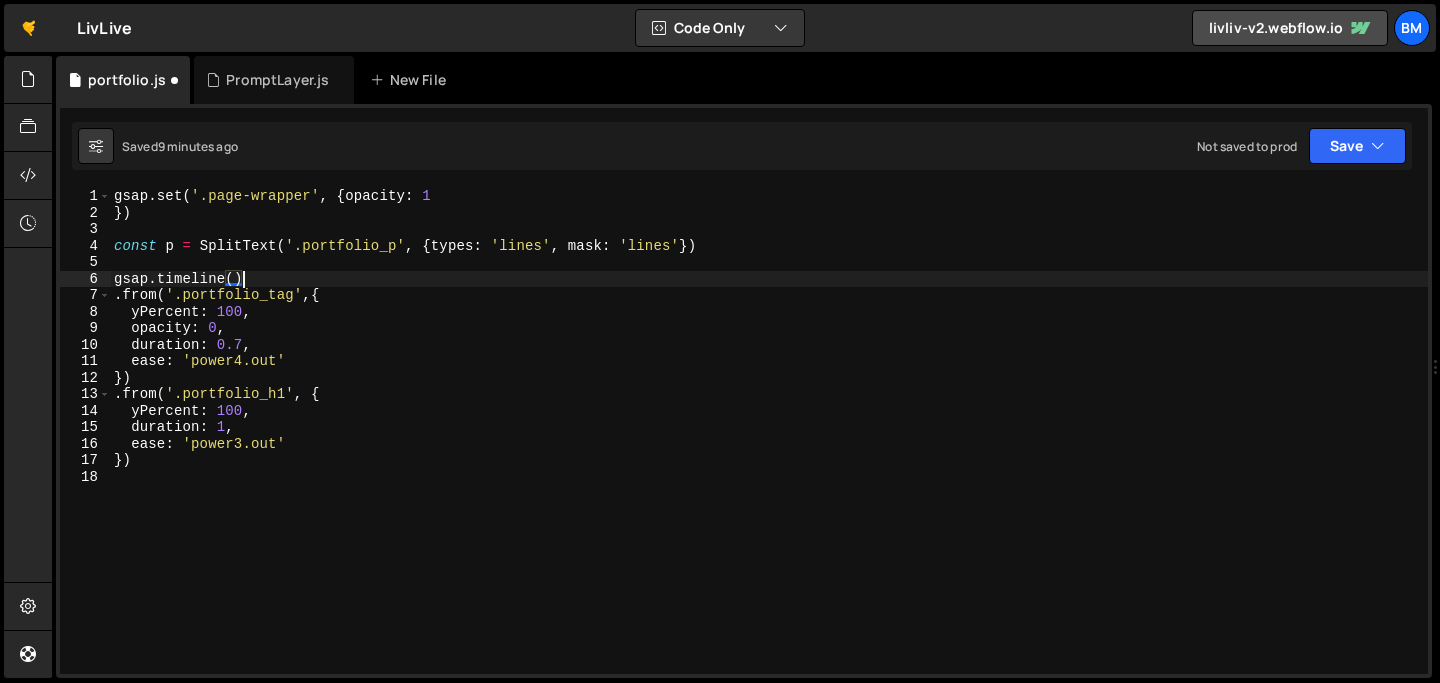 click on "gsap . set ( '.page-wrapper' ,   { opacity :   1 }) const   p   =   SplitText ( '.portfolio_p' ,   { types :   'lines' ,   mask :   'lines' }) gsap . timeline ( ) . from ( '.portfolio_tag' , {    yPercent :   100 ,    opacity :   0 ,    duration :   0.7 ,    ease :   'power4.out' }) . from ( '.portfolio_h1' ,   {    yPercent :   100 ,    duration :   1 ,    ease :   'power3.out' })" at bounding box center (769, 447) 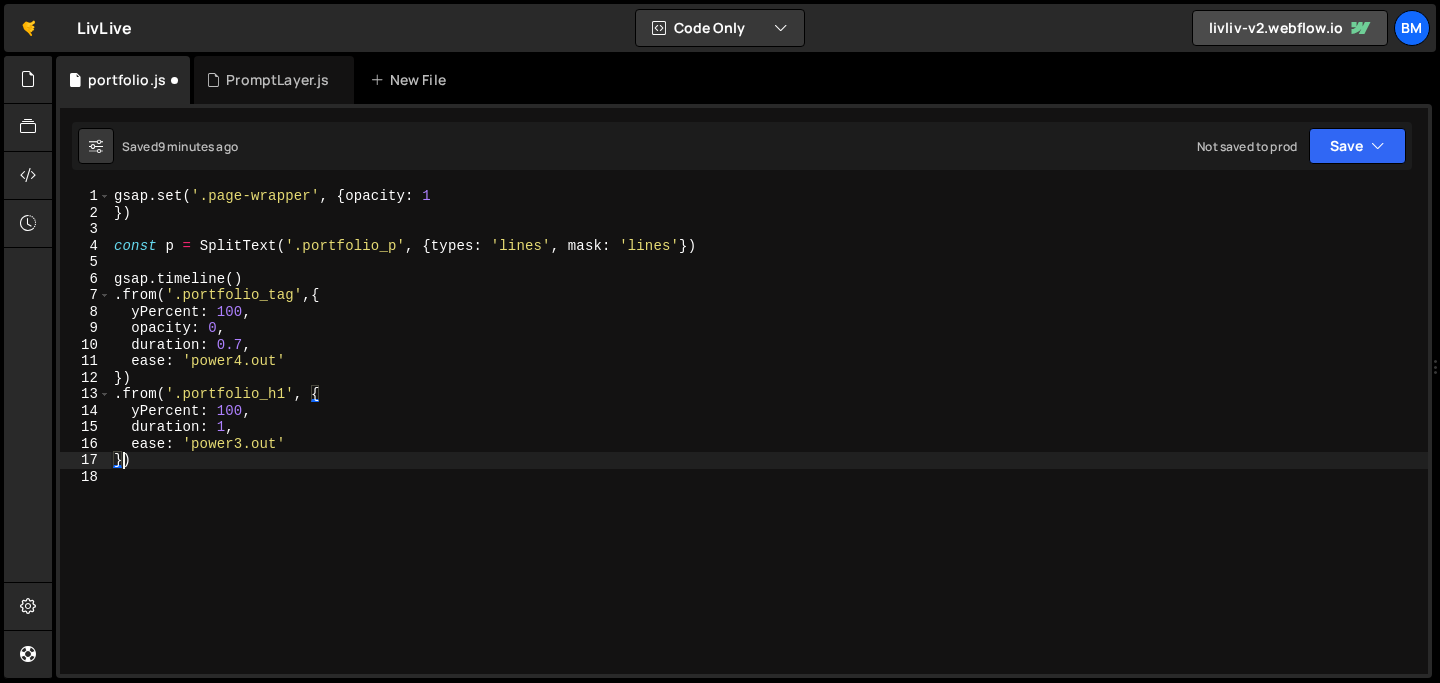 click on "gsap . set ( '.page-wrapper' ,   { opacity :   1 }) const   p   =   SplitText ( '.portfolio_p' ,   { types :   'lines' ,   mask :   'lines' }) gsap . timeline ( ) . from ( '.portfolio_tag' , {    yPercent :   100 ,    opacity :   0 ,    duration :   0.7 ,    ease :   'power4.out' }) . from ( '.portfolio_h1' ,   {    yPercent :   100 ,    duration :   1 ,    ease :   'power3.out' })" at bounding box center (769, 447) 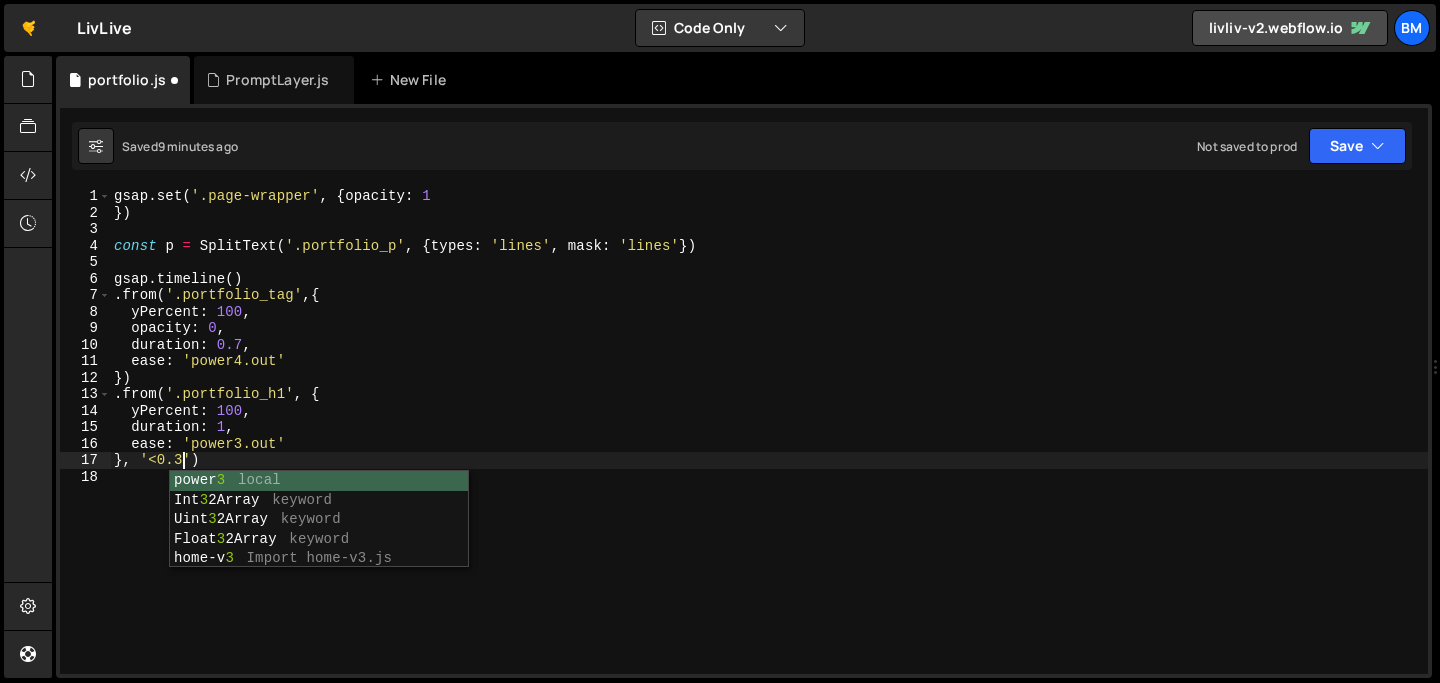 scroll, scrollTop: 0, scrollLeft: 4, axis: horizontal 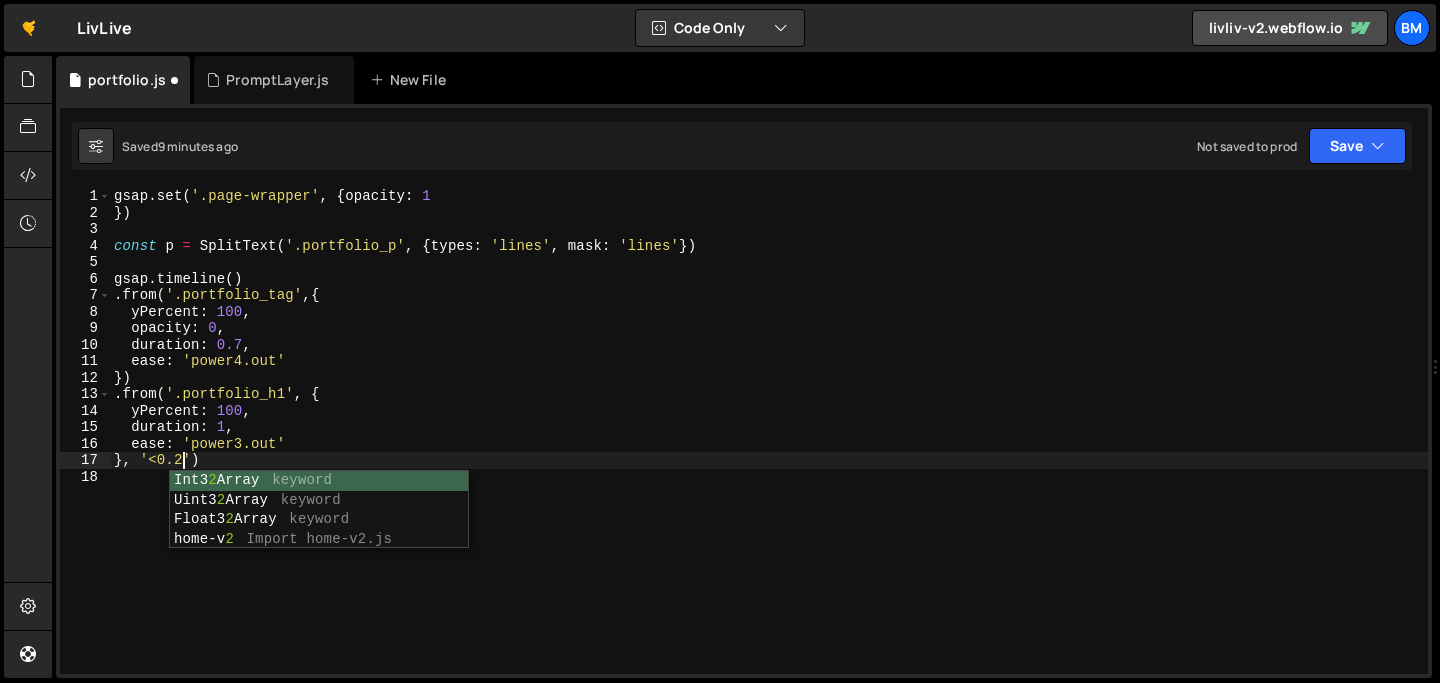 click on "gsap . set ( '.page-wrapper' ,   { opacity :   1 }) const   p   =   SplitText ( '.portfolio_p' ,   { types :   'lines' ,   mask :   'lines' }) gsap . timeline ( ) . from ( '.portfolio_tag' , {    yPercent :   100 ,    opacity :   0 ,    duration :   0.7 ,    ease :   'power4.out' }) . from ( '.portfolio_h1' ,   {    yPercent :   100 ,    duration :   1 ,    ease :   'power3.out' } ,   '<0.2' )" at bounding box center [769, 447] 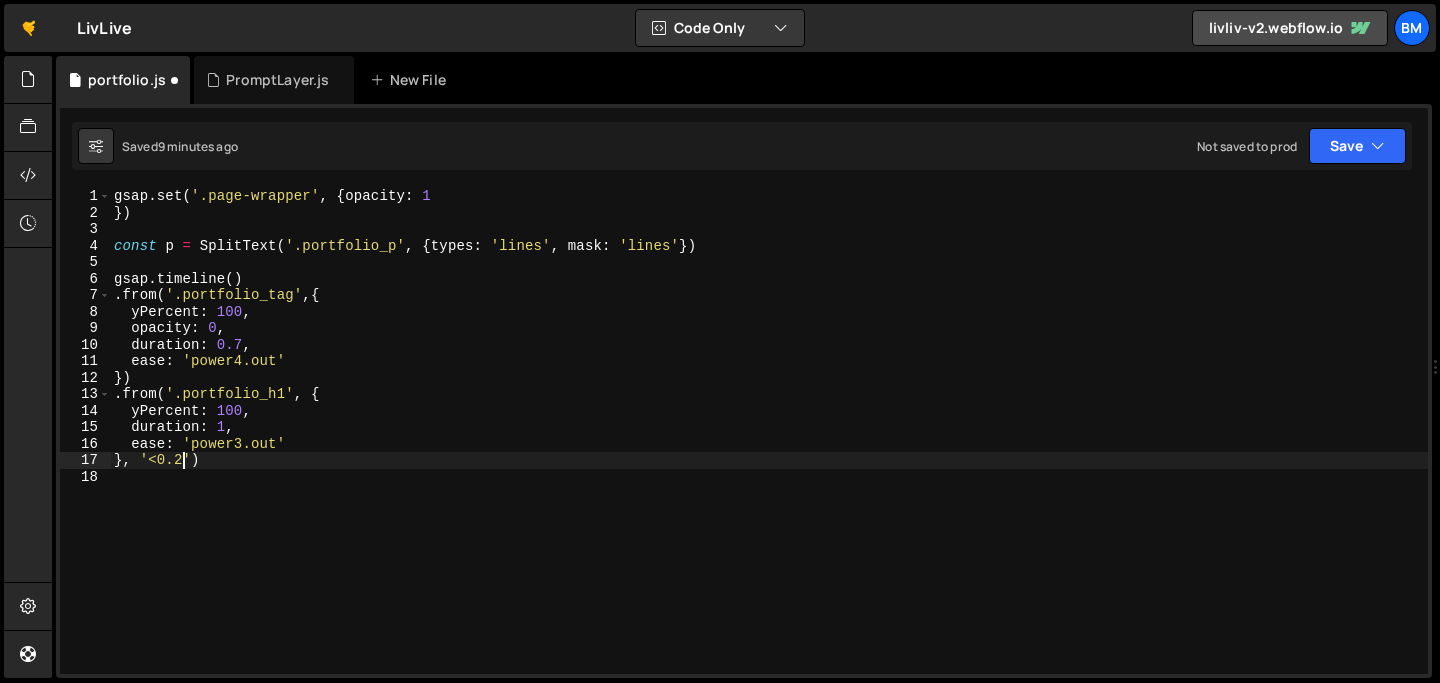 click on "gsap . set ( '.page-wrapper' ,   { opacity :   1 }) const   p   =   SplitText ( '.portfolio_p' ,   { types :   'lines' ,   mask :   'lines' }) gsap . timeline ( ) . from ( '.portfolio_tag' , {    yPercent :   100 ,    opacity :   0 ,    duration :   0.7 ,    ease :   'power4.out' }) . from ( '.portfolio_h1' ,   {    yPercent :   100 ,    duration :   1 ,    ease :   'power3.out' } ,   '<0.2' )" at bounding box center (769, 447) 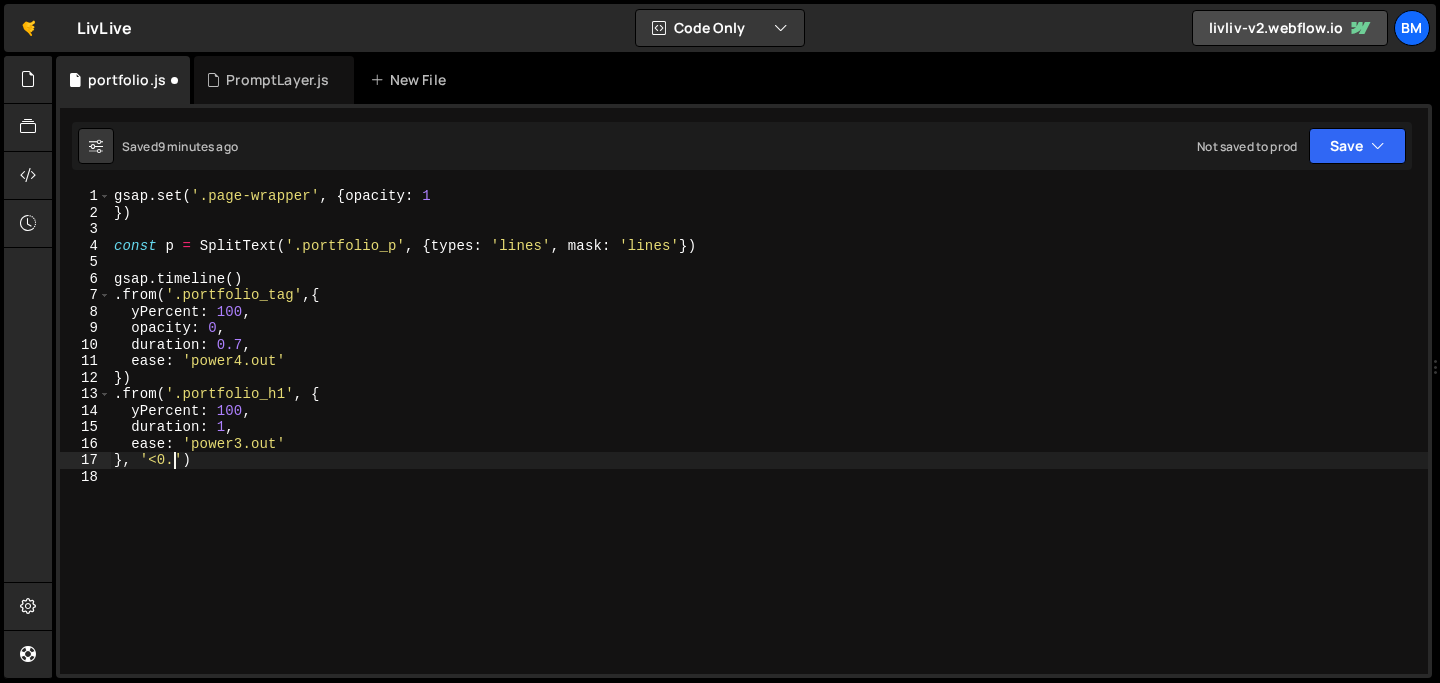 type on "}, '<0.1')" 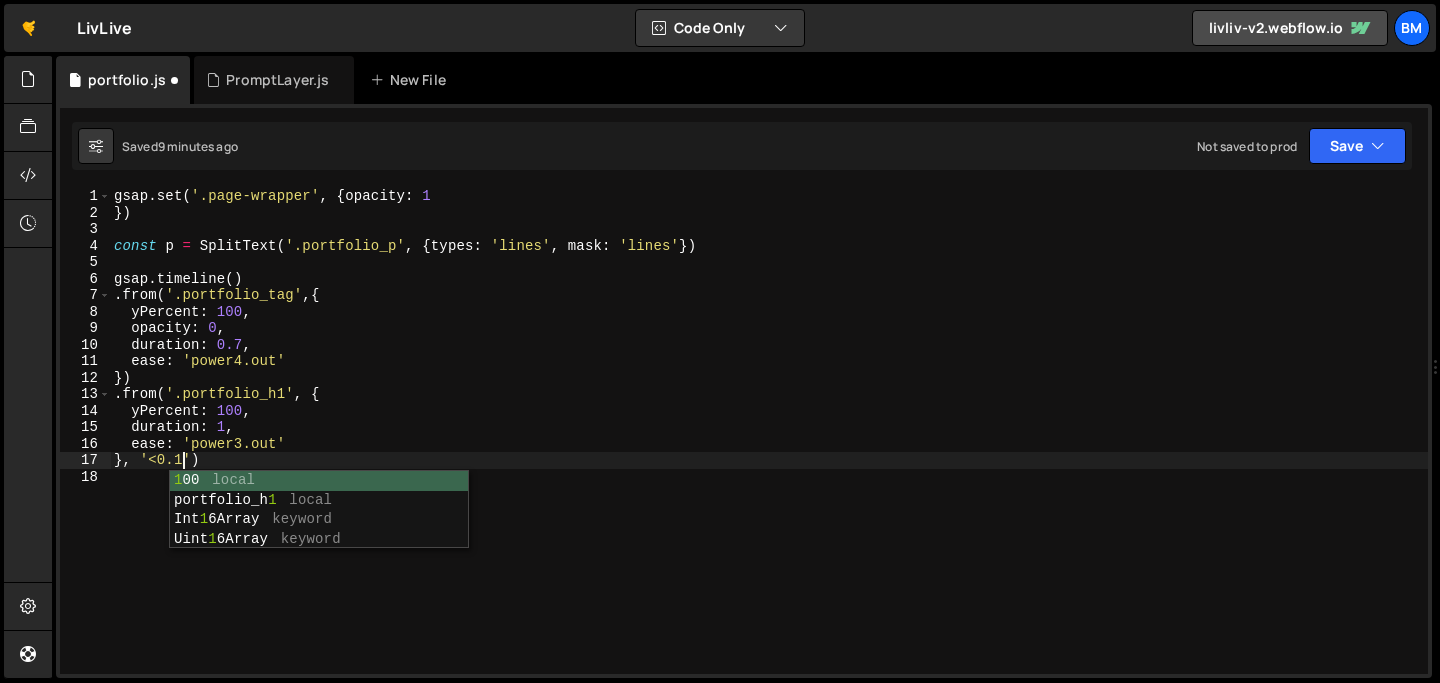 click on "gsap . set ( '.page-wrapper' ,   { opacity :   1 }) const   p   =   SplitText ( '.portfolio_p' ,   { types :   'lines' ,   mask :   'lines' }) gsap . timeline ( ) . from ( '.portfolio_tag' , {    yPercent :   100 ,    opacity :   0 ,    duration :   0.7 ,    ease :   'power4.out' }) . from ( '.portfolio_h1' ,   {    yPercent :   100 ,    duration :   1 ,    ease :   'power3.out' } ,   '<0.1' )" at bounding box center [769, 447] 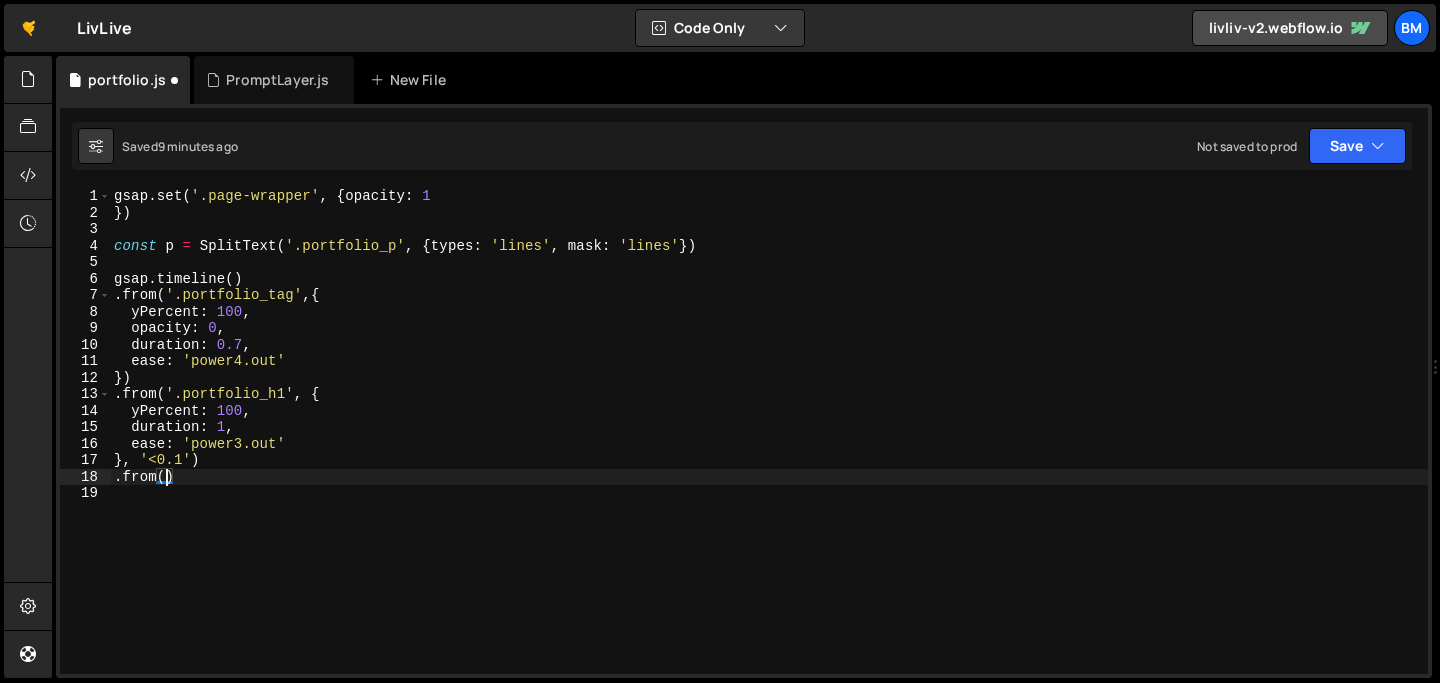 scroll, scrollTop: 0, scrollLeft: 3, axis: horizontal 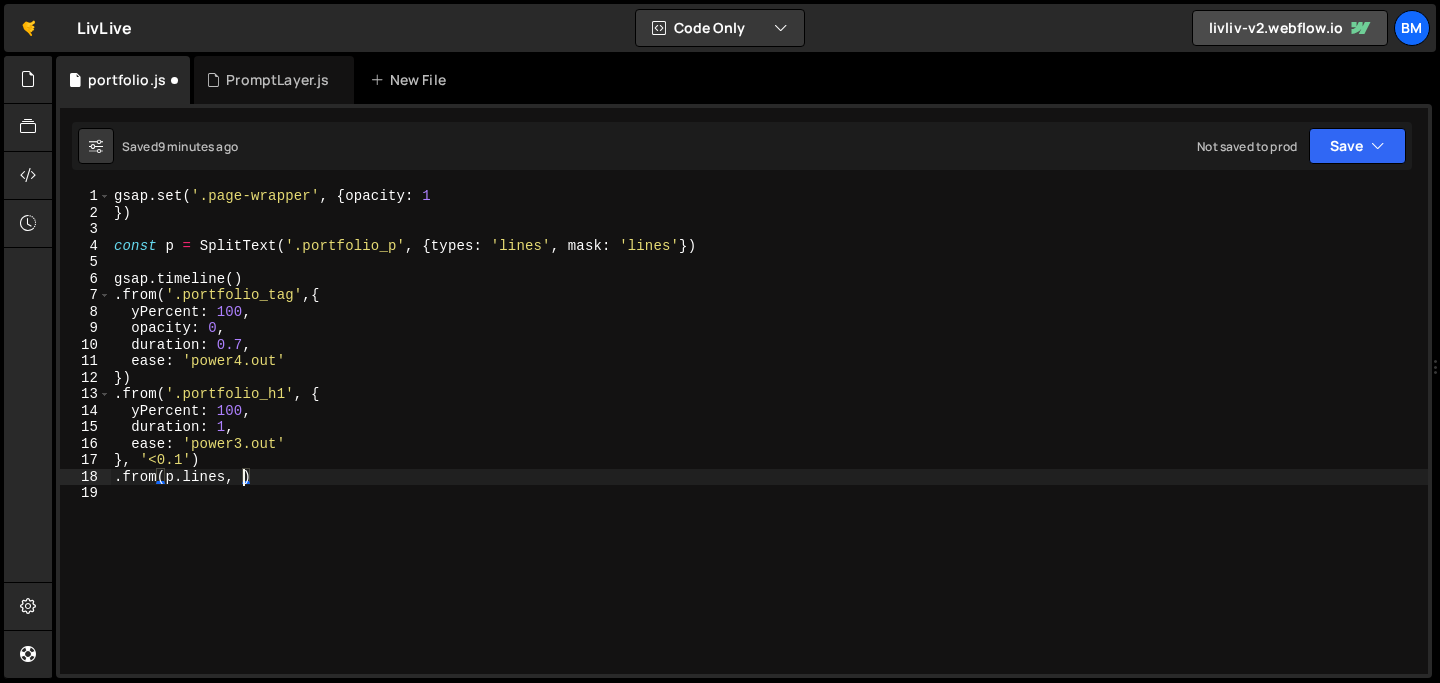 type on ".from(p.lines, {)" 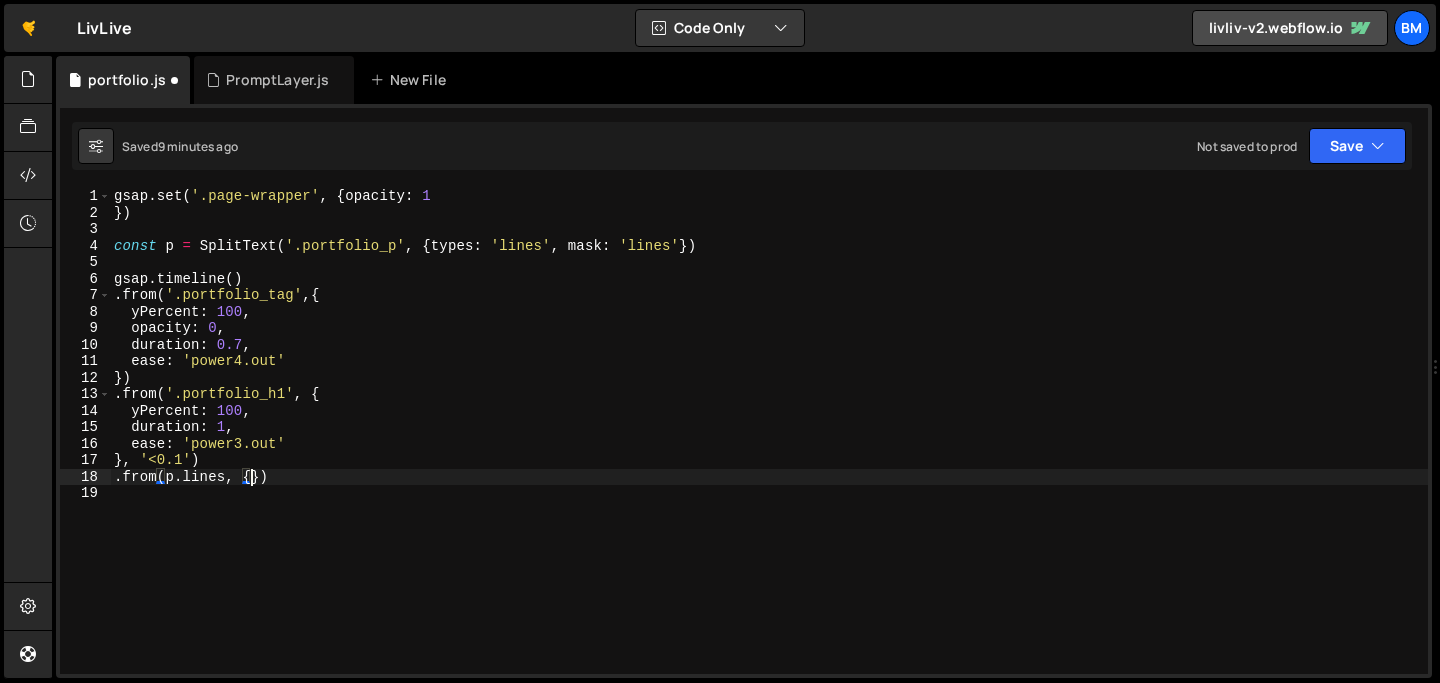 scroll, scrollTop: 0, scrollLeft: 0, axis: both 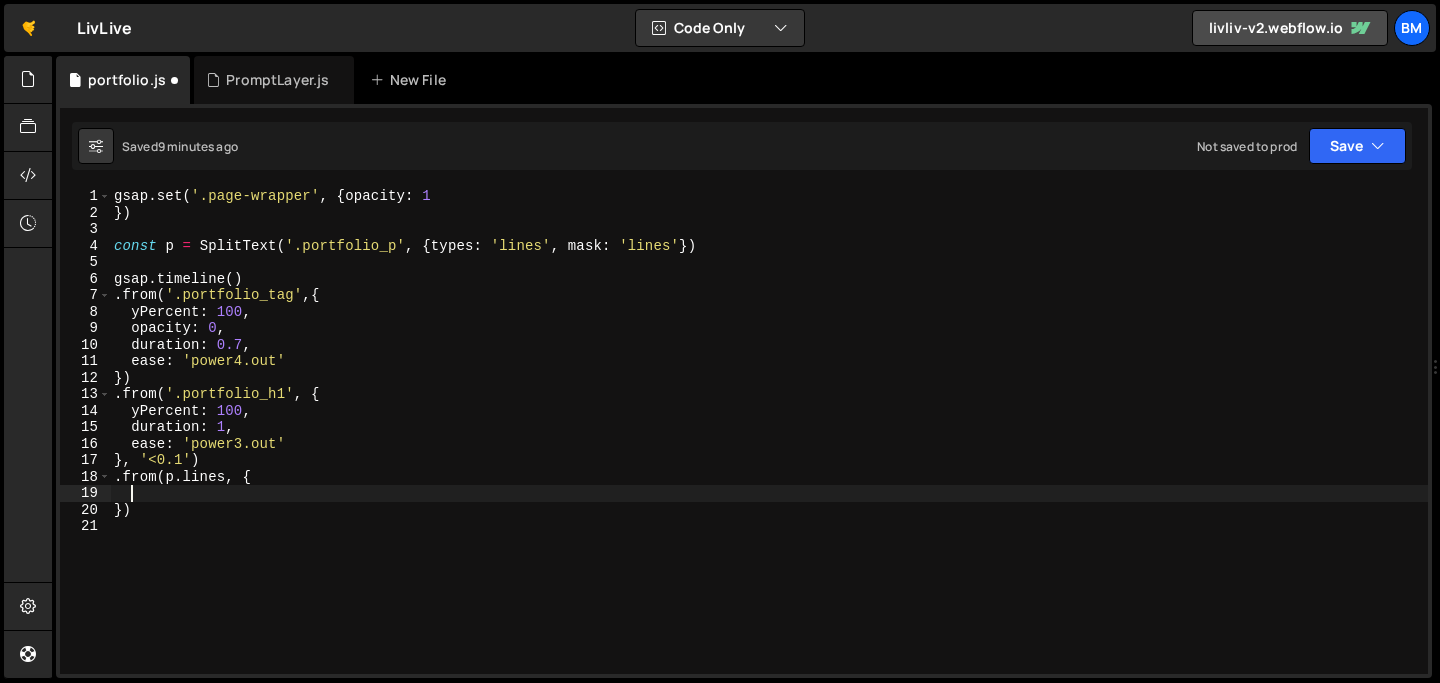 type on "l" 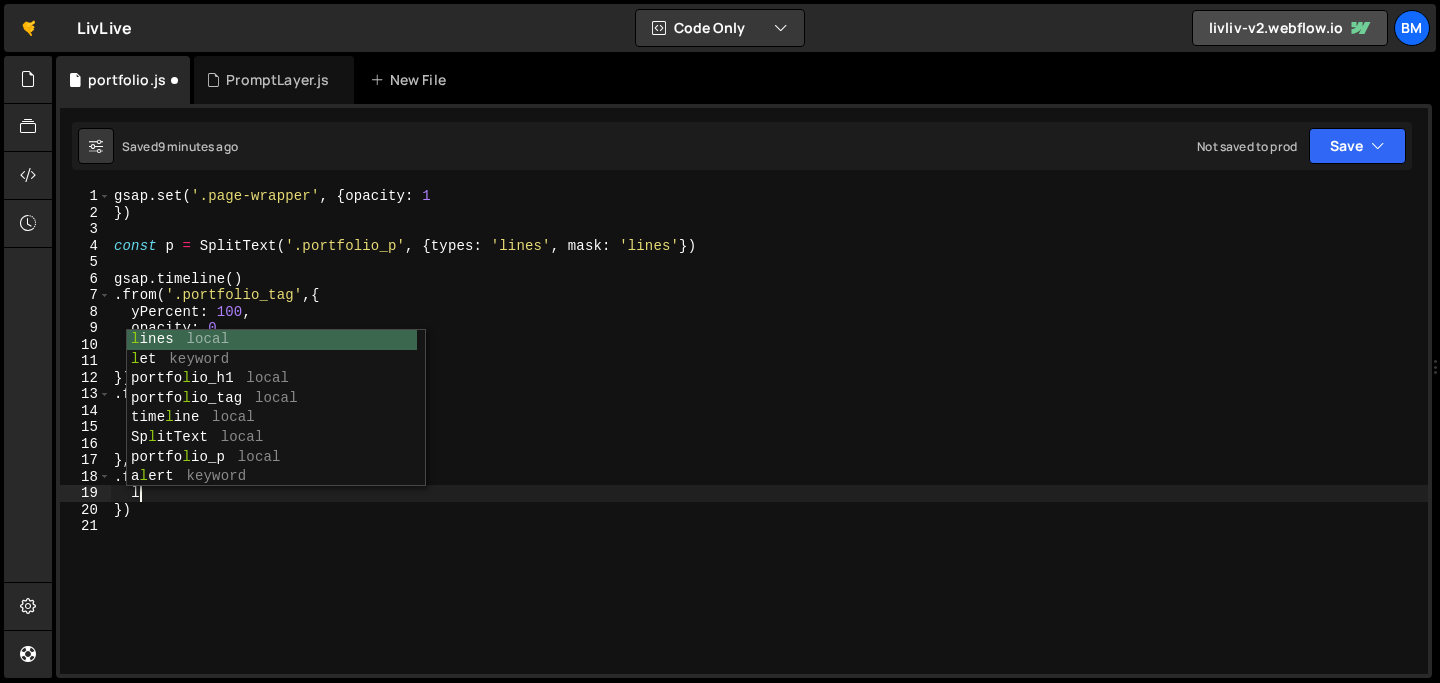 scroll, scrollTop: 0, scrollLeft: 0, axis: both 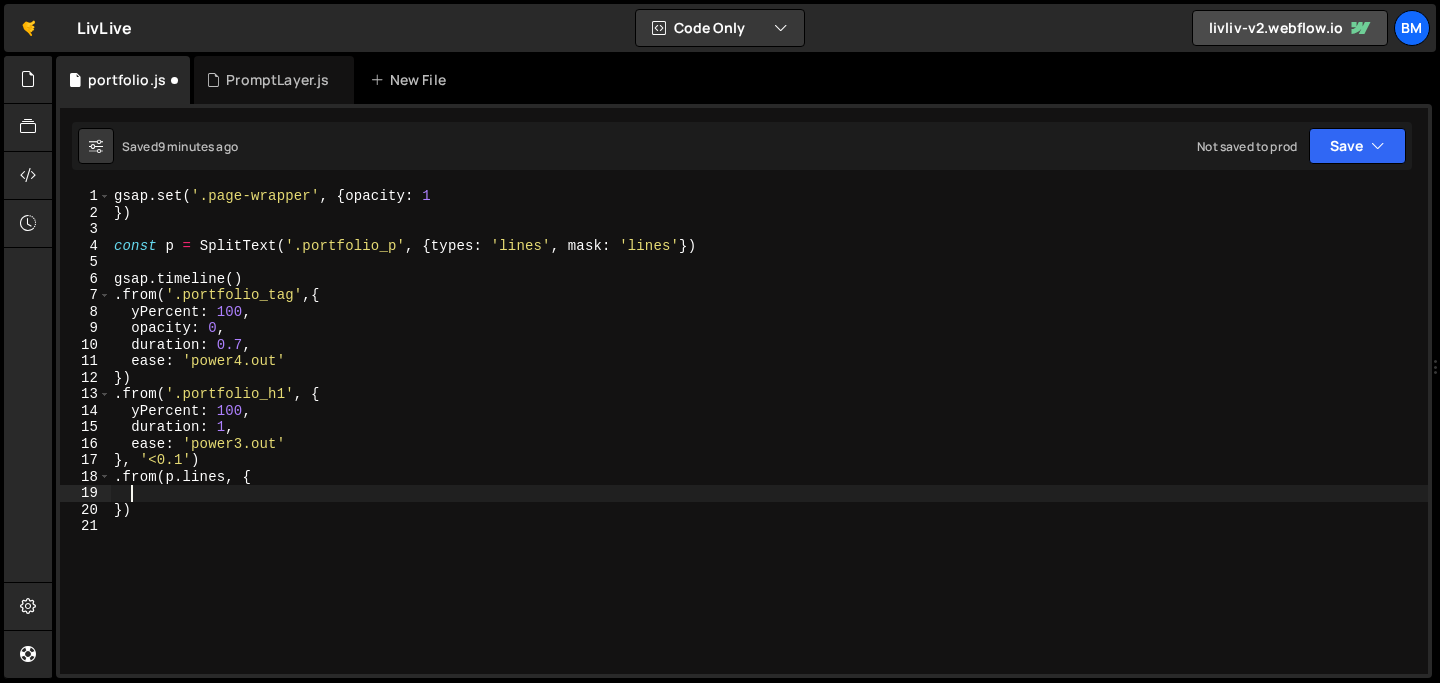 click on "gsap . set ( '.page-wrapper' ,   { opacity :   1 }) const   p   =   SplitText ( '.portfolio_p' ,   { types :   'lines' ,   mask :   'lines' }) gsap . timeline ( ) . from ( '.portfolio_tag' , {    yPercent :   100 ,    opacity :   0 ,    duration :   0.7 ,    ease :   'power4.out' }) . from ( '.portfolio_h1' ,   {    yPercent :   100 ,    duration :   1 ,    ease :   'power3.out' } ,   '<0.1' ) . from ( p . lines ,   {    })" at bounding box center (769, 447) 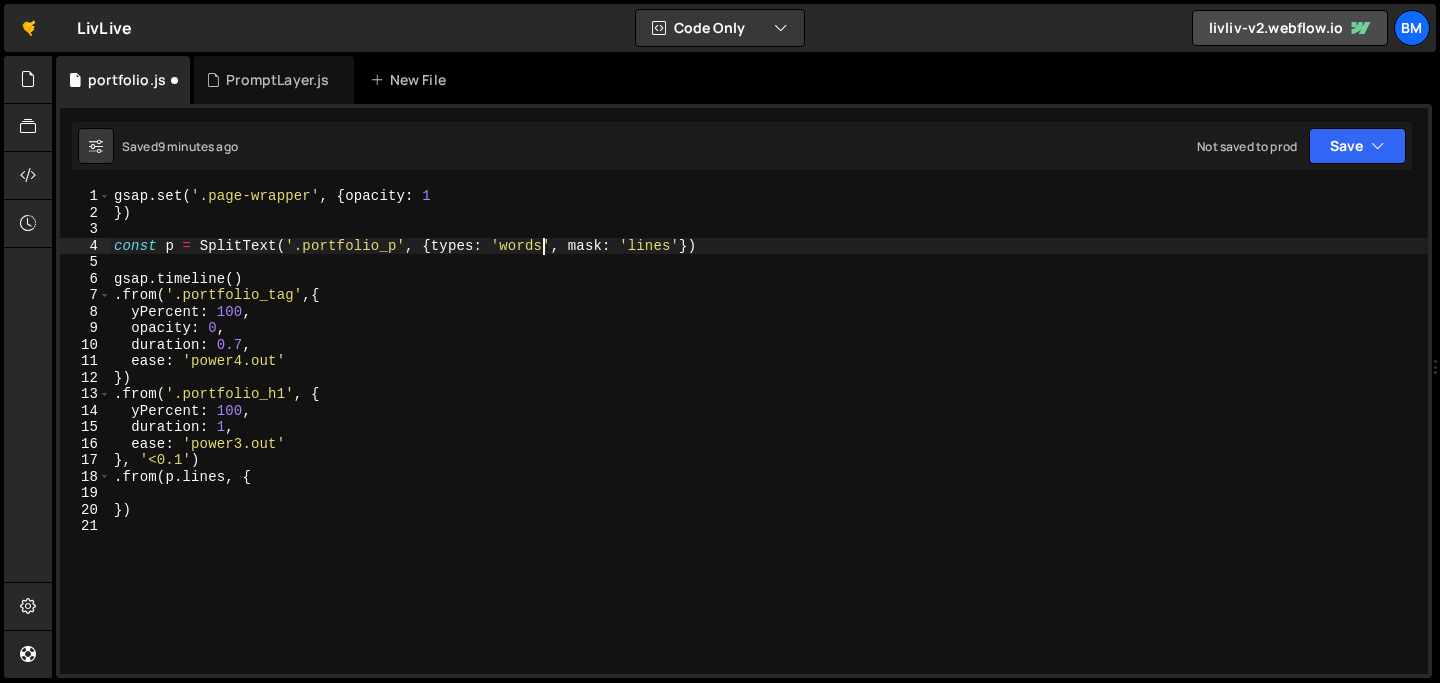 scroll, scrollTop: 0, scrollLeft: 29, axis: horizontal 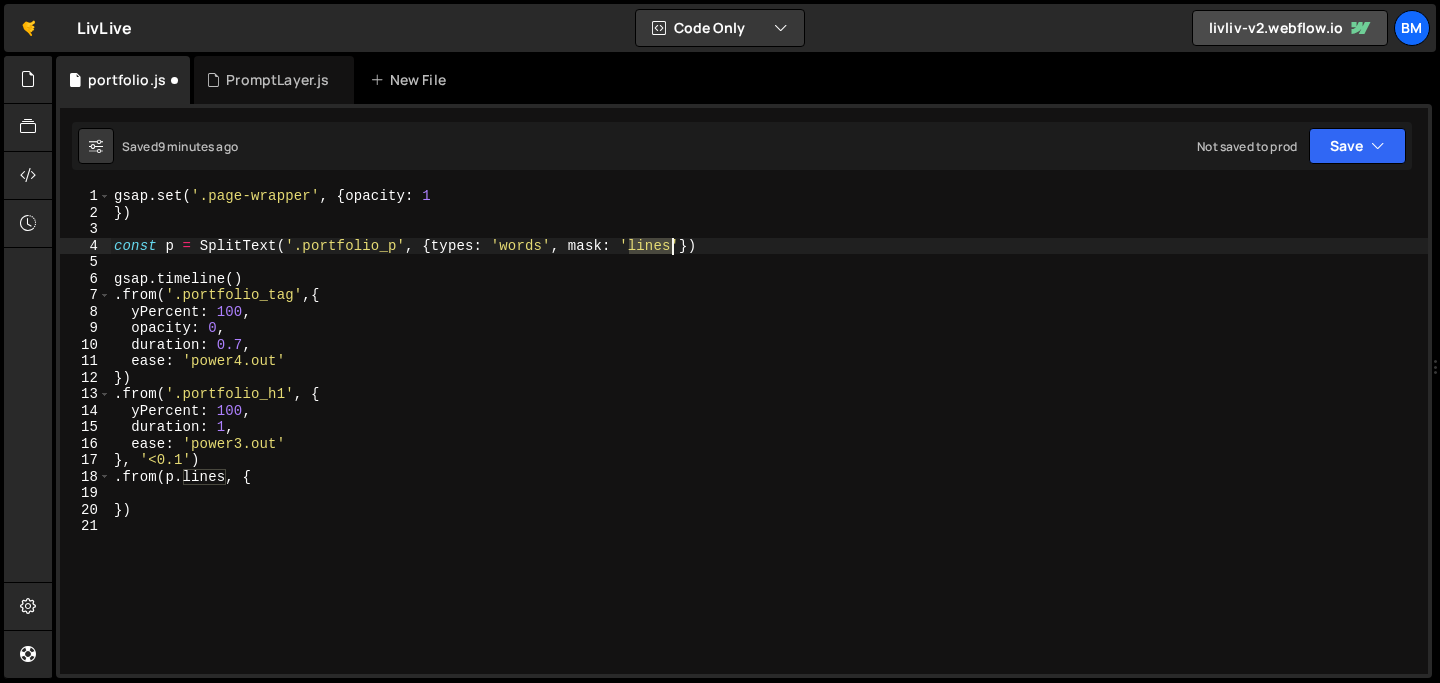 click on "gsap . set ( '.page-wrapper' ,   { opacity :   1 }) const   p   =   SplitText ( '.portfolio_p' ,   { types :   'words' ,   mask :   'lines' }) gsap . timeline ( ) . from ( '.portfolio_tag' , {    yPercent :   100 ,    opacity :   0 ,    duration :   0.7 ,    ease :   'power4.out' }) . from ( '.portfolio_h1' ,   {    yPercent :   100 ,    duration :   1 ,    ease :   'power3.out' } ,   '<0.1' ) . from ( p . lines ,   {    })" at bounding box center [769, 447] 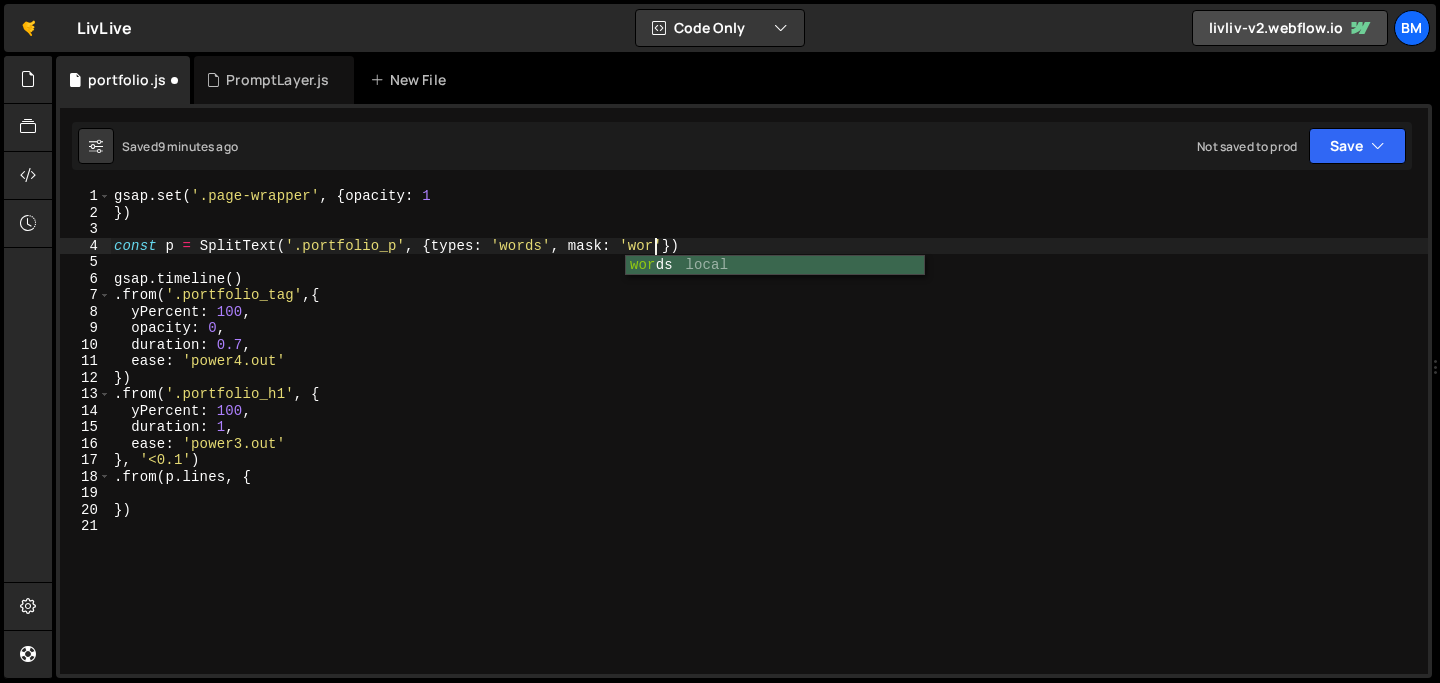 type on "const p = SplitText('.portfolio_p', {types: 'words', mask: 'words'})" 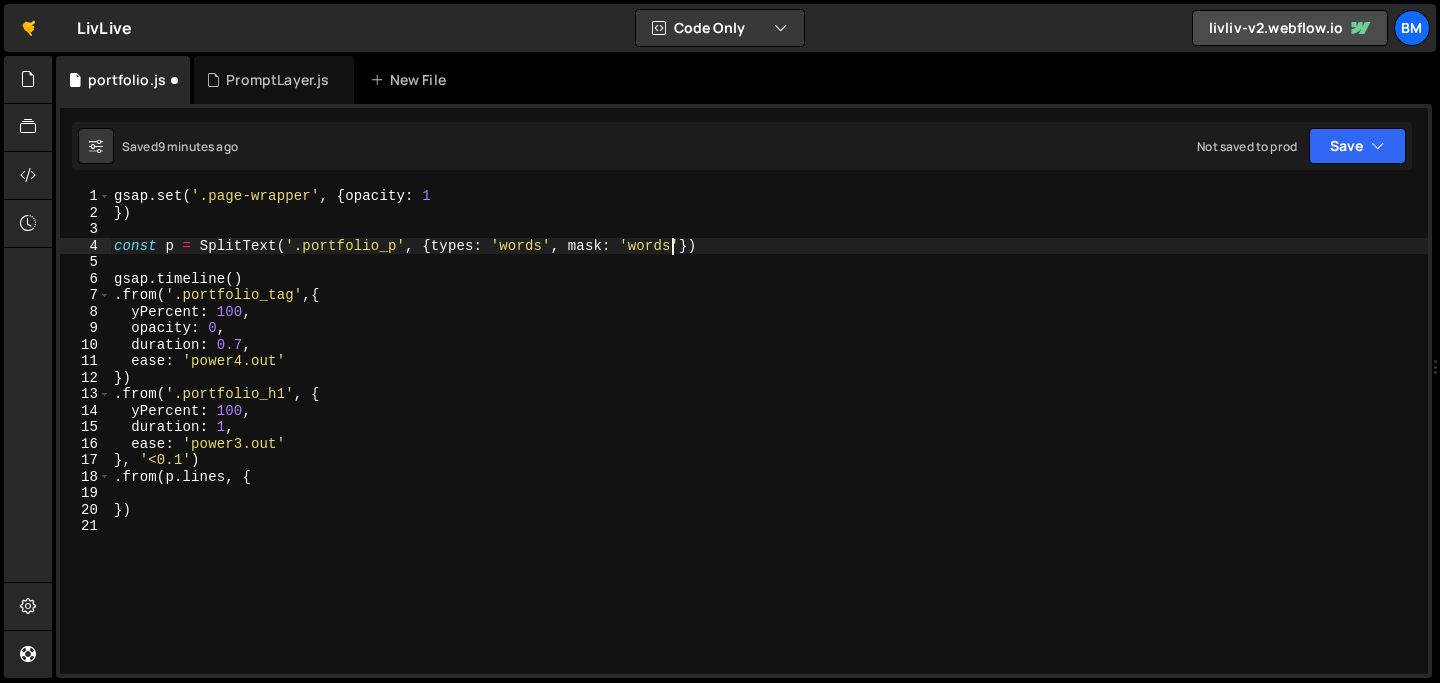 click on "gsap . set ( '.page-wrapper' ,   { opacity :   1 }) const   p   =   SplitText ( '.portfolio_p' ,   { types :   'words' ,   mask :   'words' }) gsap . timeline ( ) . from ( '.portfolio_tag' , {    yPercent :   100 ,    opacity :   0 ,    duration :   0.7 ,    ease :   'power4.out' }) . from ( '.portfolio_h1' ,   {    yPercent :   100 ,    duration :   1 ,    ease :   'power3.out' } ,   '<0.1' ) . from ( p . lines ,   {    })" at bounding box center [769, 447] 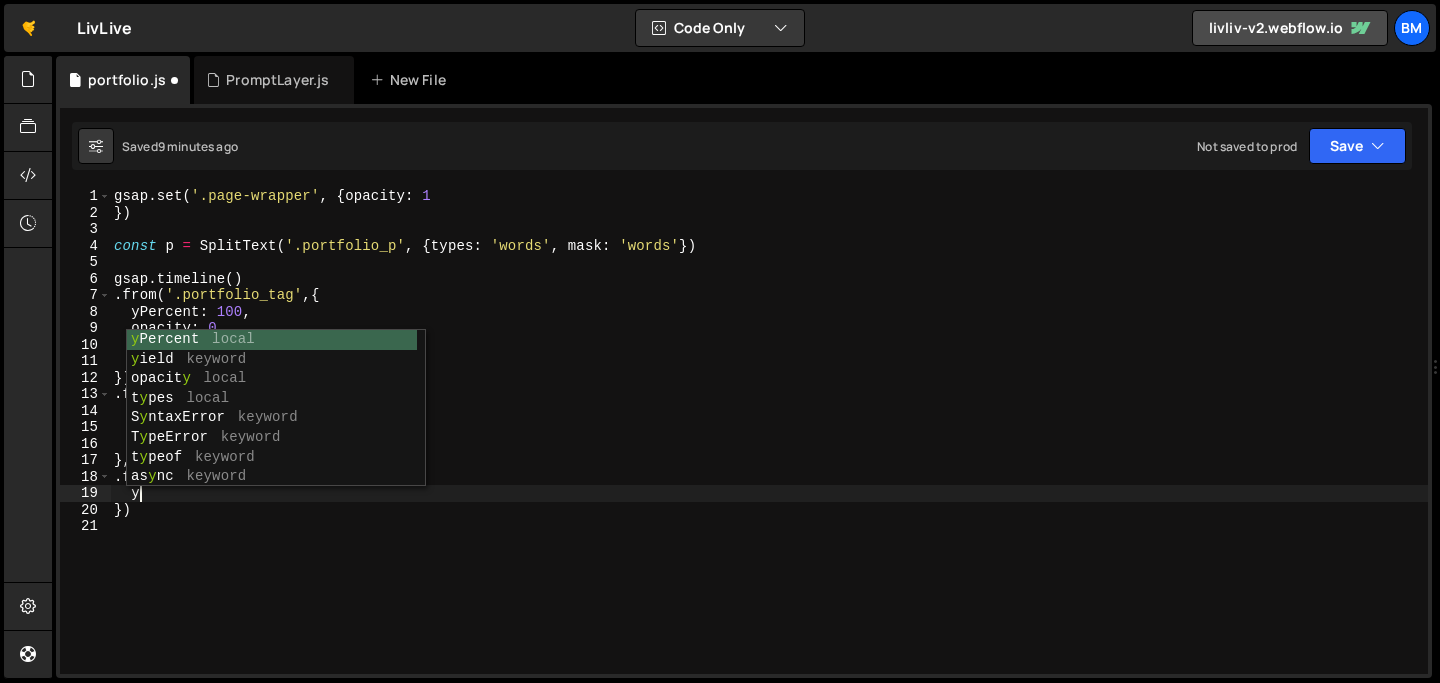 scroll, scrollTop: 0, scrollLeft: 0, axis: both 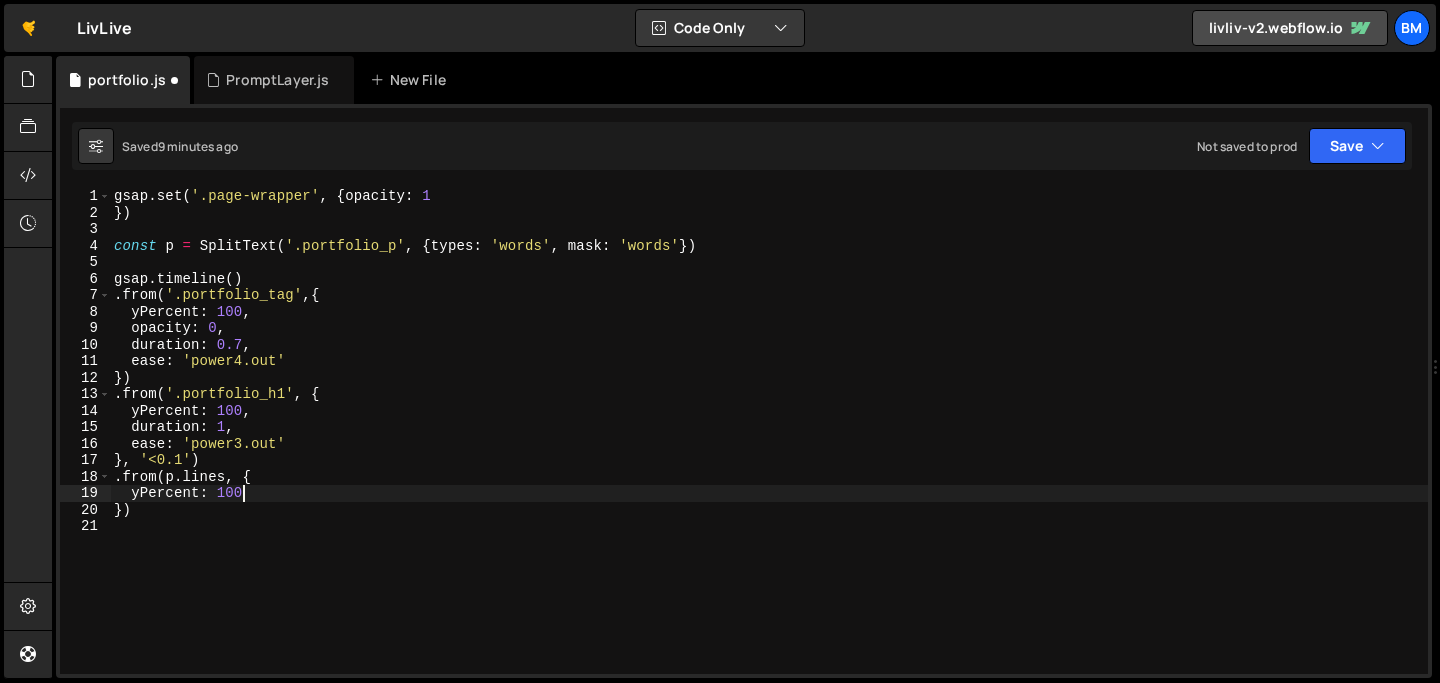 type on "yPercent: 100," 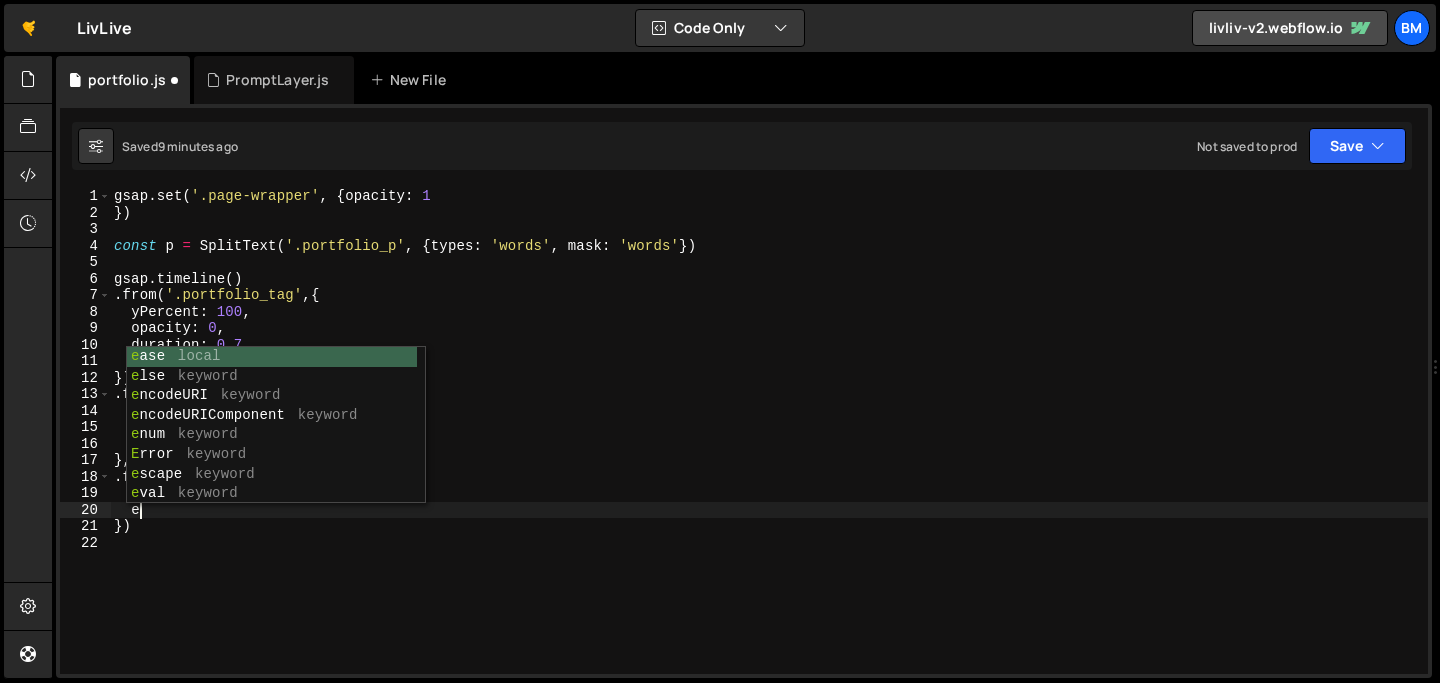 scroll, scrollTop: 0, scrollLeft: 1, axis: horizontal 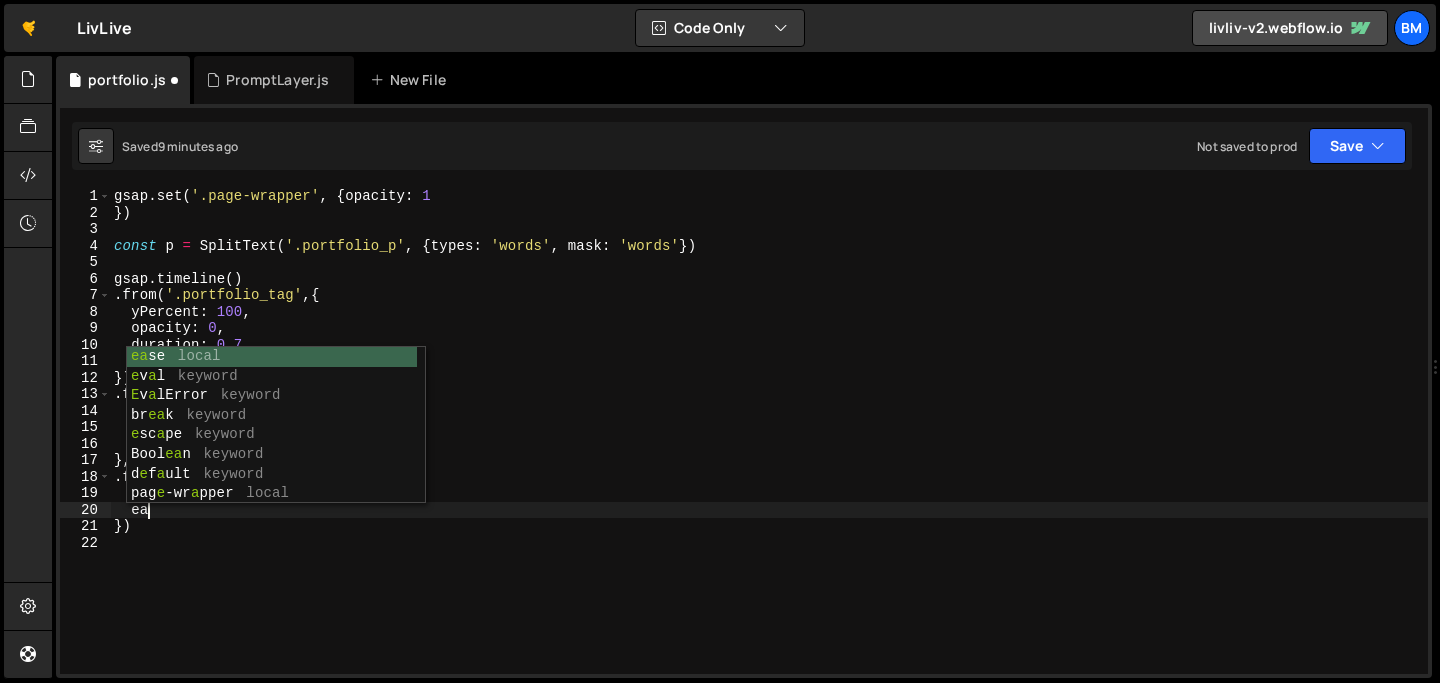 type on "e" 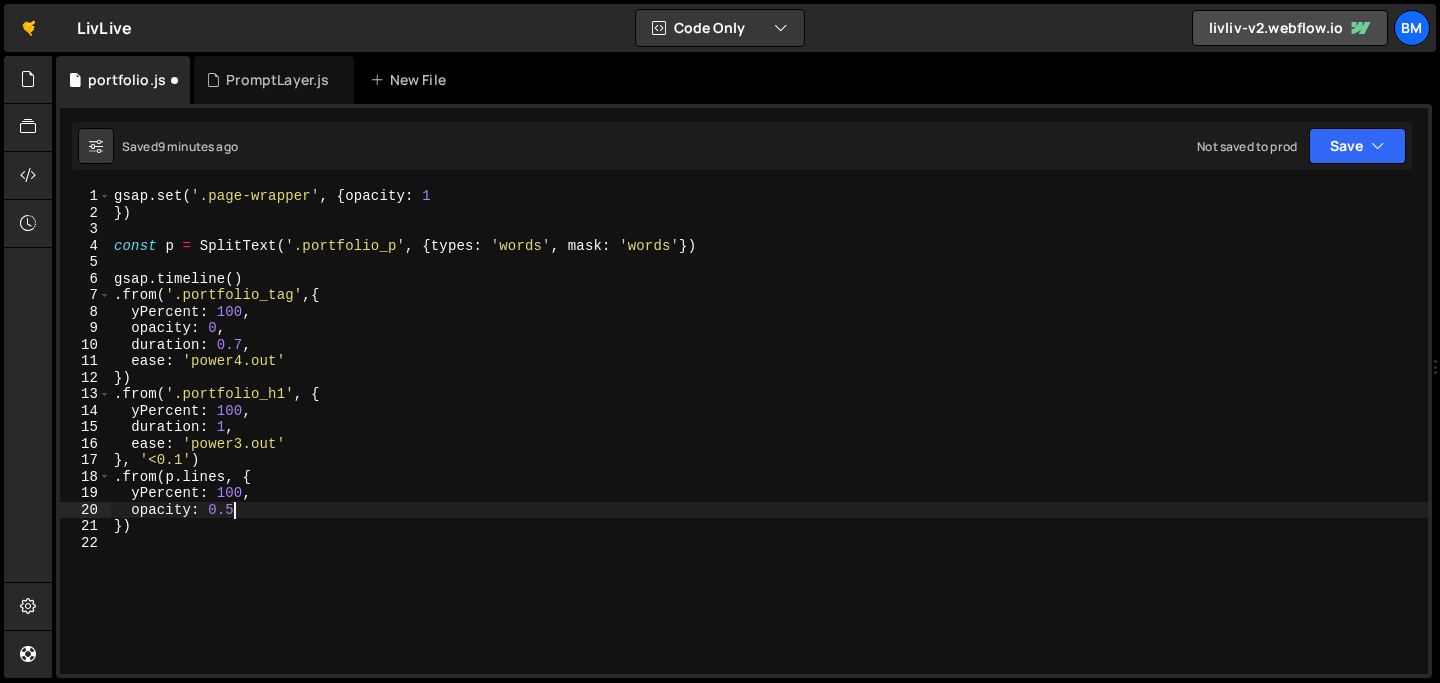 scroll, scrollTop: 0, scrollLeft: 8, axis: horizontal 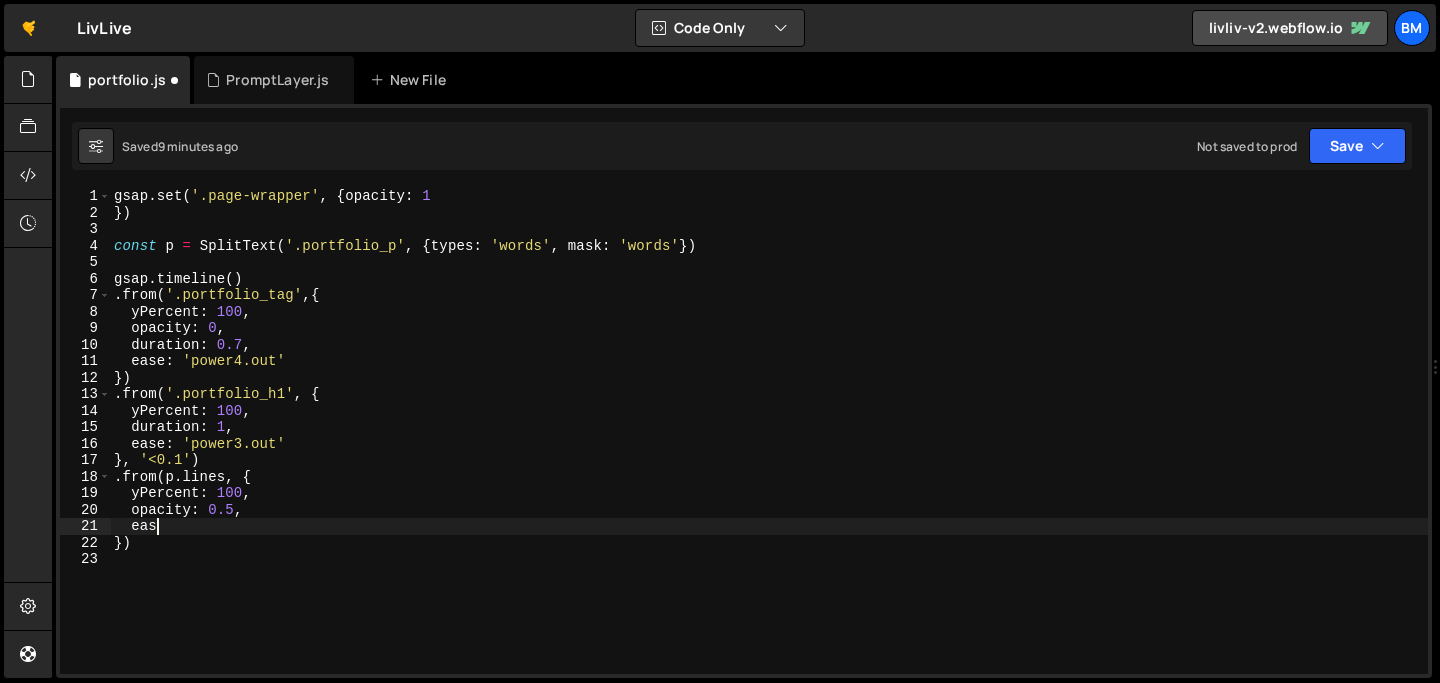 type on "e" 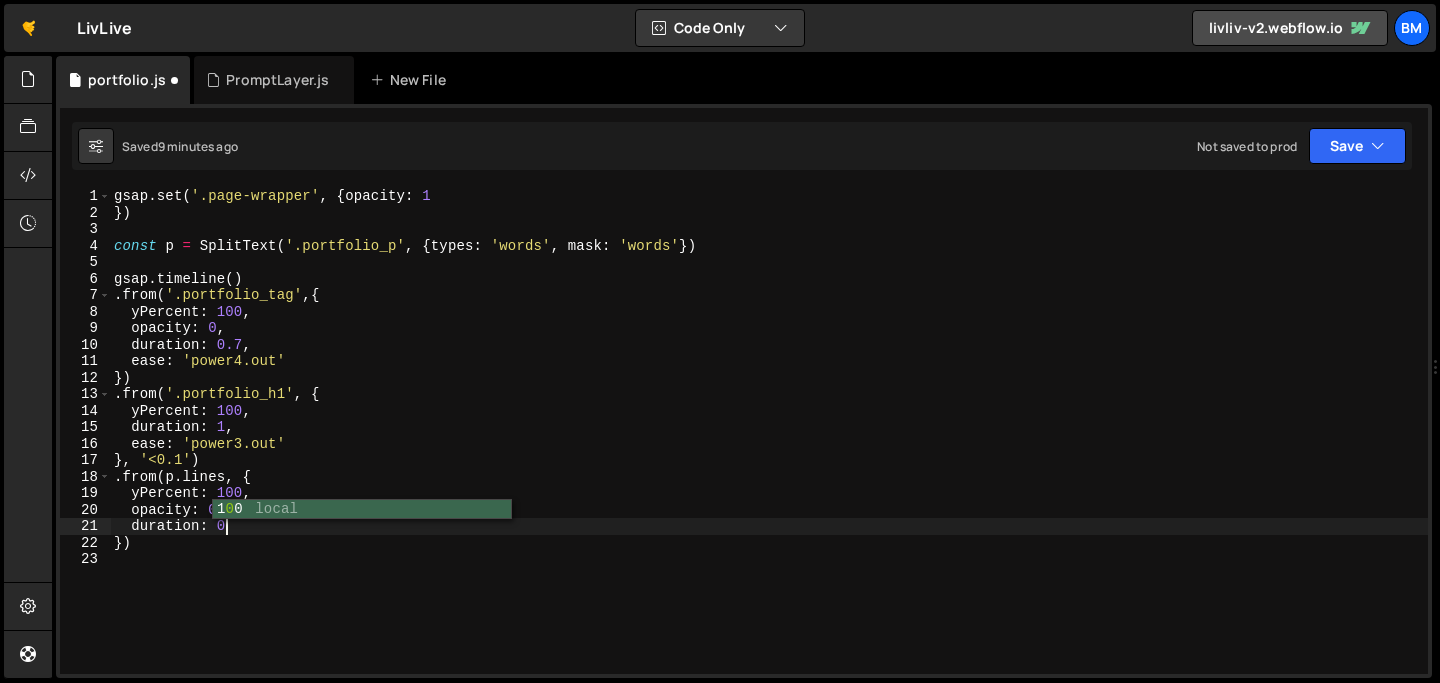 scroll, scrollTop: 0, scrollLeft: 7, axis: horizontal 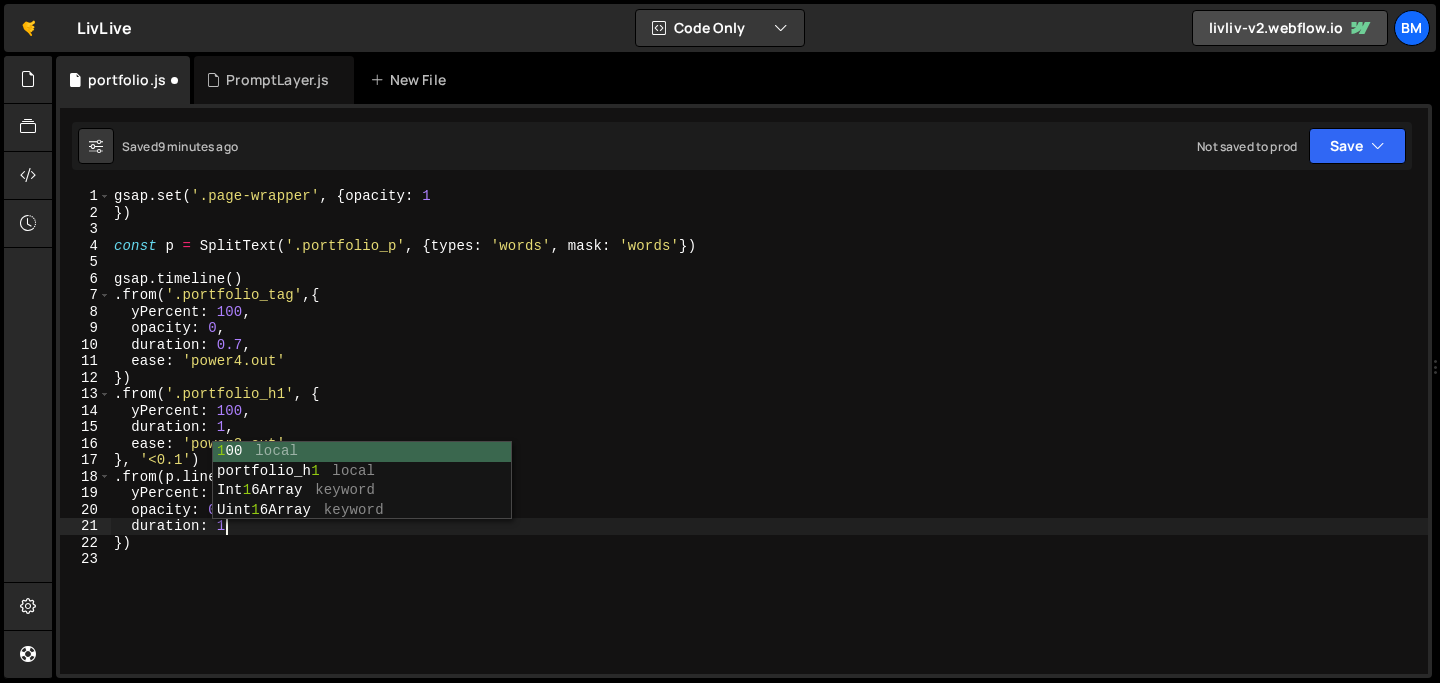 type on "duration: 1," 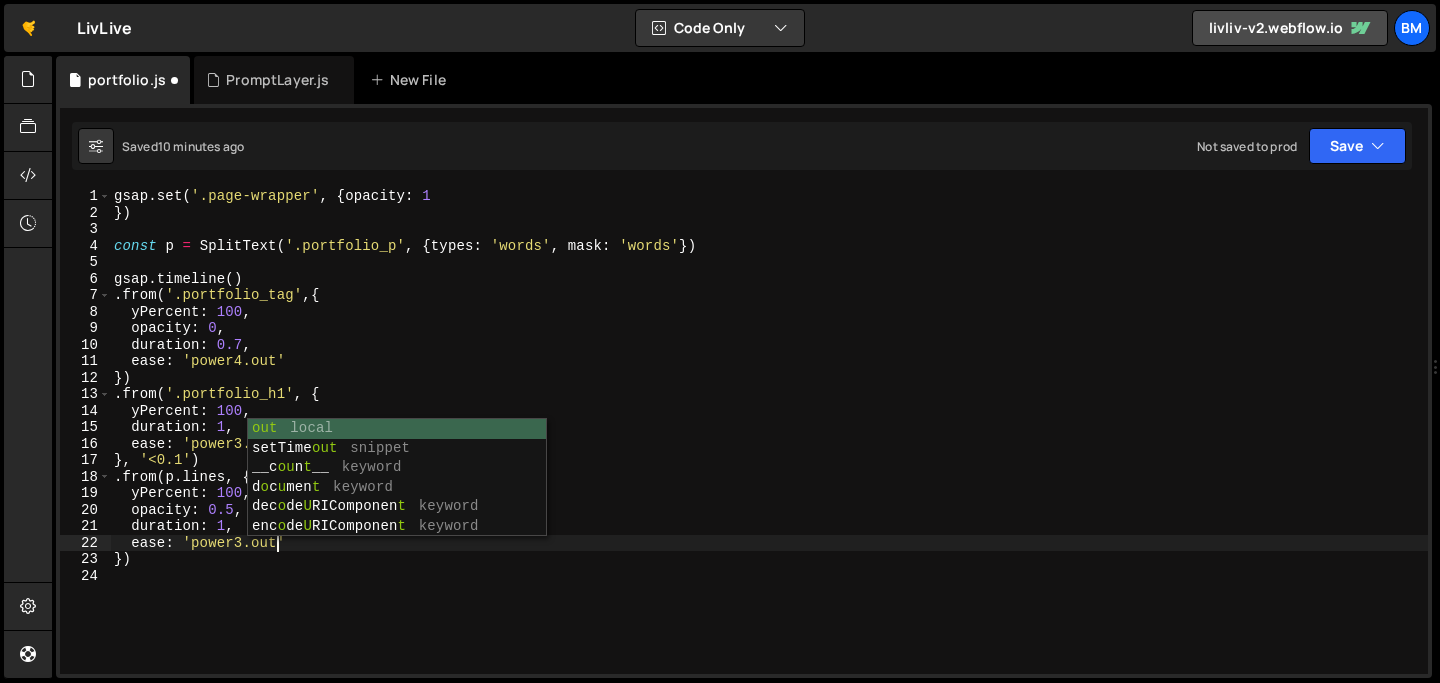 scroll, scrollTop: 0, scrollLeft: 11, axis: horizontal 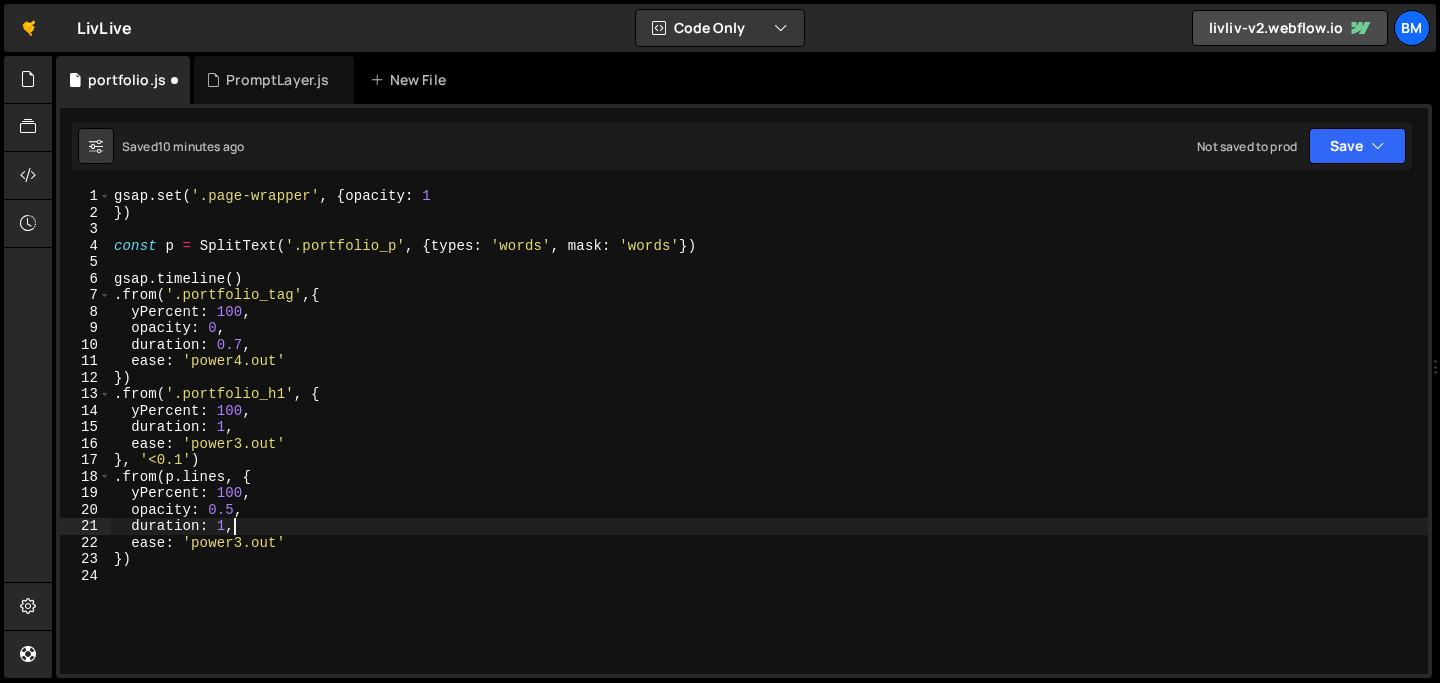 click on "gsap . set ( '.page-wrapper' ,   { opacity :   1 }) const   p   =   SplitText ( '.portfolio_p' ,   { types :   'words' ,   mask :   'words' }) gsap . timeline ( ) . from ( '.portfolio_tag' , {    yPercent :   100 ,    opacity :   0 ,    duration :   0.7 ,    ease :   'power4.out' }) . from ( '.portfolio_h1' ,   {    yPercent :   100 ,    duration :   1 ,    ease :   'power3.out' } ,   '<0.1' ) . from ( p . lines ,   {    yPercent :   100 ,    opacity :   0.5 ,    duration :   1 ,    ease :   'power3.out' })" at bounding box center [769, 447] 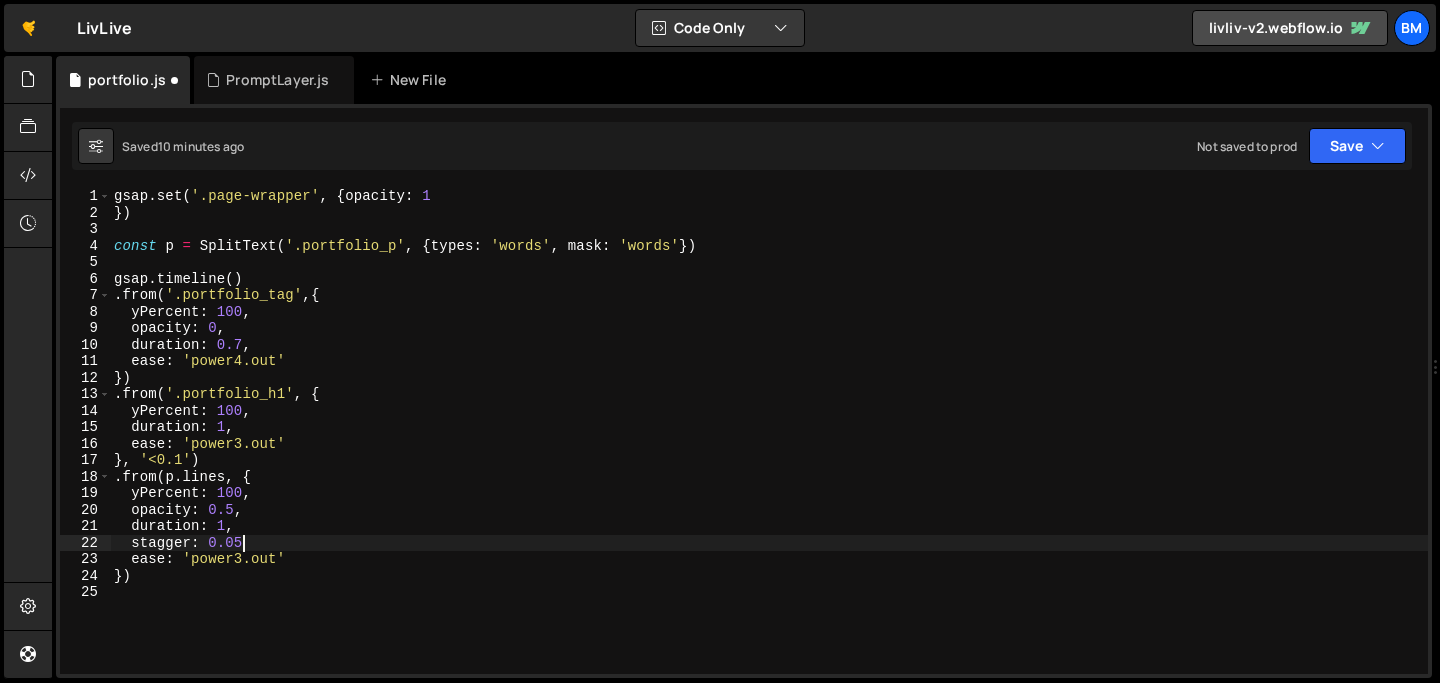 scroll, scrollTop: 0, scrollLeft: 8, axis: horizontal 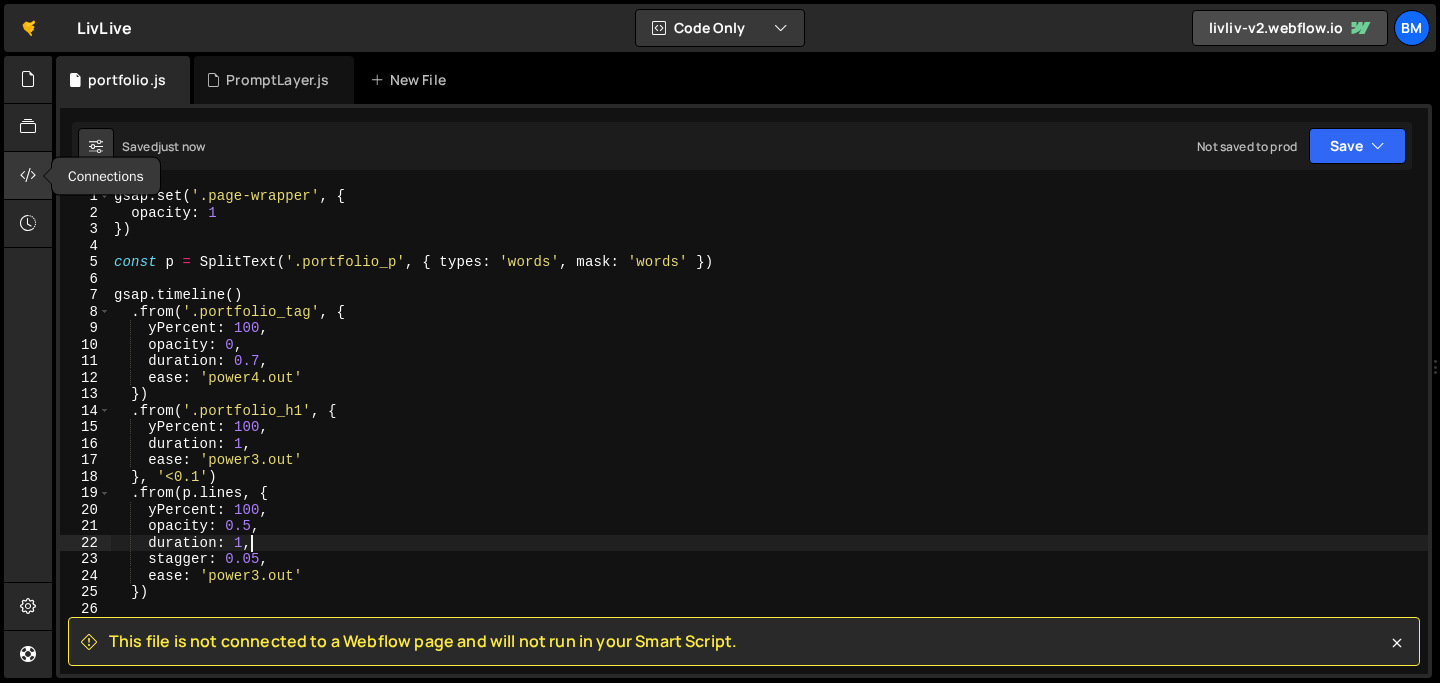 type on "duration: 1," 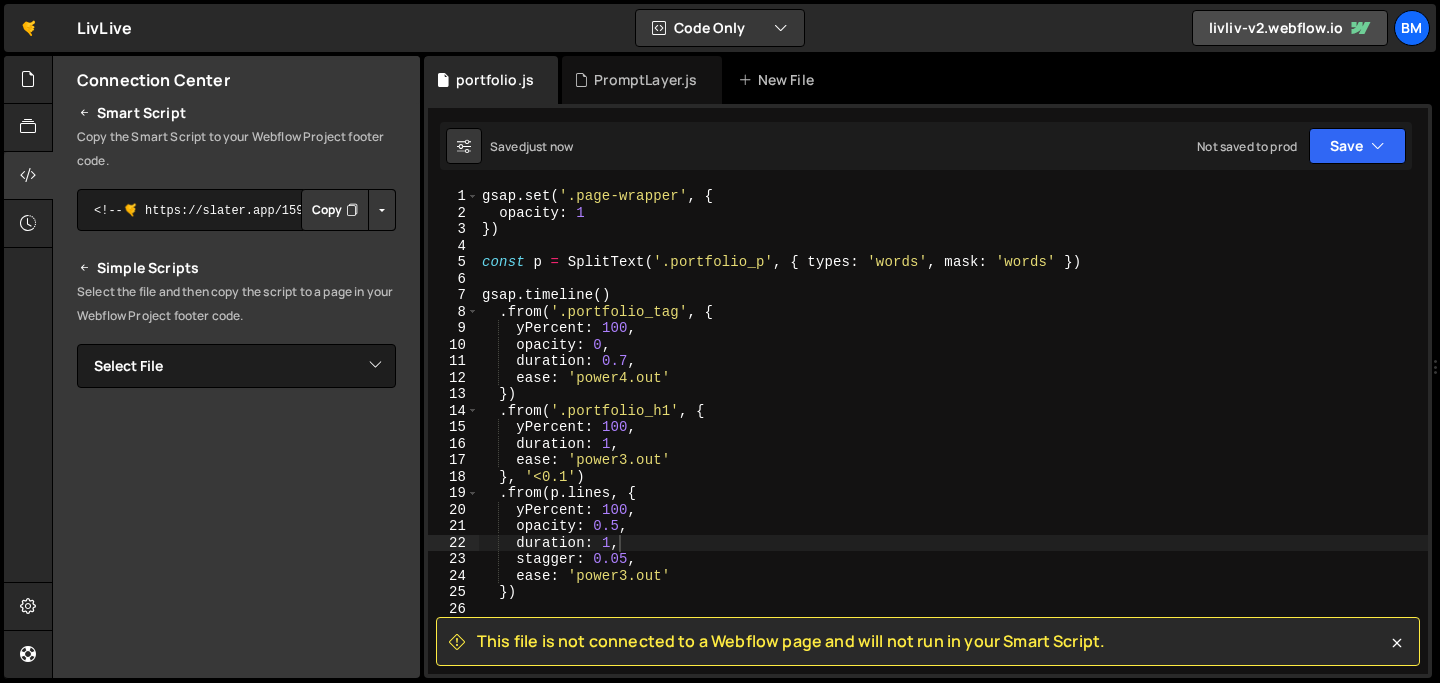 scroll, scrollTop: 216, scrollLeft: 0, axis: vertical 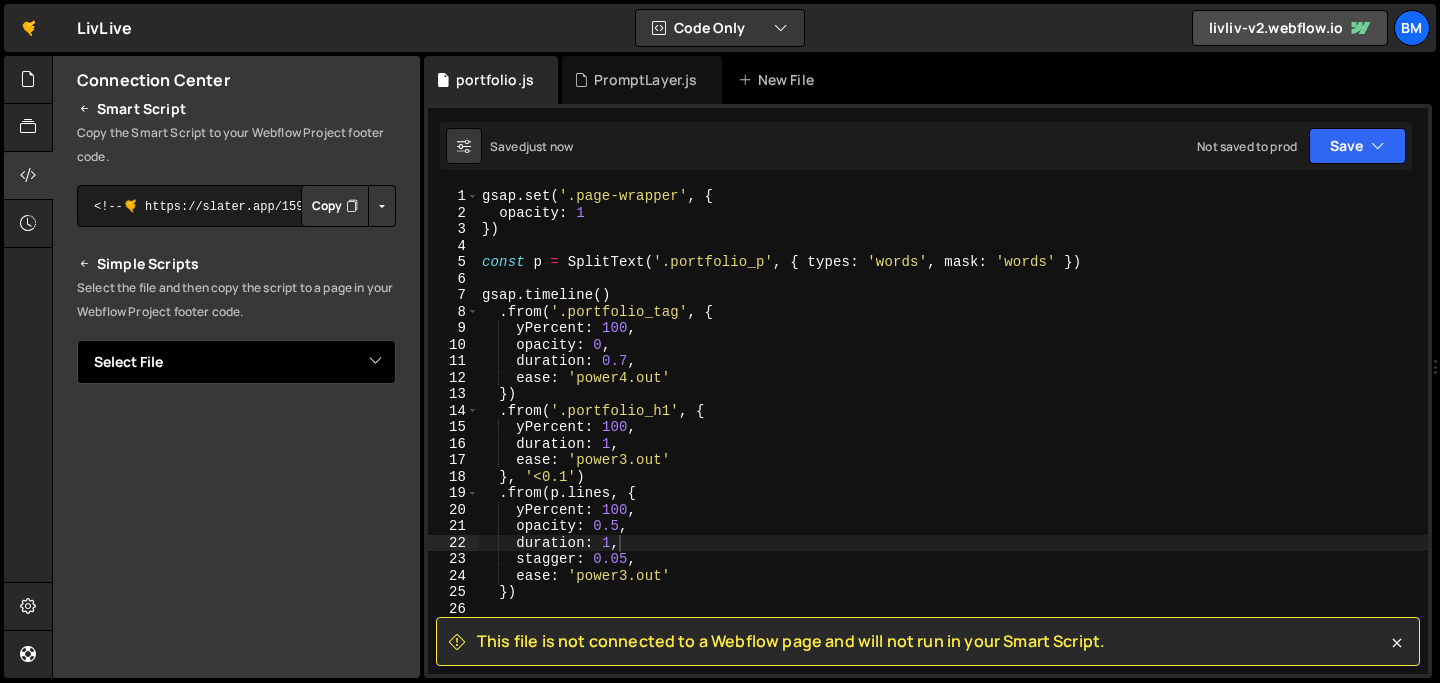 click on "Select File
home.js
home-v2.js
home-v3.js
pcv.js
PromptLayer.js
portfolio.js" at bounding box center [236, 362] 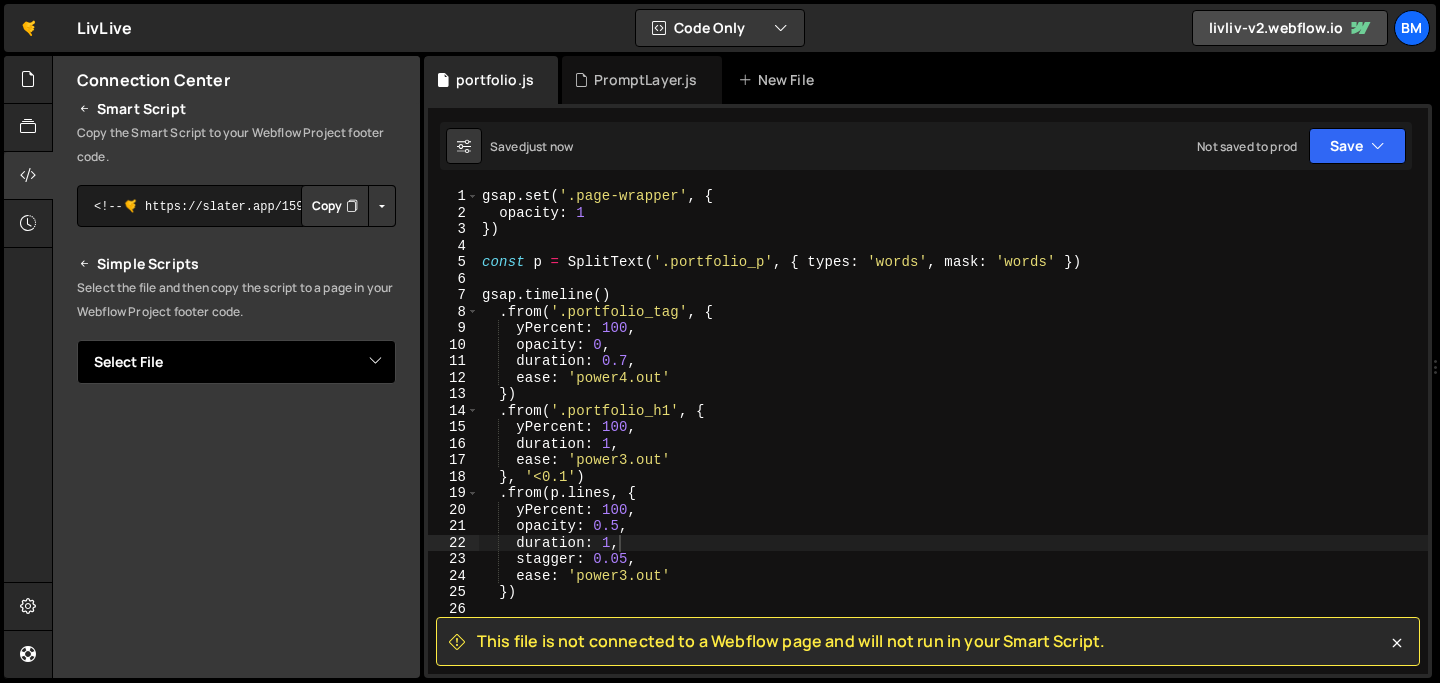 select on "44549" 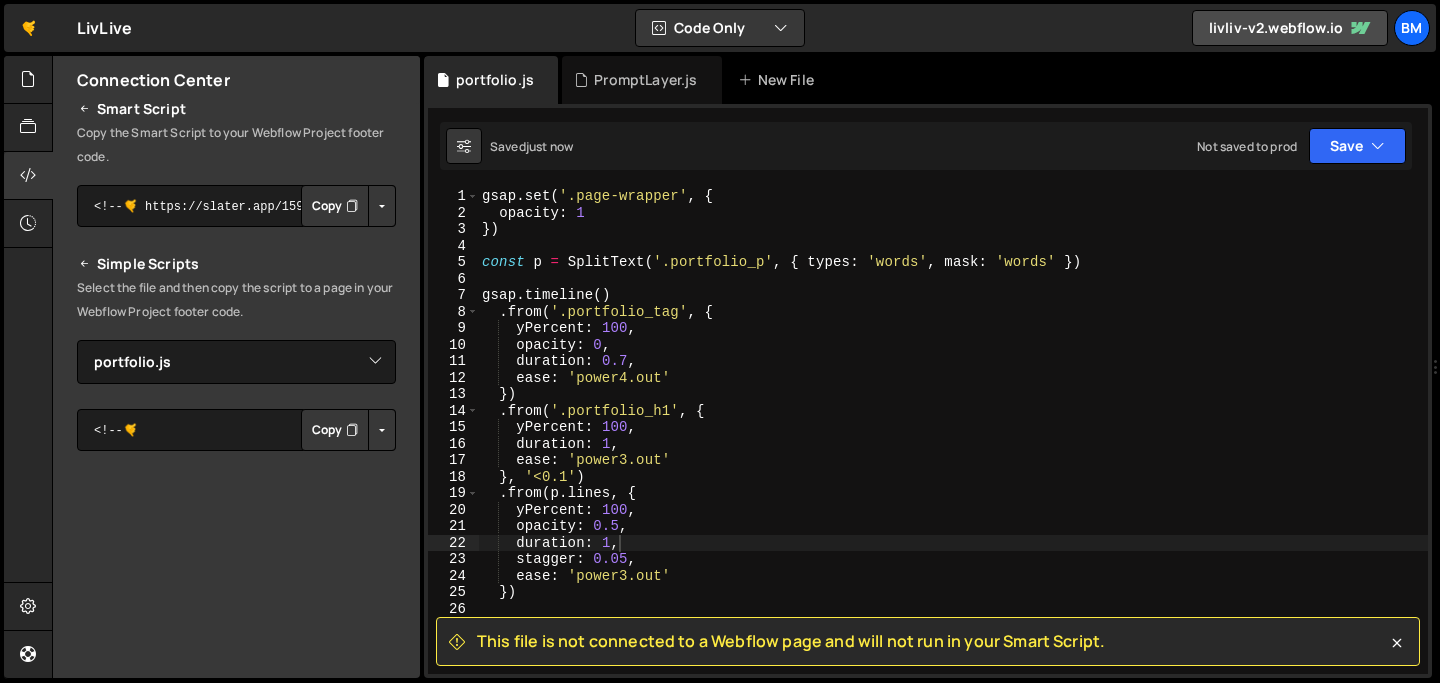 click on "Copy" at bounding box center (335, 430) 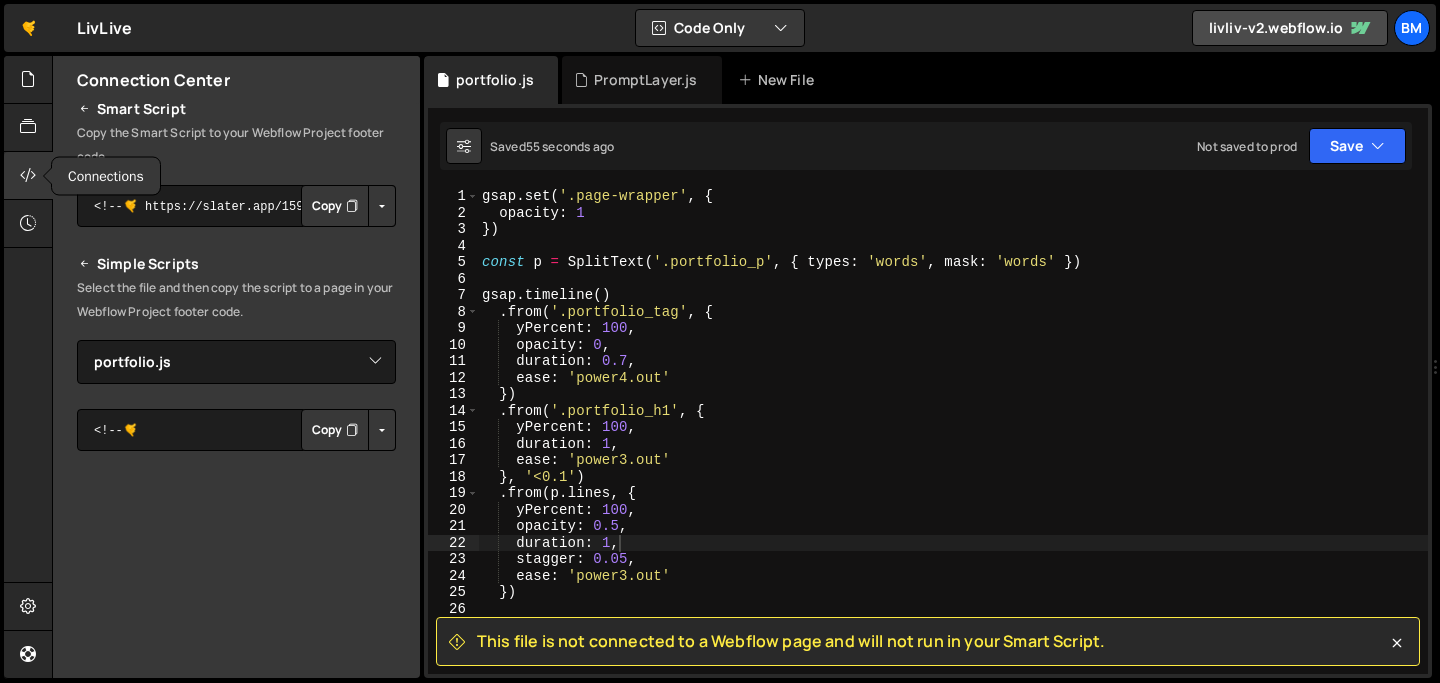 click at bounding box center (28, 175) 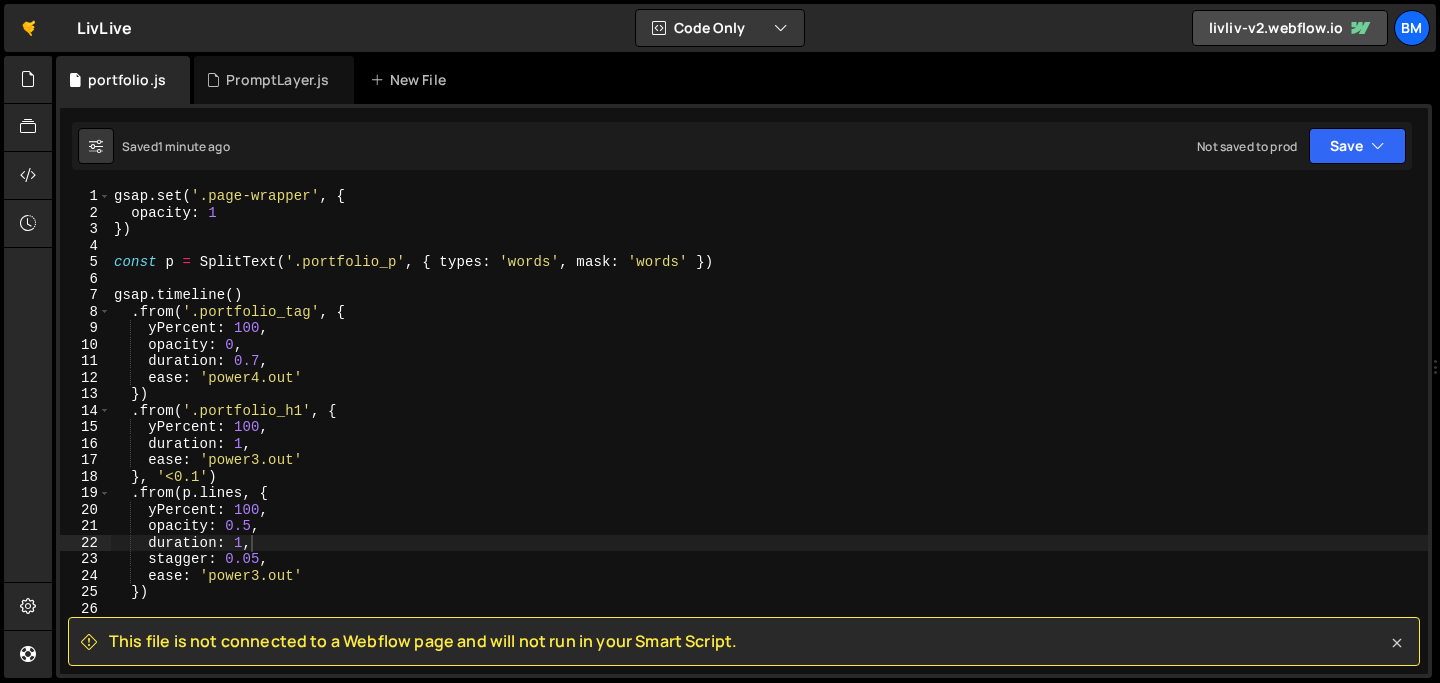 click 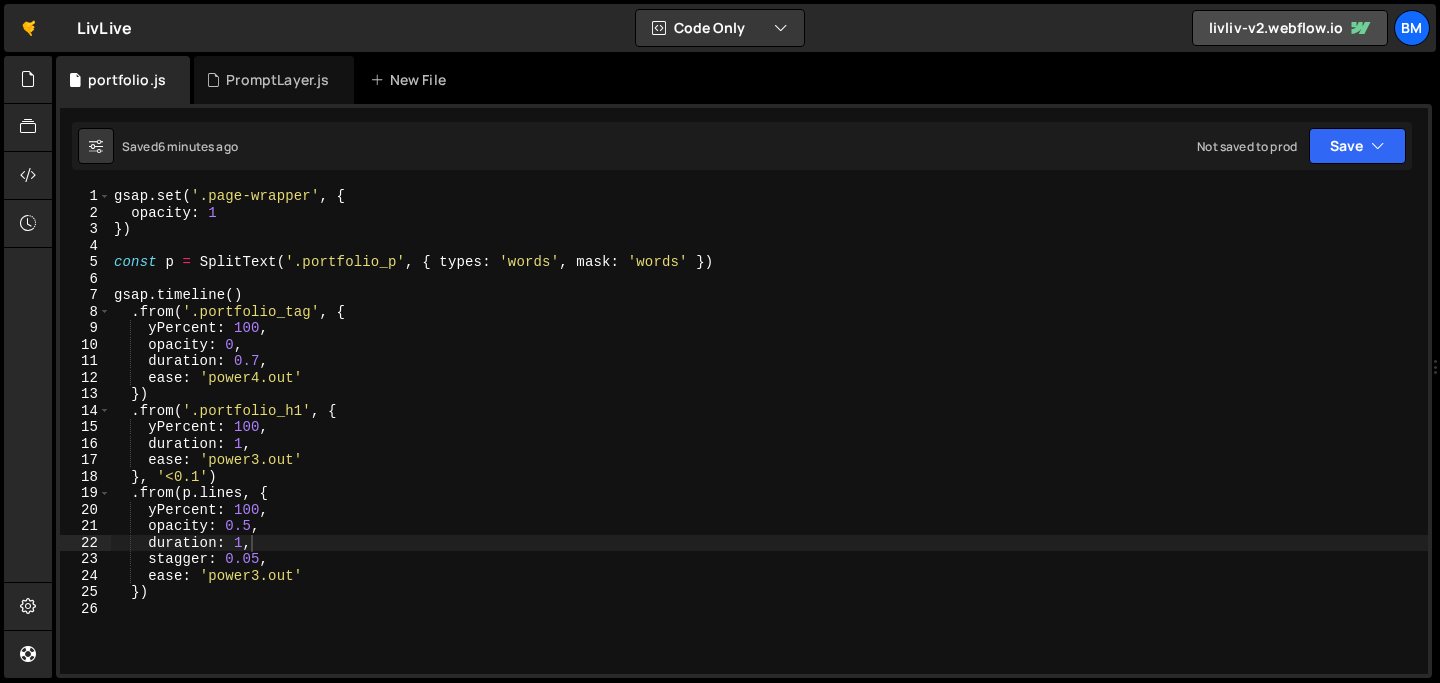 click on "gsap . set ( '.page-wrapper' ,   {    opacity :   1 }) const   p   =   SplitText ( '.portfolio_p' ,   {   types :   'words' ,   mask :   'words'   }) gsap . timeline ( )    . from ( '.portfolio_tag' ,   {       yPercent :   100 ,       opacity :   0 ,       duration :   0.7 ,       ease :   'power4.out'    })    . from ( '.portfolio_h1' ,   {       yPercent :   100 ,       duration :   1 ,       ease :   'power3.out'    } ,   '<0.1' )    . from ( p . lines ,   {       yPercent :   100 ,       opacity :   0.5 ,       duration :   1 ,       stagger :   0.05 ,       ease :   'power3.out'    })" at bounding box center (769, 447) 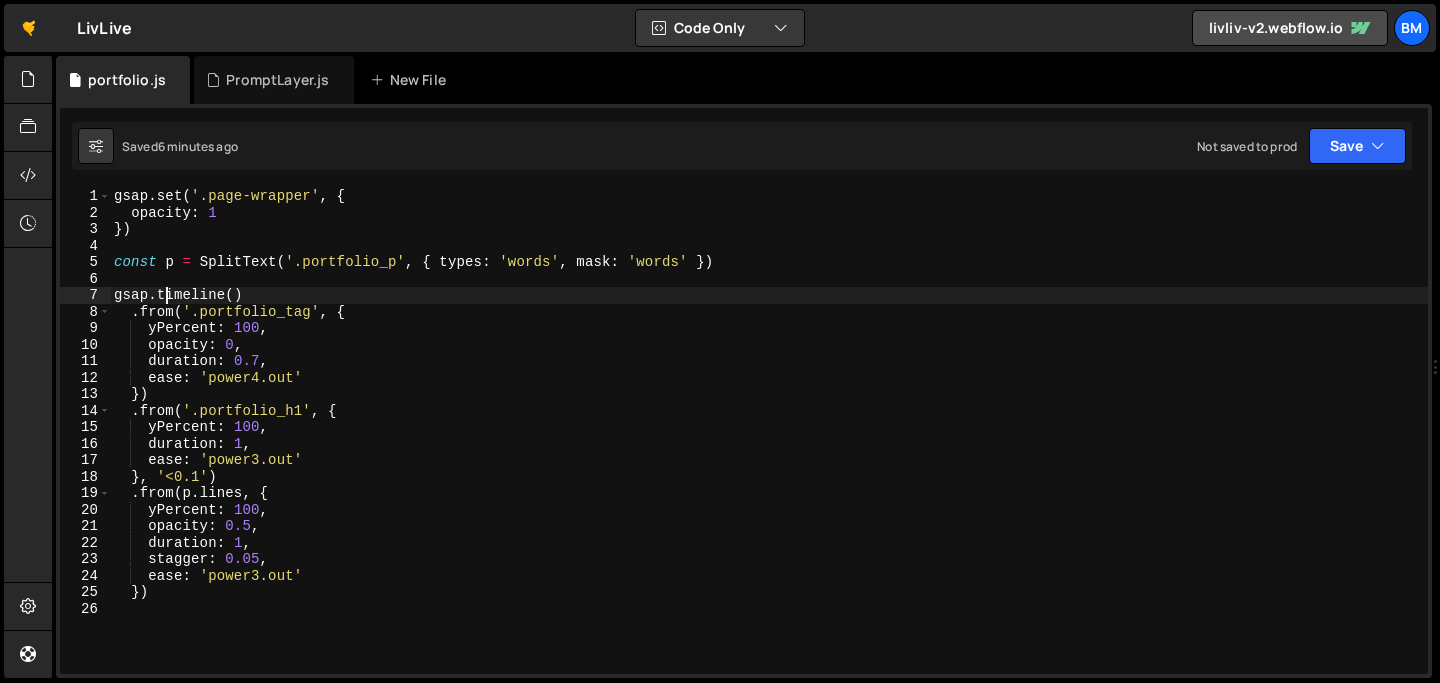 scroll, scrollTop: 0, scrollLeft: 8, axis: horizontal 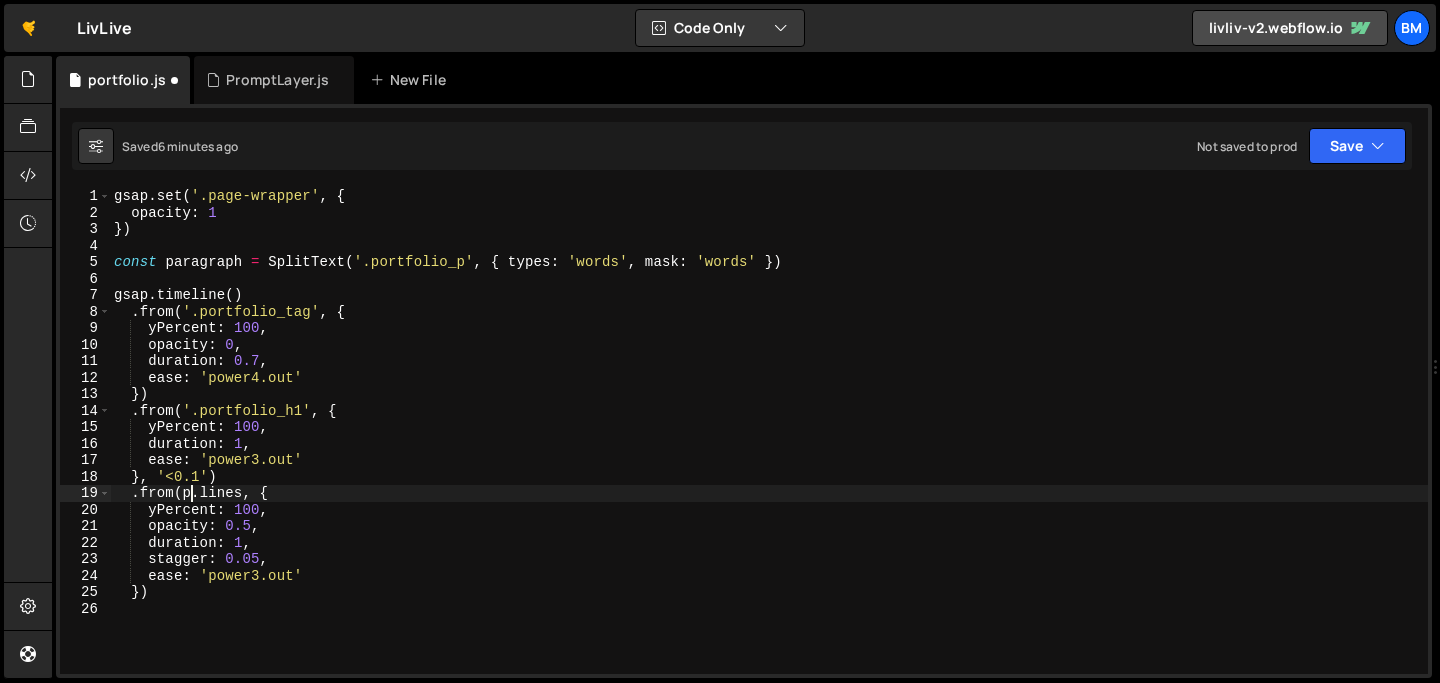 click on "gsap . set ( '.page-wrapper' ,   {    opacity :   1 }) const   paragraph   =   SplitText ( '.portfolio_p' ,   {   types :   'words' ,   mask :   'words'   }) gsap . timeline ( )    . from ( '.portfolio_tag' ,   {       yPercent :   100 ,       opacity :   0 ,       duration :   0.7 ,       ease :   'power4.out'    })    . from ( '.portfolio_h1' ,   {       yPercent :   100 ,       duration :   1 ,       ease :   'power3.out'    } ,   '<0.1' )    . from ( p . lines ,   {       yPercent :   100 ,       opacity :   0.5 ,       duration :   1 ,       stagger :   0.05 ,       ease :   'power3.out'    })" at bounding box center [769, 447] 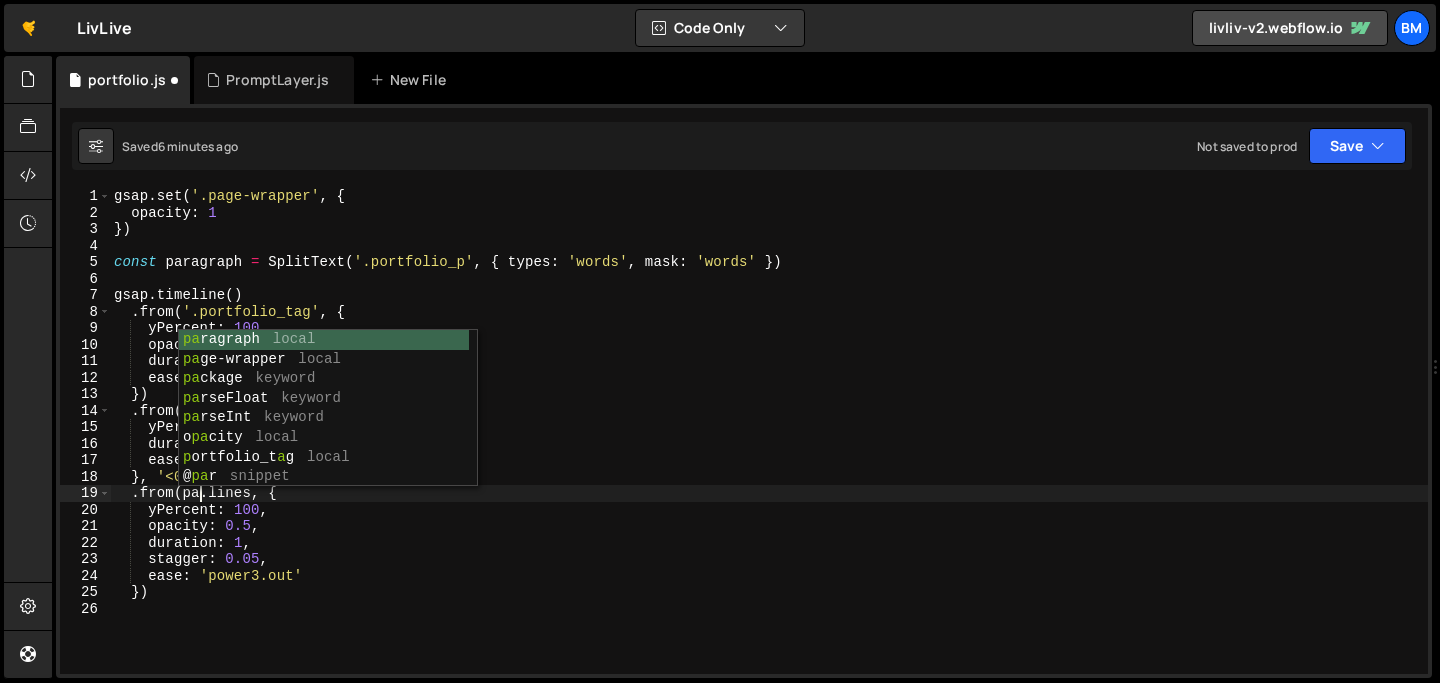 scroll, scrollTop: 0, scrollLeft: 6, axis: horizontal 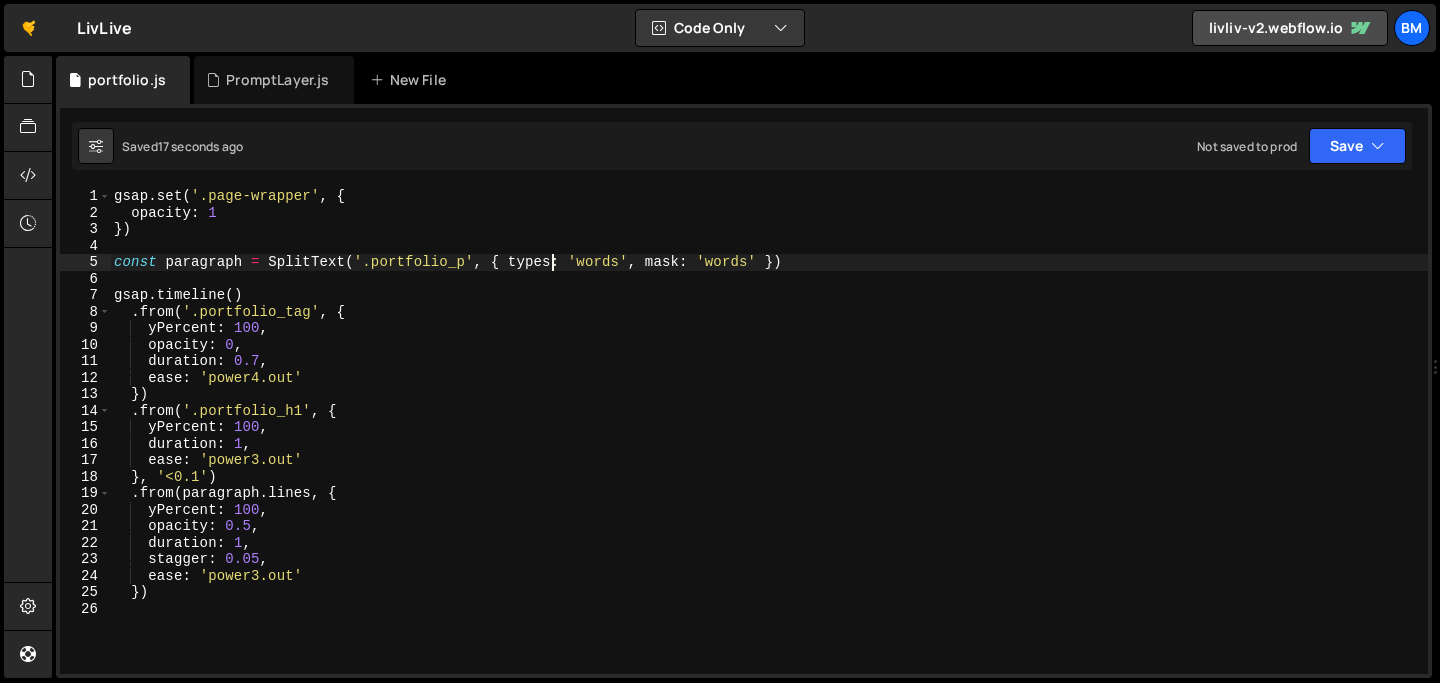 click on "gsap . set ( '.page-wrapper' ,   {    opacity :   1 }) const   paragraph   =   SplitText ( '.portfolio_p' ,   {   types :   'words' ,   mask :   'words'   }) gsap . timeline ( )    . from ( '.portfolio_tag' ,   {       yPercent :   100 ,       opacity :   0 ,       duration :   0.7 ,       ease :   'power4.out'    })    . from ( '.portfolio_h1' ,   {       yPercent :   100 ,       duration :   1 ,       ease :   'power3.out'    } ,   '<0.1' )    . from ( paragraph . lines ,   {       yPercent :   100 ,       opacity :   0.5 ,       duration :   1 ,       stagger :   0.05 ,       ease :   'power3.out'    })" at bounding box center (769, 447) 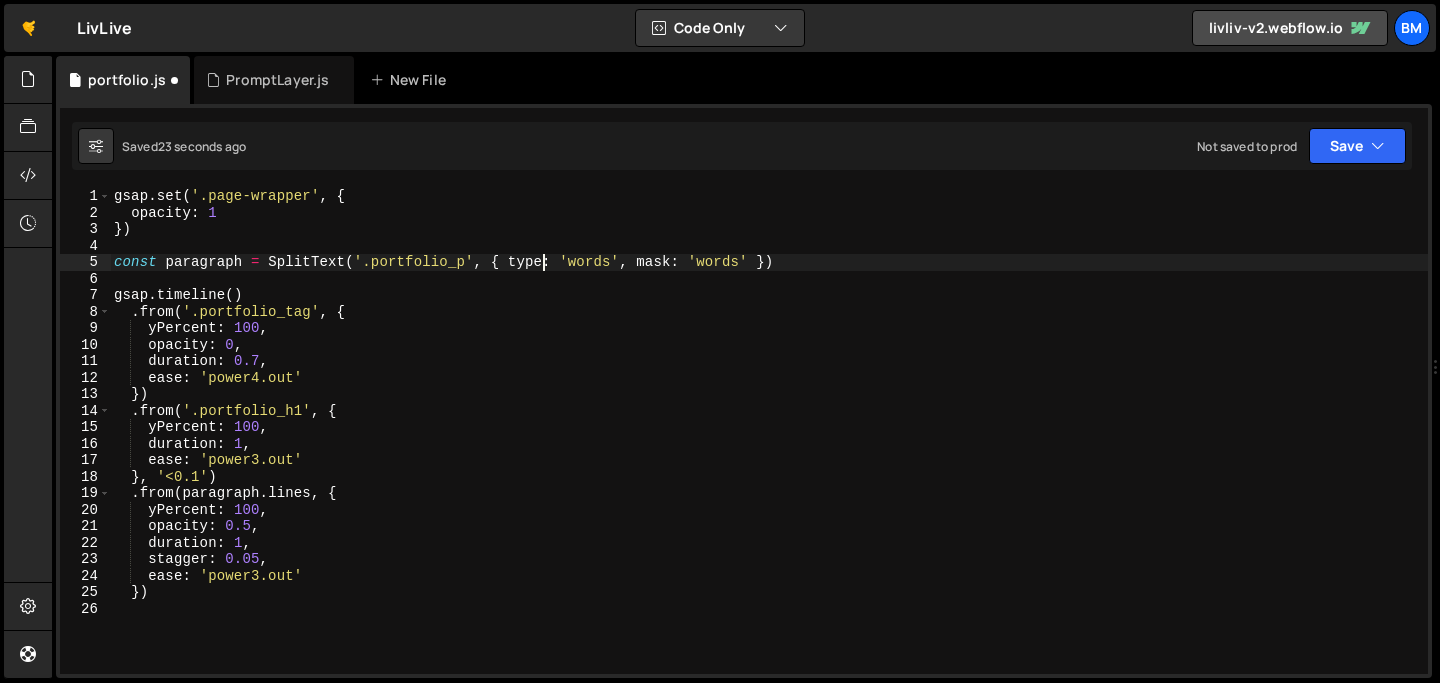 click on "gsap . set ( '.page-wrapper' ,   {    opacity :   1 }) const   paragraph   =   SplitText ( '.portfolio_p' ,   {   type :   'words' ,   mask :   'words'   }) gsap . timeline ( )    . from ( '.portfolio_tag' ,   {       yPercent :   100 ,       opacity :   0 ,       duration :   0.7 ,       ease :   'power4.out'    })    . from ( '.portfolio_h1' ,   {       yPercent :   100 ,       duration :   1 ,       ease :   'power3.out'    } ,   '<0.1' )    . from ( paragraph . lines ,   {       yPercent :   100 ,       opacity :   0.5 ,       duration :   1 ,       stagger :   0.05 ,       ease :   'power3.out'    })" at bounding box center [769, 447] 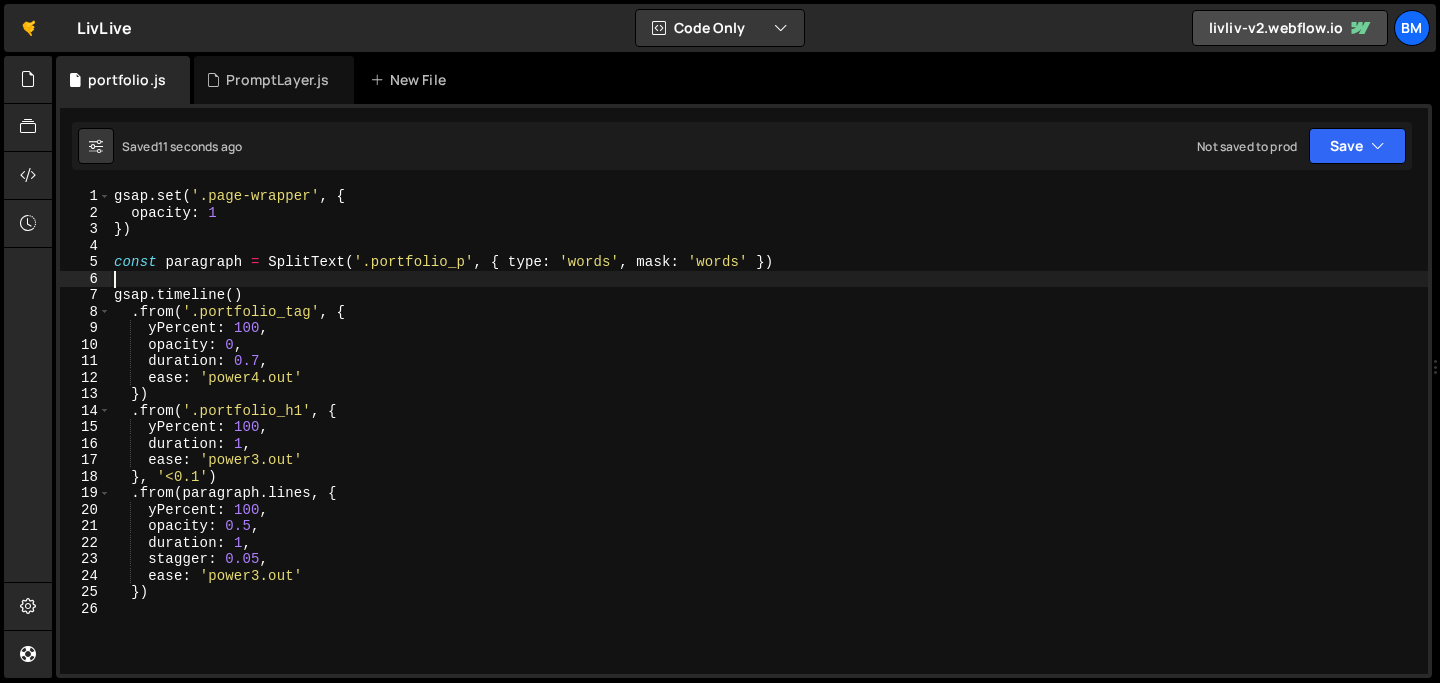 click on "gsap . set ( '.page-wrapper' ,   {    opacity :   1 }) const   paragraph   =   SplitText ( '.portfolio_p' ,   {   type :   'words' ,   mask :   'words'   }) gsap . timeline ( )    . from ( '.portfolio_tag' ,   {       yPercent :   100 ,       opacity :   0 ,       duration :   0.7 ,       ease :   'power4.out'    })    . from ( '.portfolio_h1' ,   {       yPercent :   100 ,       duration :   1 ,       ease :   'power3.out'    } ,   '<0.1' )    . from ( paragraph . lines ,   {       yPercent :   100 ,       opacity :   0.5 ,       duration :   1 ,       stagger :   0.05 ,       ease :   'power3.out'    })" at bounding box center (769, 447) 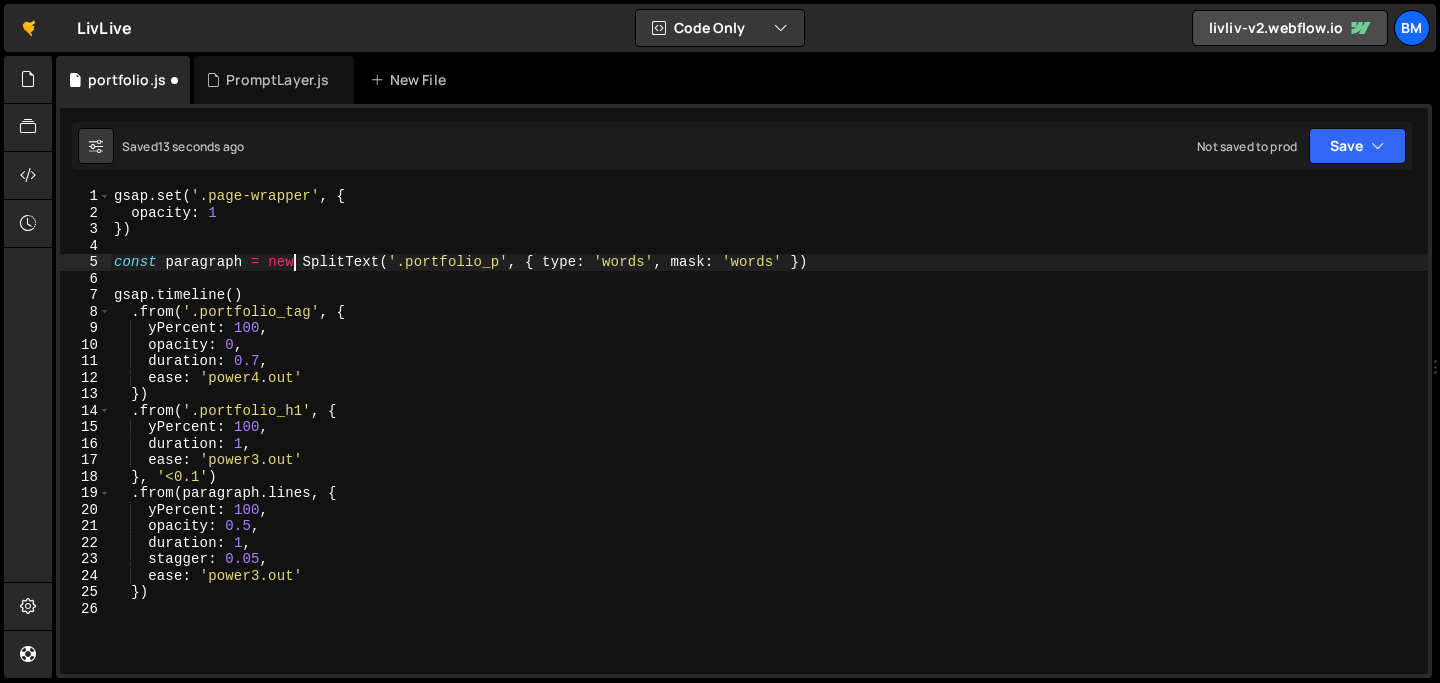 scroll, scrollTop: 0, scrollLeft: 12, axis: horizontal 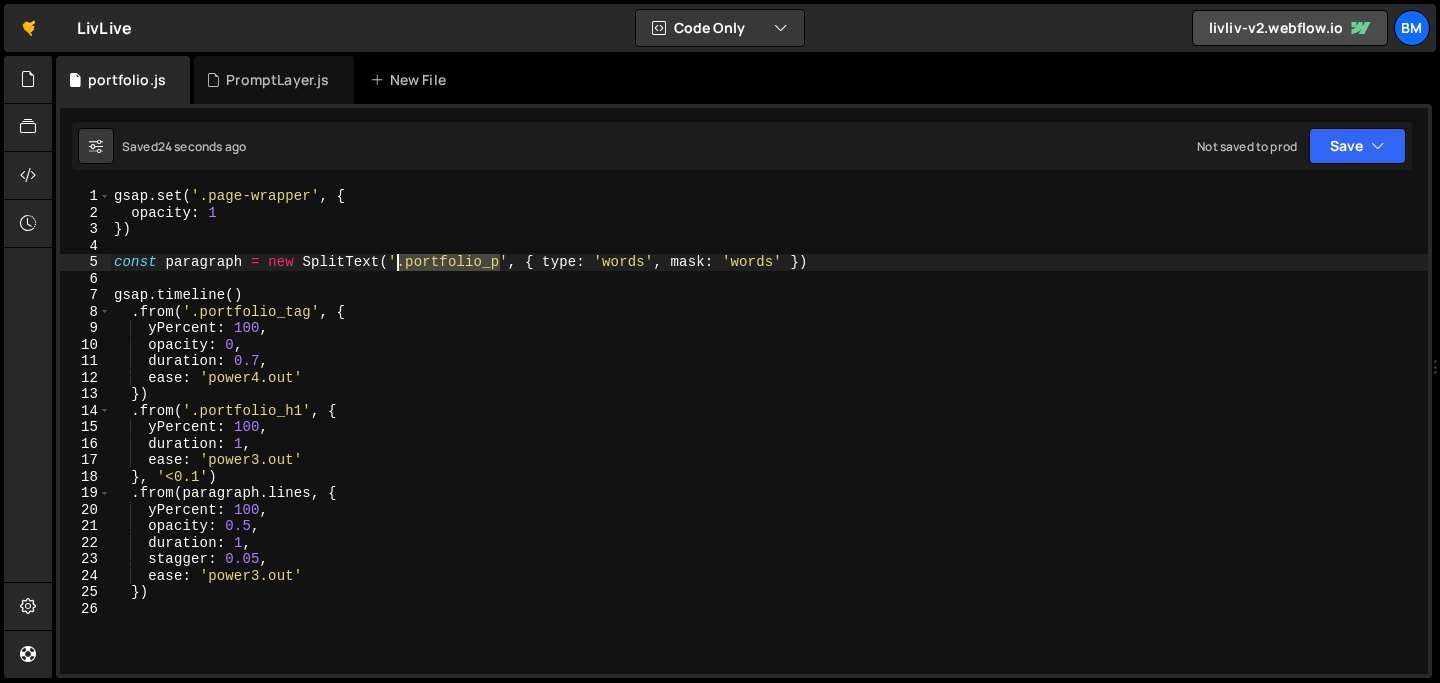 drag, startPoint x: 500, startPoint y: 257, endPoint x: 398, endPoint y: 256, distance: 102.0049 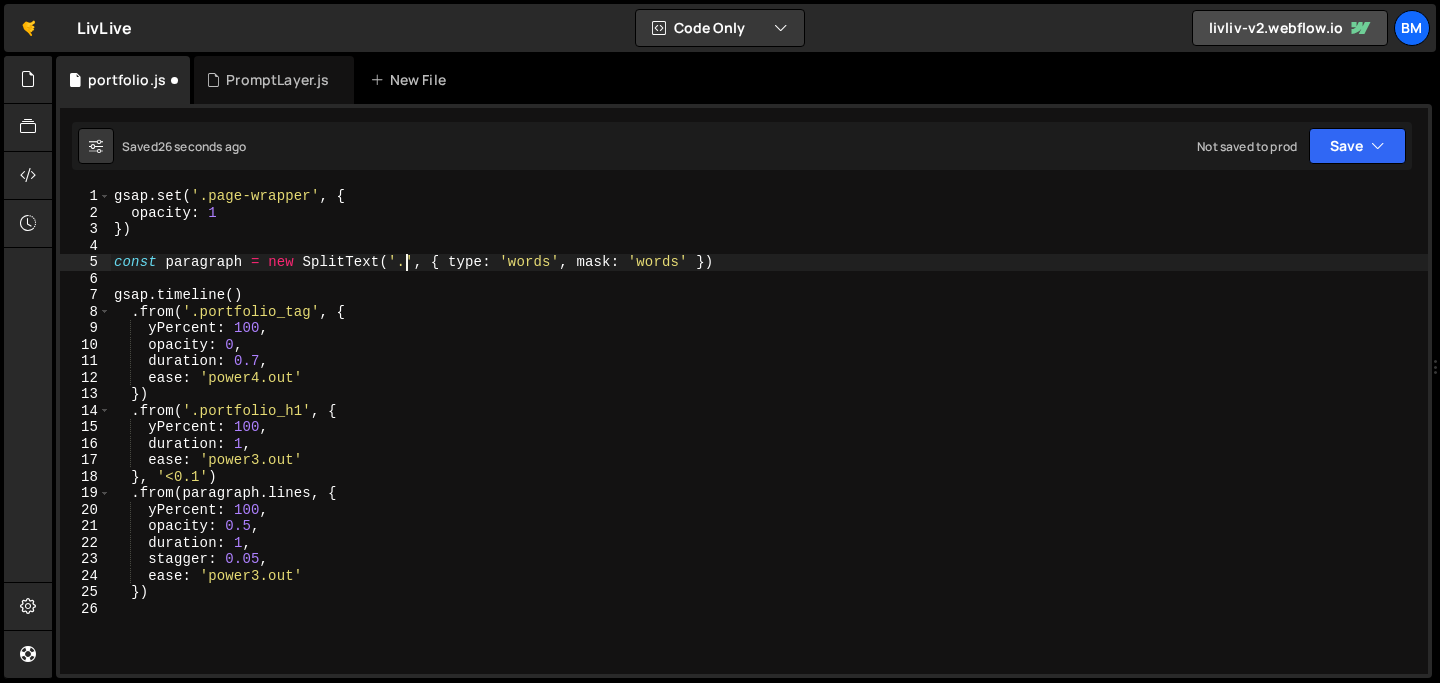 scroll, scrollTop: 0, scrollLeft: 20, axis: horizontal 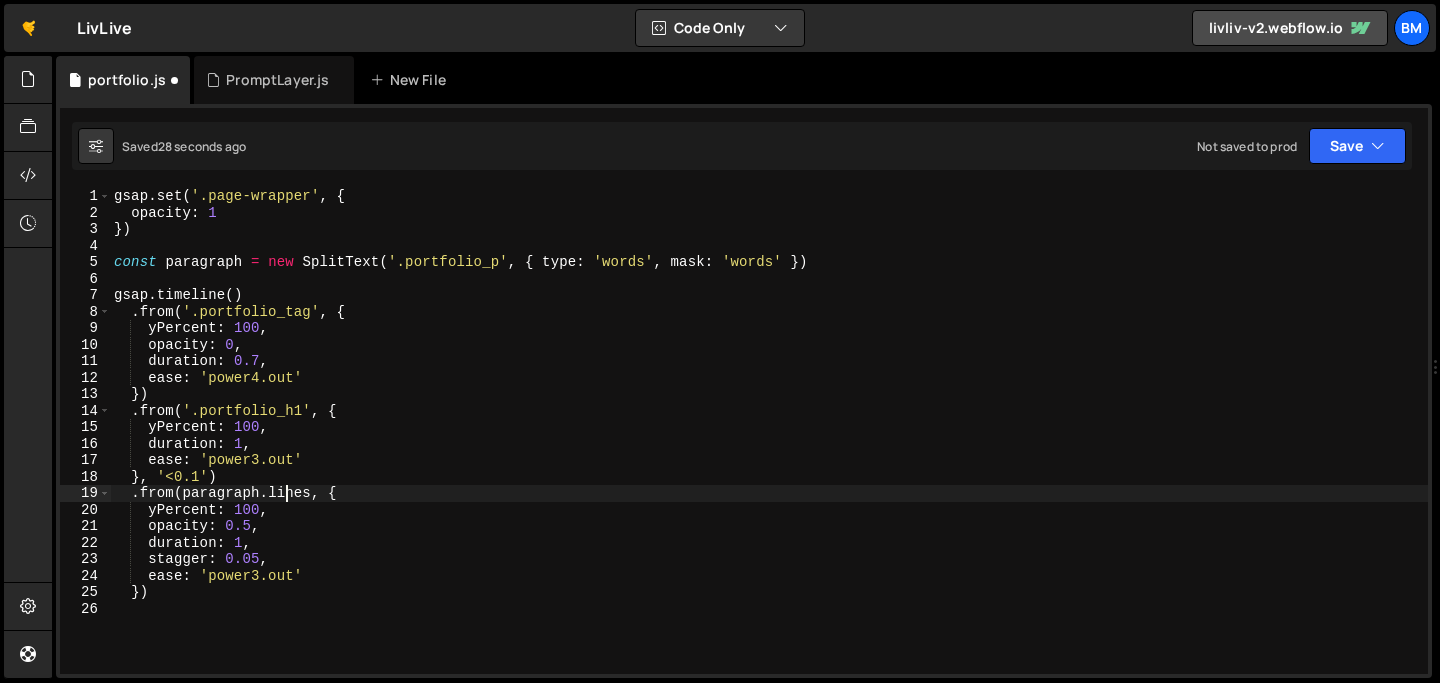 click on "gsap . set ( '.page-wrapper' ,   {    opacity :   1 }) const   paragraph   =   new   SplitText ( '.portfolio_p' ,   {   type :   'words' ,   mask :   'words'   }) gsap . timeline ( )    . from ( '.portfolio_tag' ,   {       yPercent :   100 ,       opacity :   0 ,       duration :   0.7 ,       ease :   'power4.out'    })    . from ( '.portfolio_h1' ,   {       yPercent :   100 ,       duration :   1 ,       ease :   'power3.out'    } ,   '<0.1' )    . from ( paragraph . lines ,   {       yPercent :   100 ,       opacity :   0.5 ,       duration :   1 ,       stagger :   0.05 ,       ease :   'power3.out'    })" at bounding box center (769, 447) 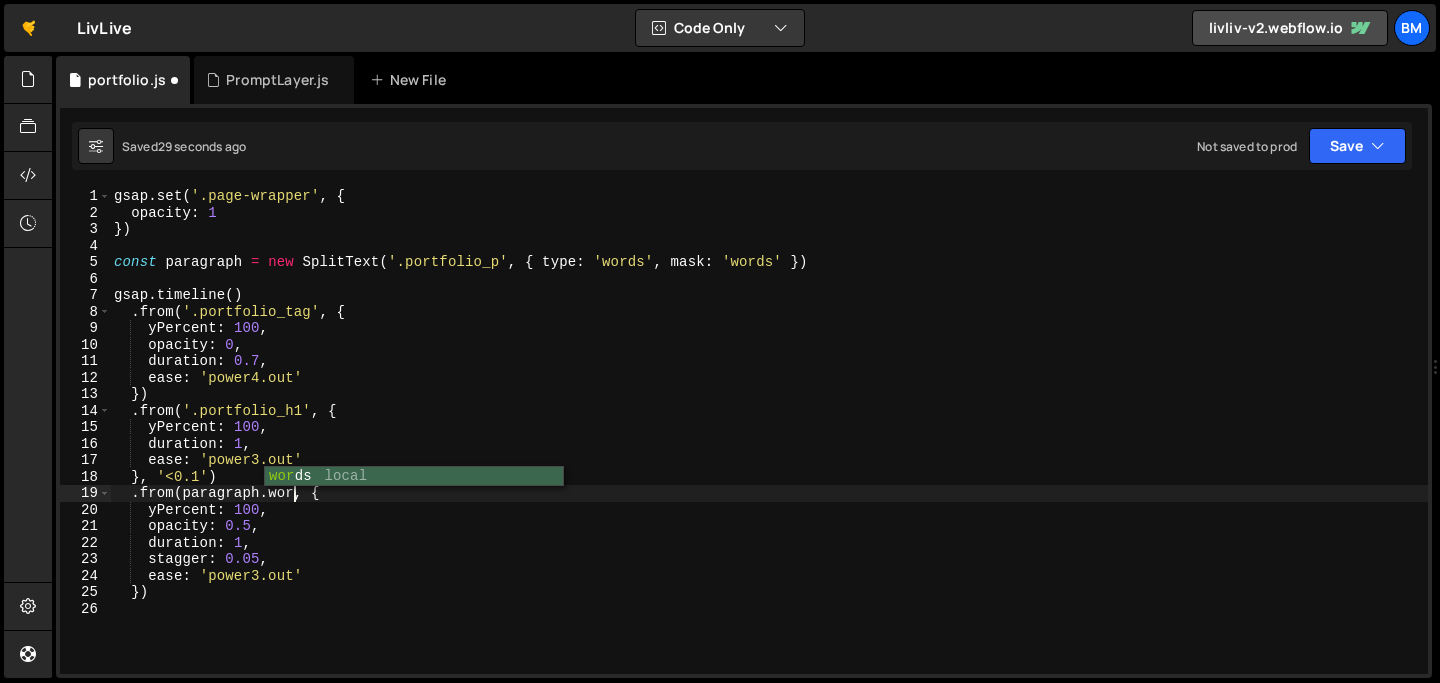 scroll, scrollTop: 0, scrollLeft: 13, axis: horizontal 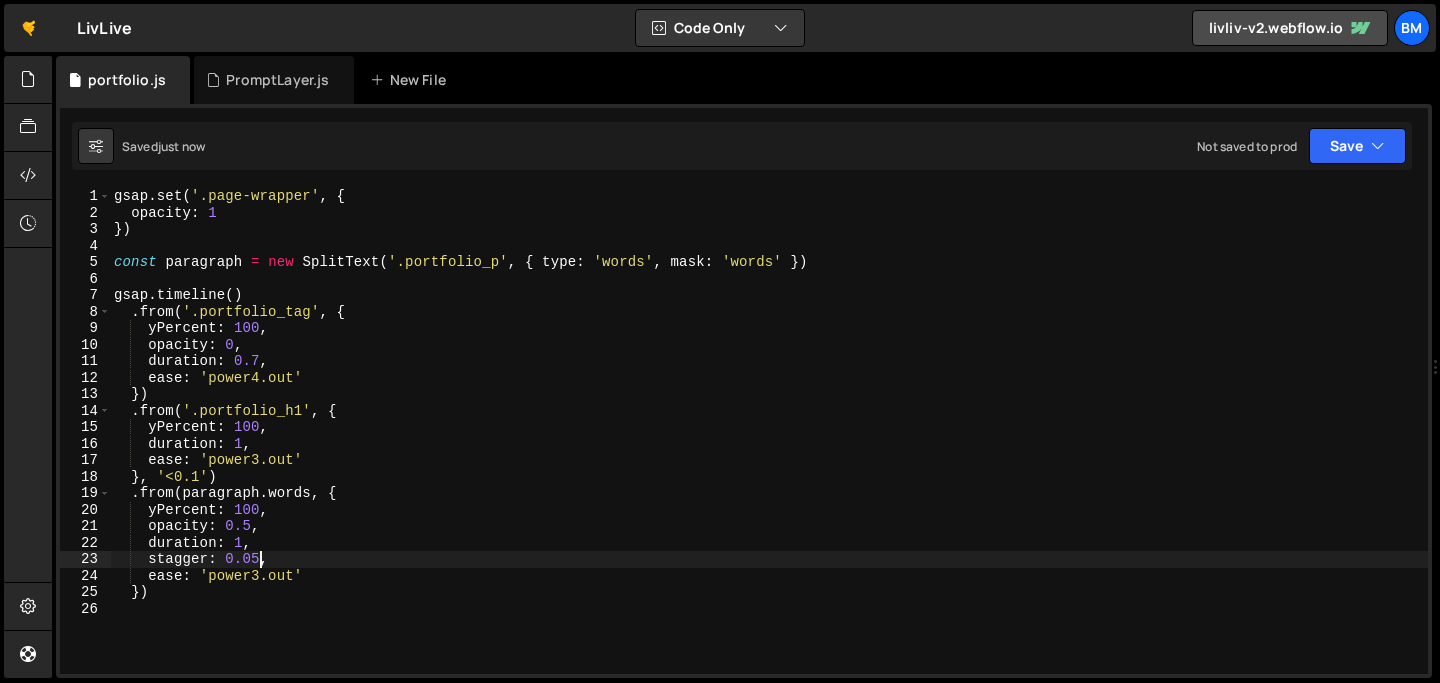 click on "gsap . set ( '.page-wrapper' ,   {    opacity :   1 }) const   paragraph   =   new   SplitText ( '.portfolio_p' ,   {   type :   'words' ,   mask :   'words'   }) gsap . timeline ( )    . from ( '.portfolio_tag' ,   {       yPercent :   100 ,       opacity :   0 ,       duration :   0.7 ,       ease :   'power4.out'    })    . from ( '.portfolio_h1' ,   {       yPercent :   100 ,       duration :   1 ,       ease :   'power3.out'    } ,   '<0.1' )    . from ( paragraph . words ,   {       yPercent :   100 ,       opacity :   0.5 ,       duration :   1 ,       stagger :   0.05 ,       ease :   'power3.out'    })" at bounding box center (769, 447) 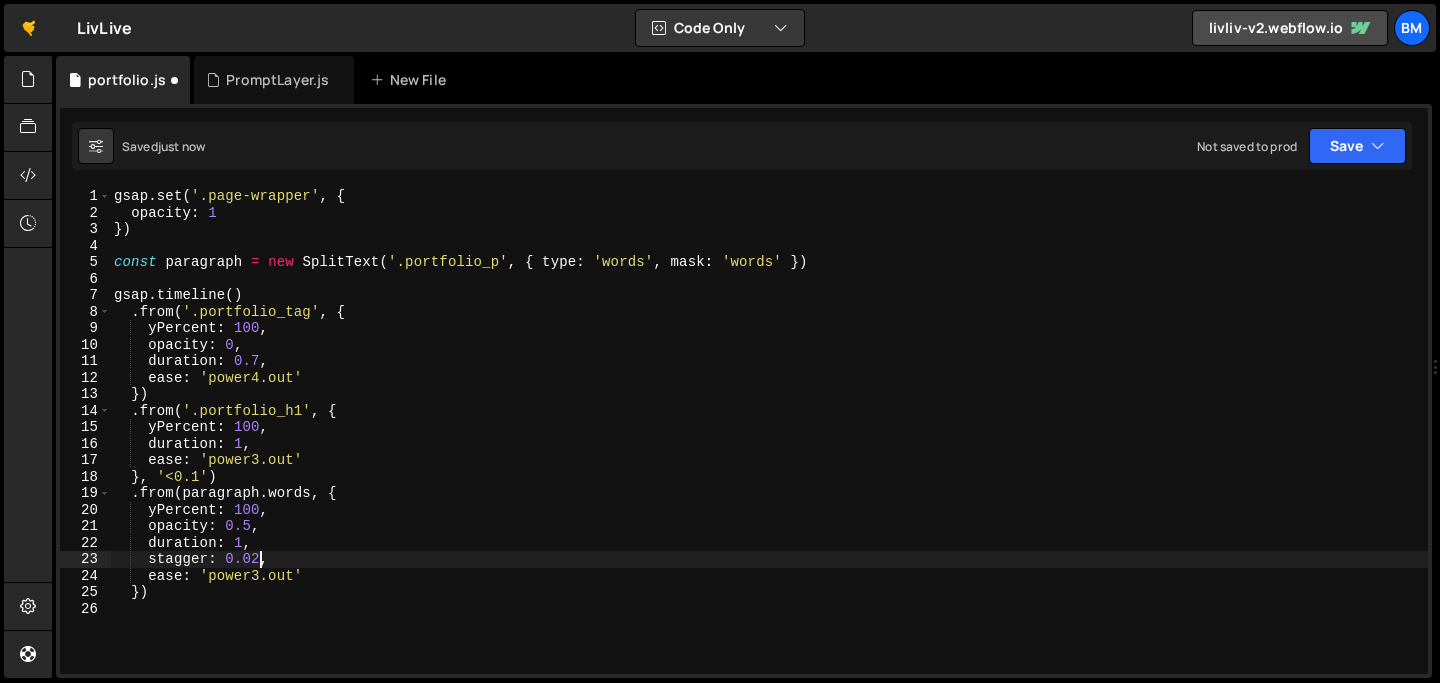 scroll, scrollTop: 0, scrollLeft: 9, axis: horizontal 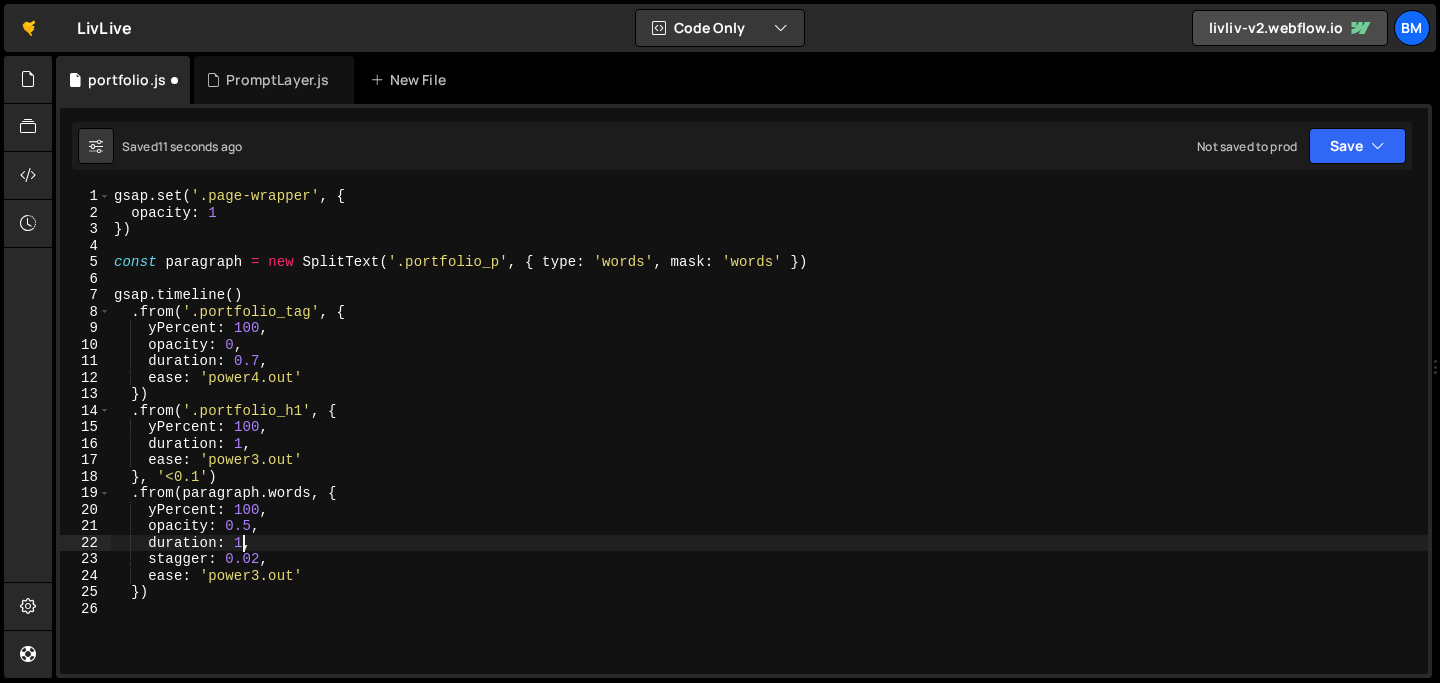 click on "gsap . set ( '.page-wrapper' ,   {    opacity :   1 }) const   paragraph   =   new   SplitText ( '.portfolio_p' ,   {   type :   'words' ,   mask :   'words'   }) gsap . timeline ( )    . from ( '.portfolio_tag' ,   {       yPercent :   100 ,       opacity :   0 ,       duration :   0.7 ,       ease :   'power4.out'    })    . from ( '.portfolio_h1' ,   {       yPercent :   100 ,       duration :   1 ,       ease :   'power3.out'    } ,   '<0.1' )    . from ( paragraph . words ,   {       yPercent :   100 ,       opacity :   0.5 ,       duration :   1 ,       stagger :   0.02 ,       ease :   'power3.out'    })" at bounding box center [769, 447] 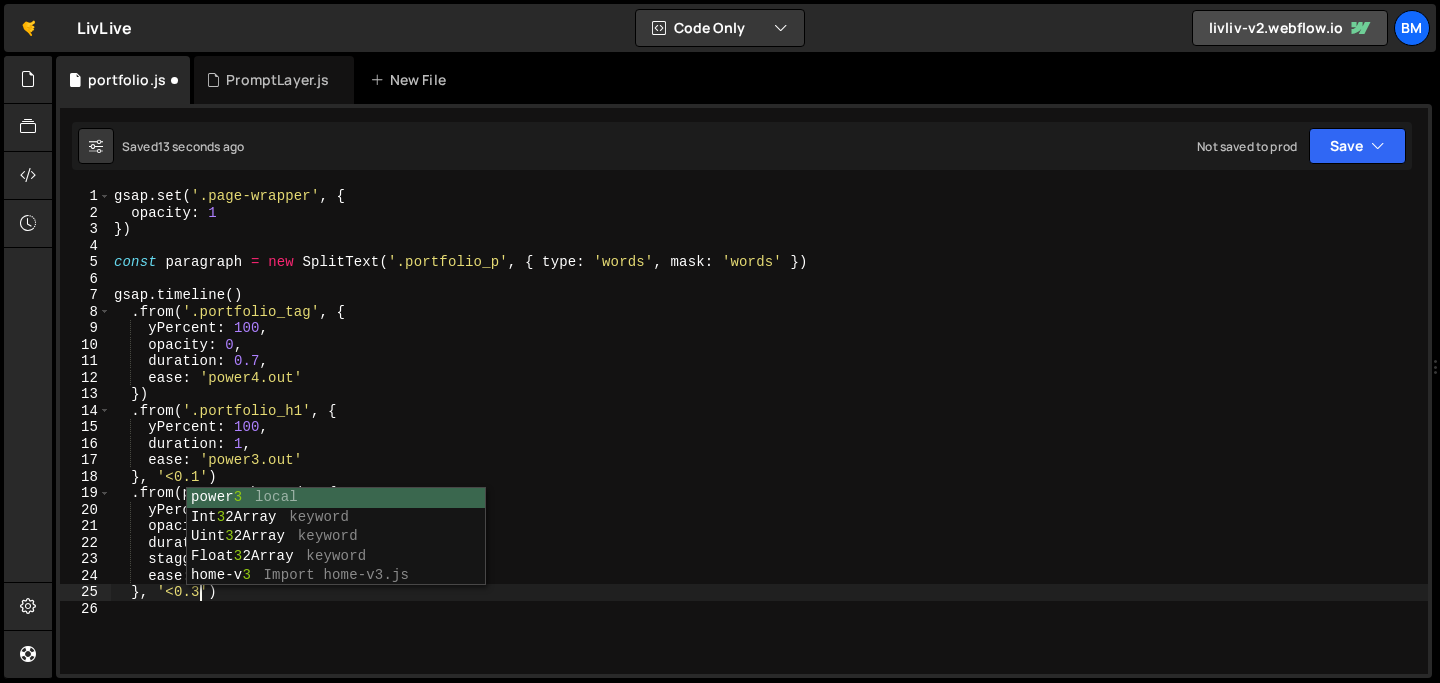 scroll, scrollTop: 0, scrollLeft: 5, axis: horizontal 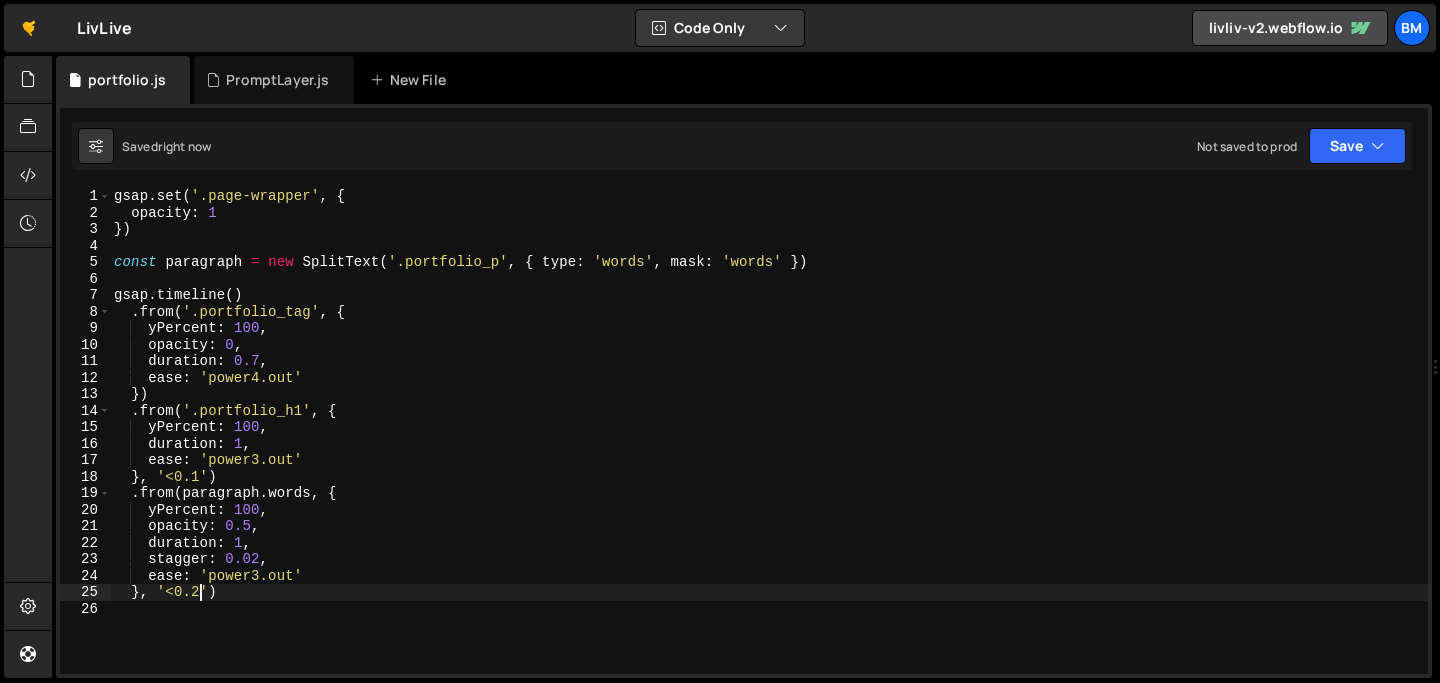 type on "}, '<0.2')" 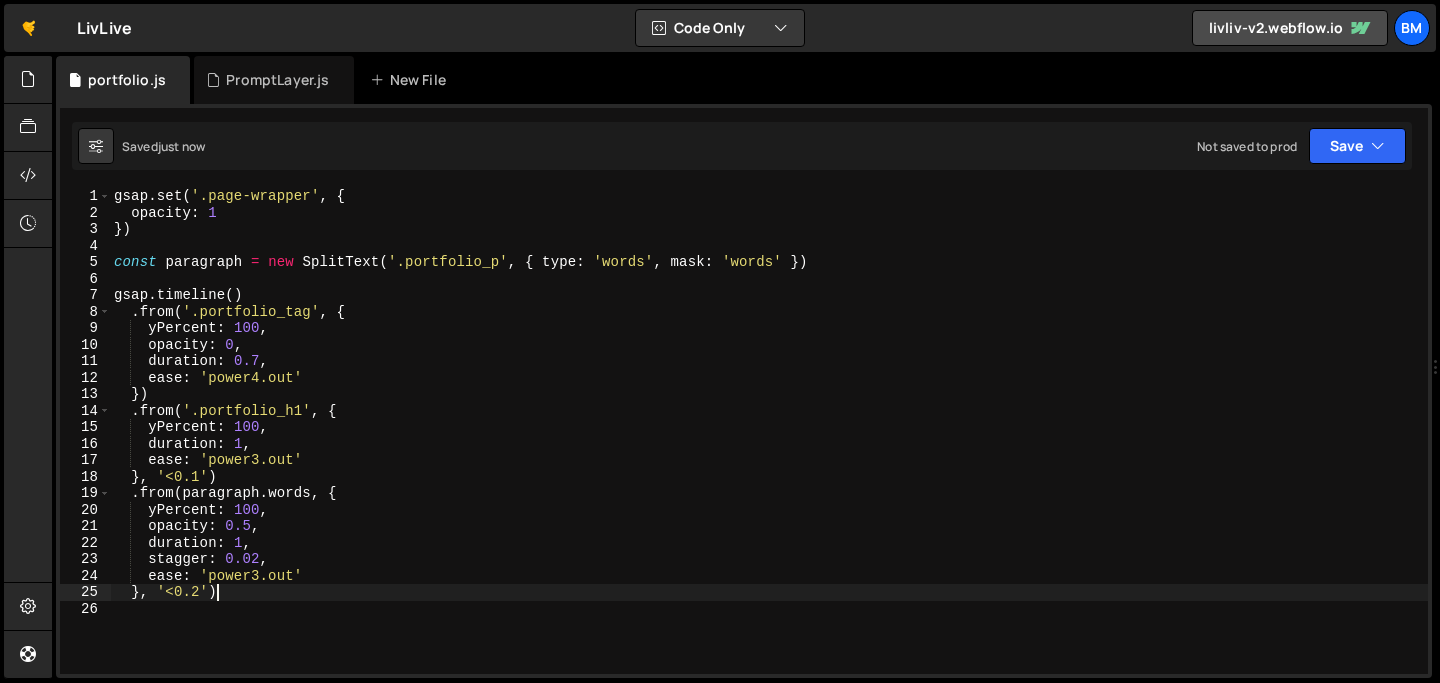 click on "gsap . set ( '.page-wrapper' ,   {    opacity :   1 }) const   paragraph   =   new   SplitText ( '.portfolio_p' ,   {   type :   'words' ,   mask :   'words'   }) gsap . timeline ( )    . from ( '.portfolio_tag' ,   {       yPercent :   100 ,       opacity :   0 ,       duration :   0.7 ,       ease :   'power4.out'    })    . from ( '.portfolio_h1' ,   {       yPercent :   100 ,       duration :   1 ,       ease :   'power3.out'    } ,   '<0.1' )    . from ( paragraph . words ,   {       yPercent :   100 ,       opacity :   0.5 ,       duration :   1 ,       stagger :   0.02 ,       ease :   'power3.out'    } ,   '<0.2' )" at bounding box center [769, 447] 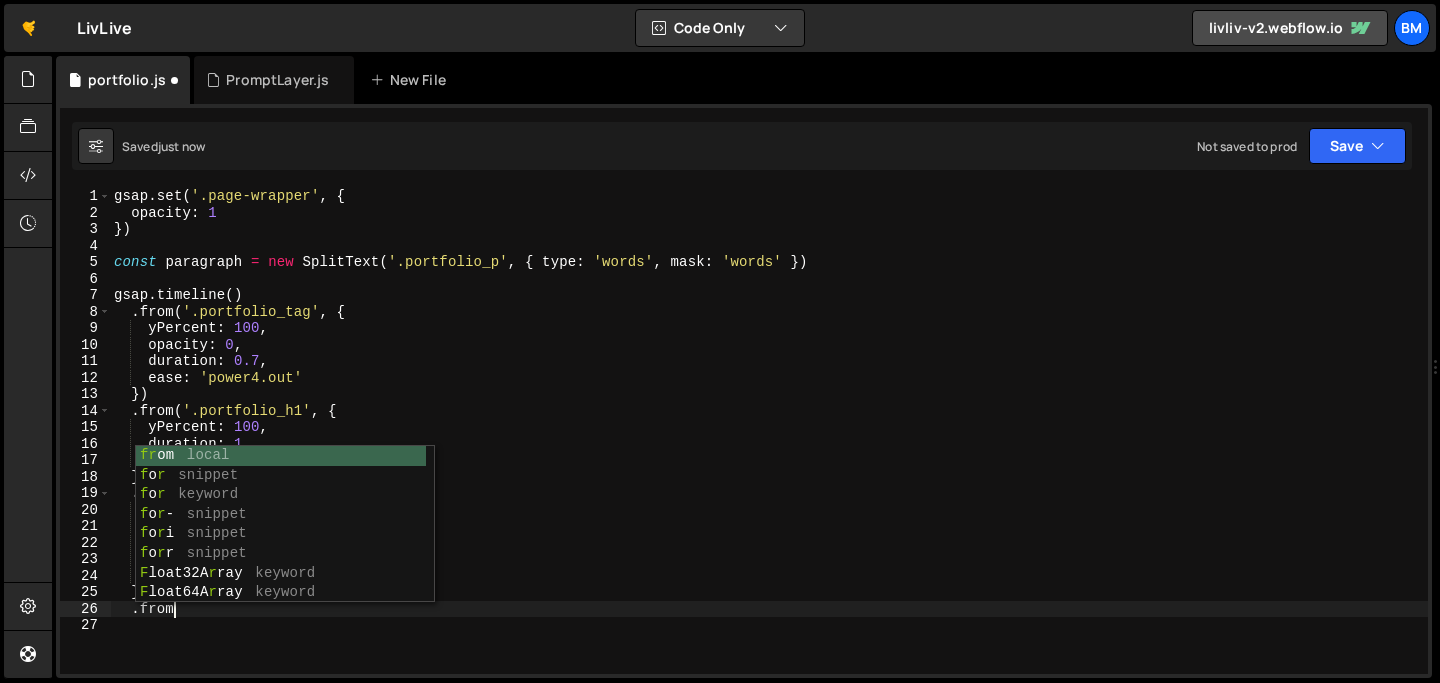 scroll, scrollTop: 0, scrollLeft: 3, axis: horizontal 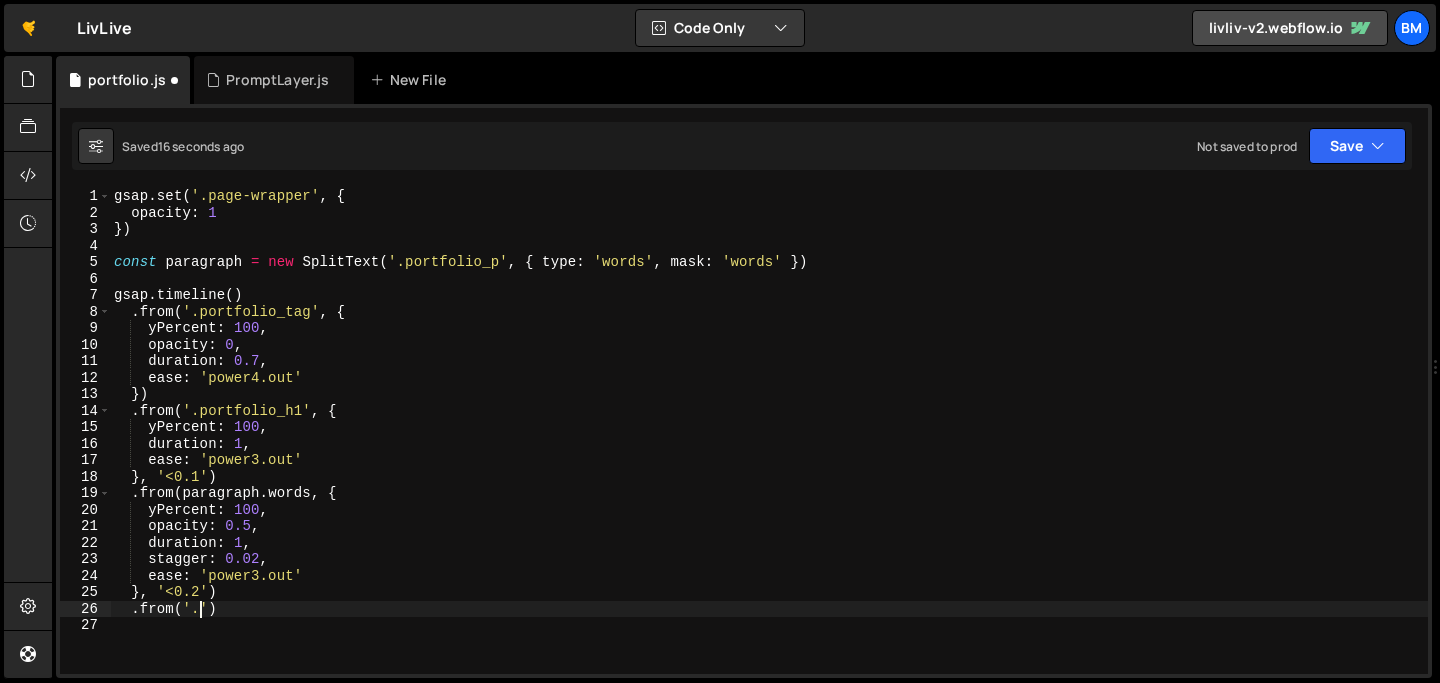 paste on "portfolio_tab-link')" 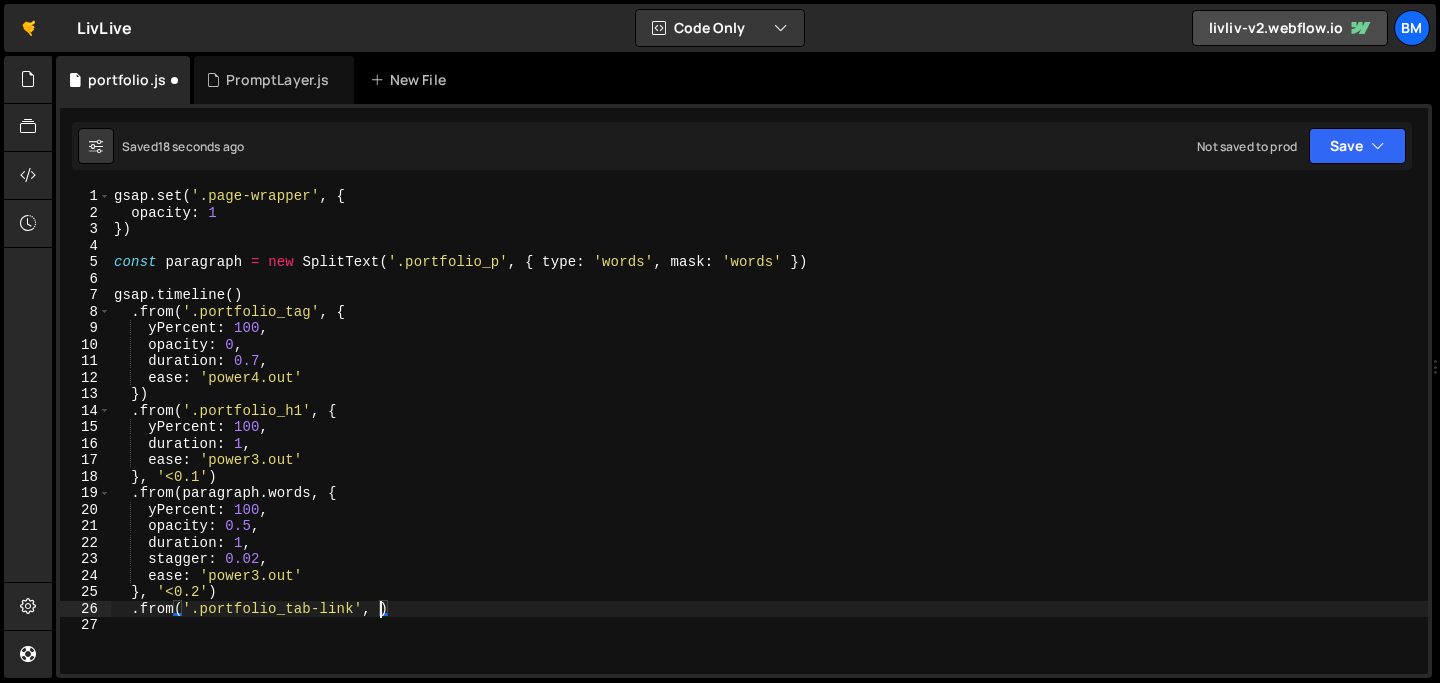 type on ".from('.portfolio_tab-link', {)" 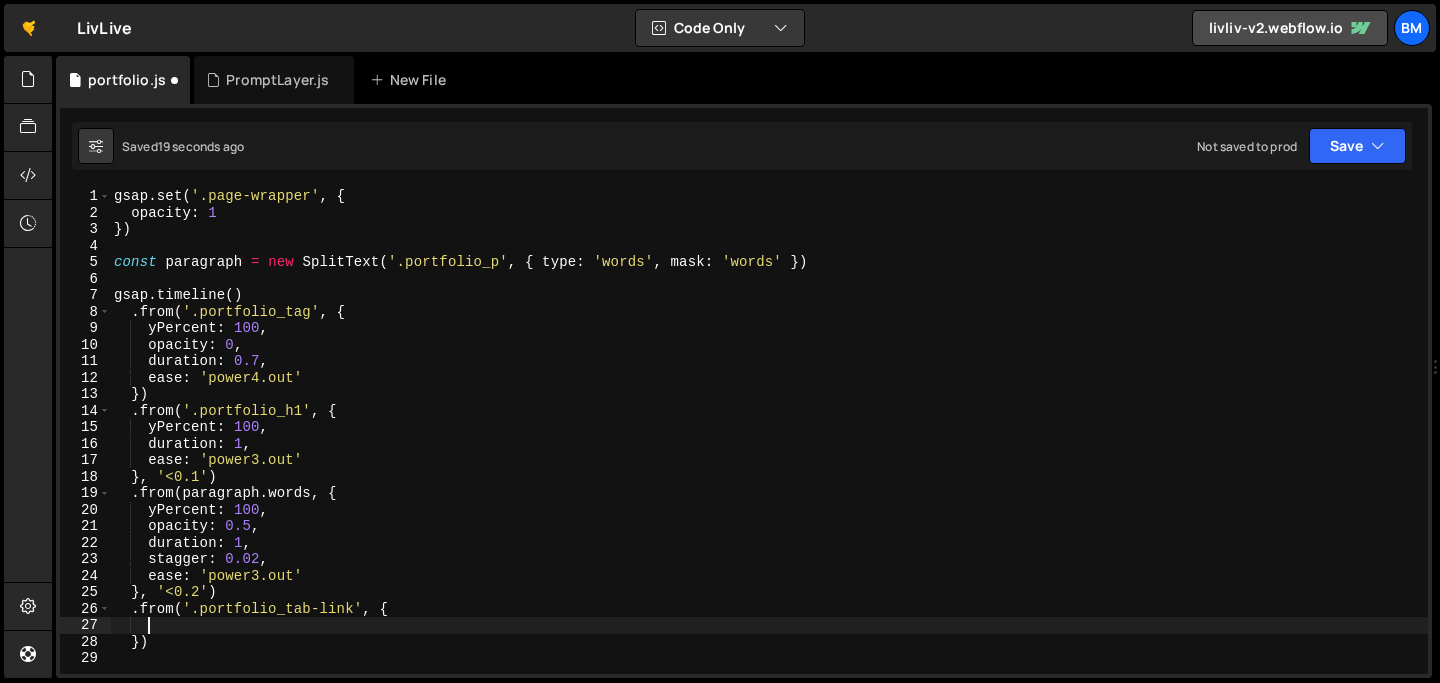 type on "p" 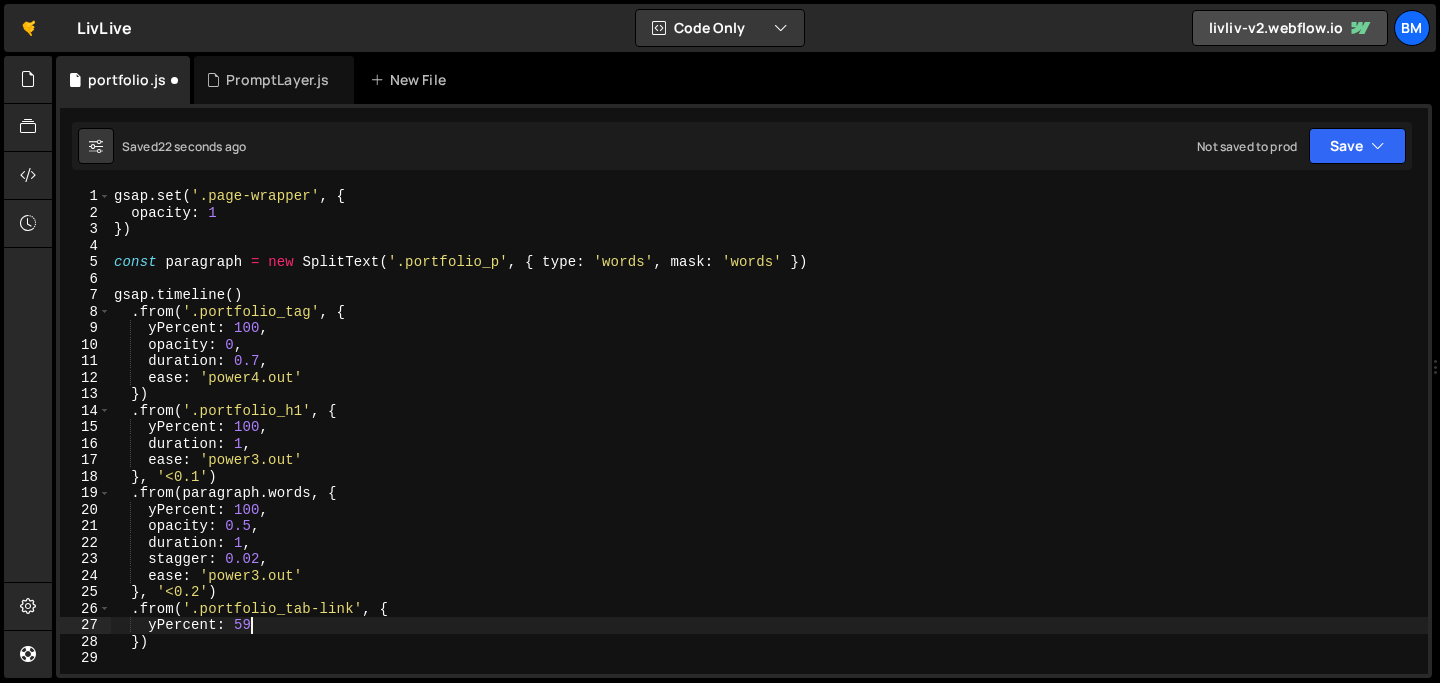 type on "yPercent: 59," 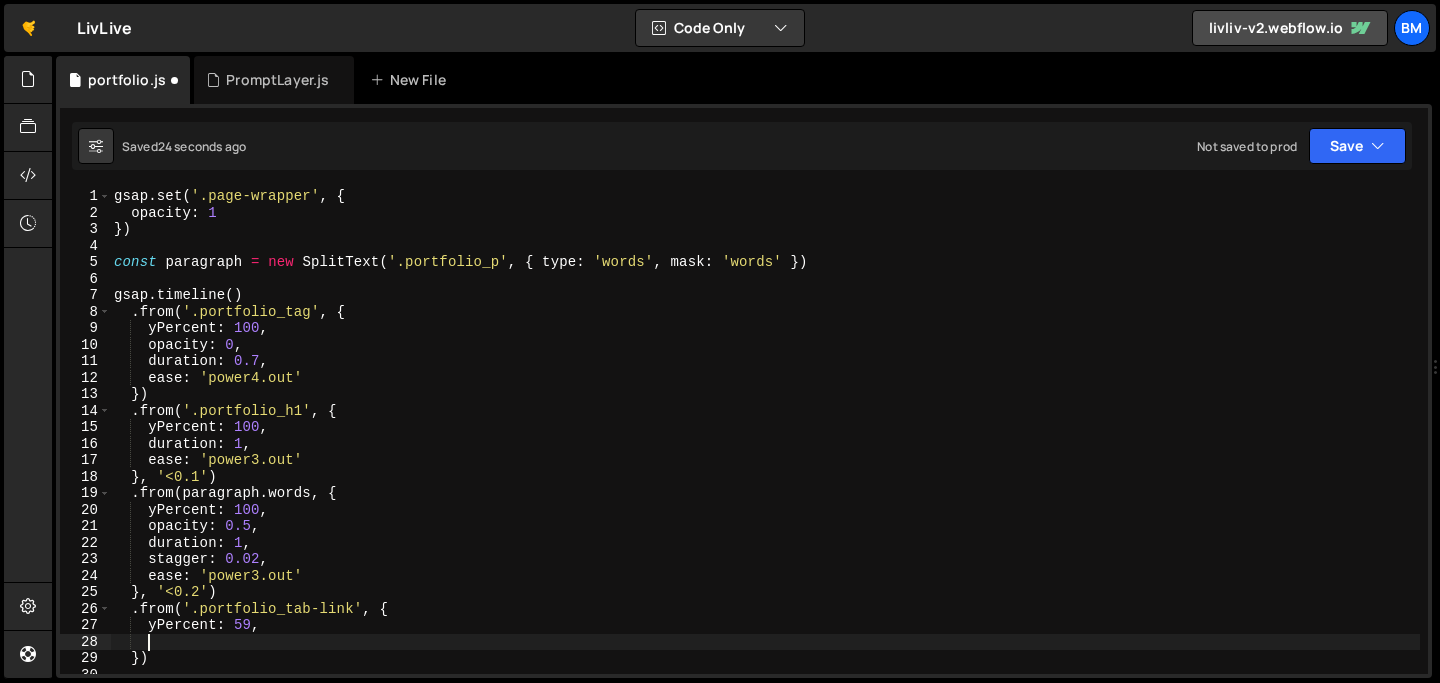 scroll, scrollTop: 0, scrollLeft: 0, axis: both 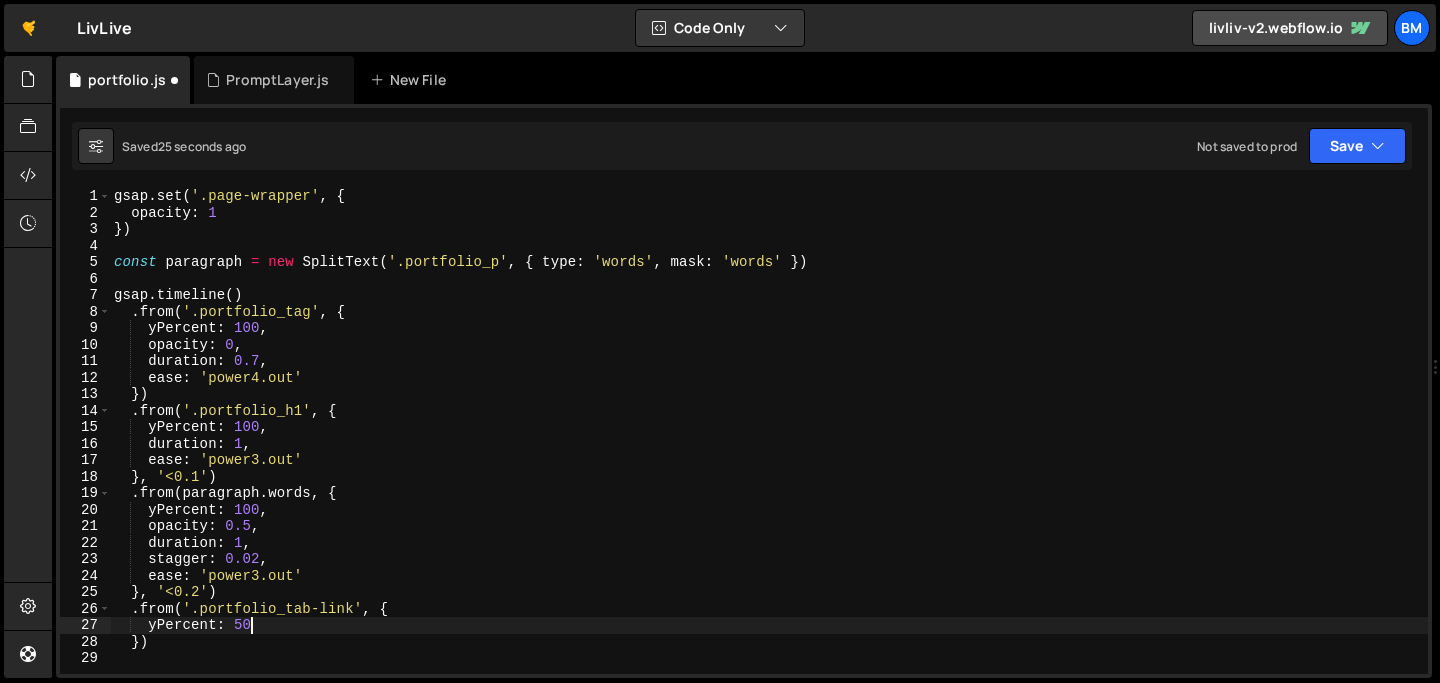 type on "yPercent: 50," 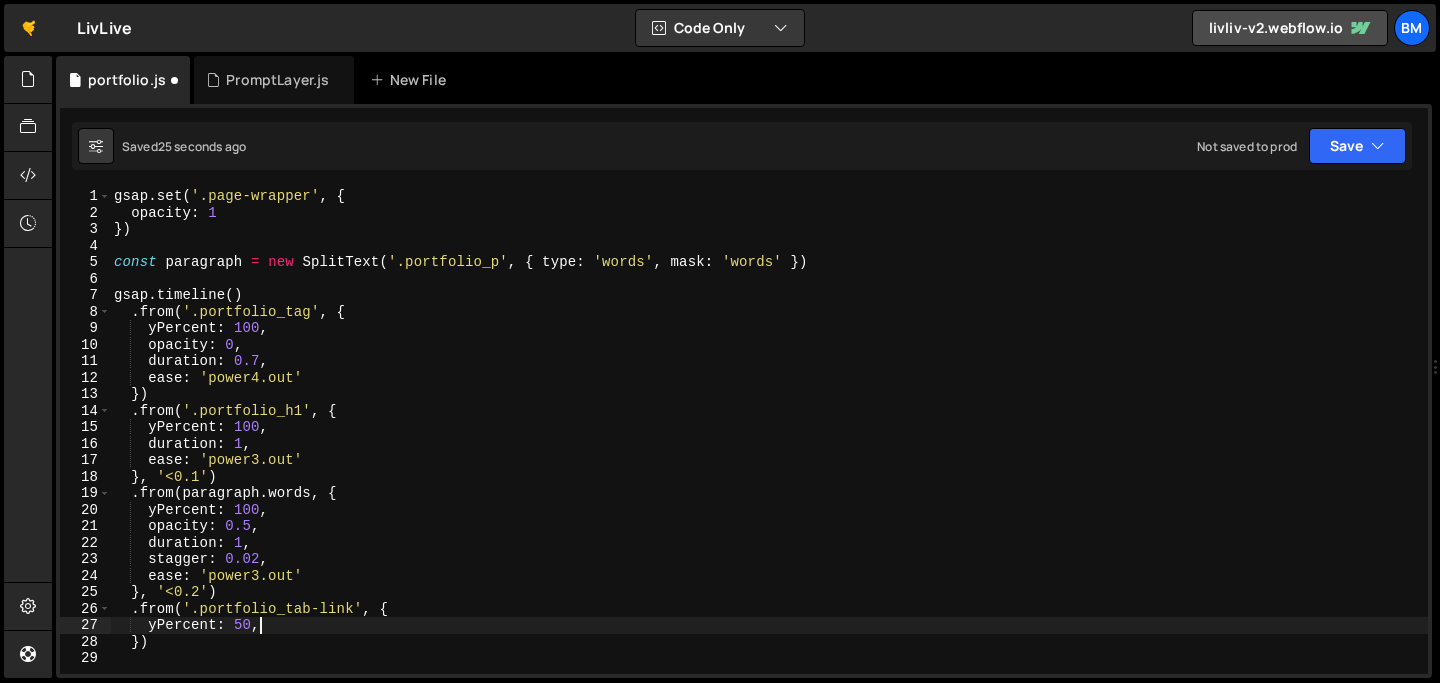 scroll, scrollTop: 0, scrollLeft: 1, axis: horizontal 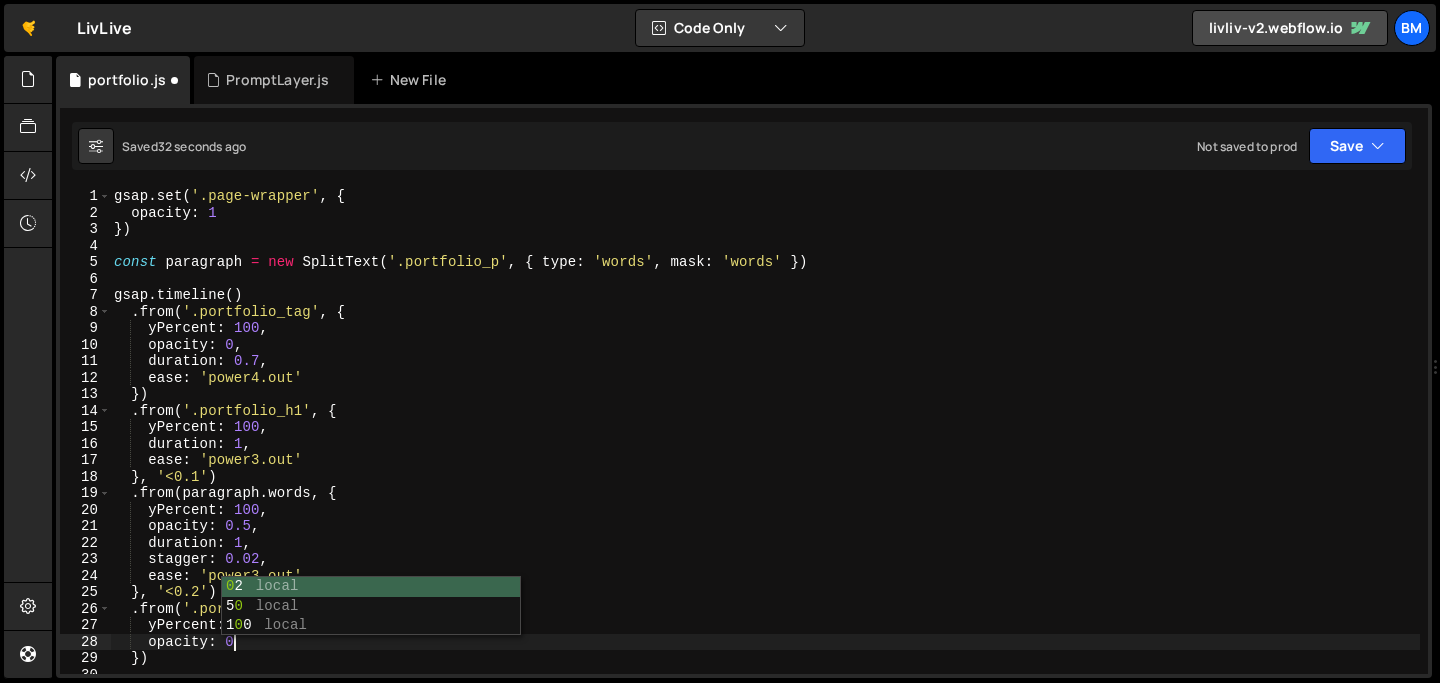 type on "opacity: 0," 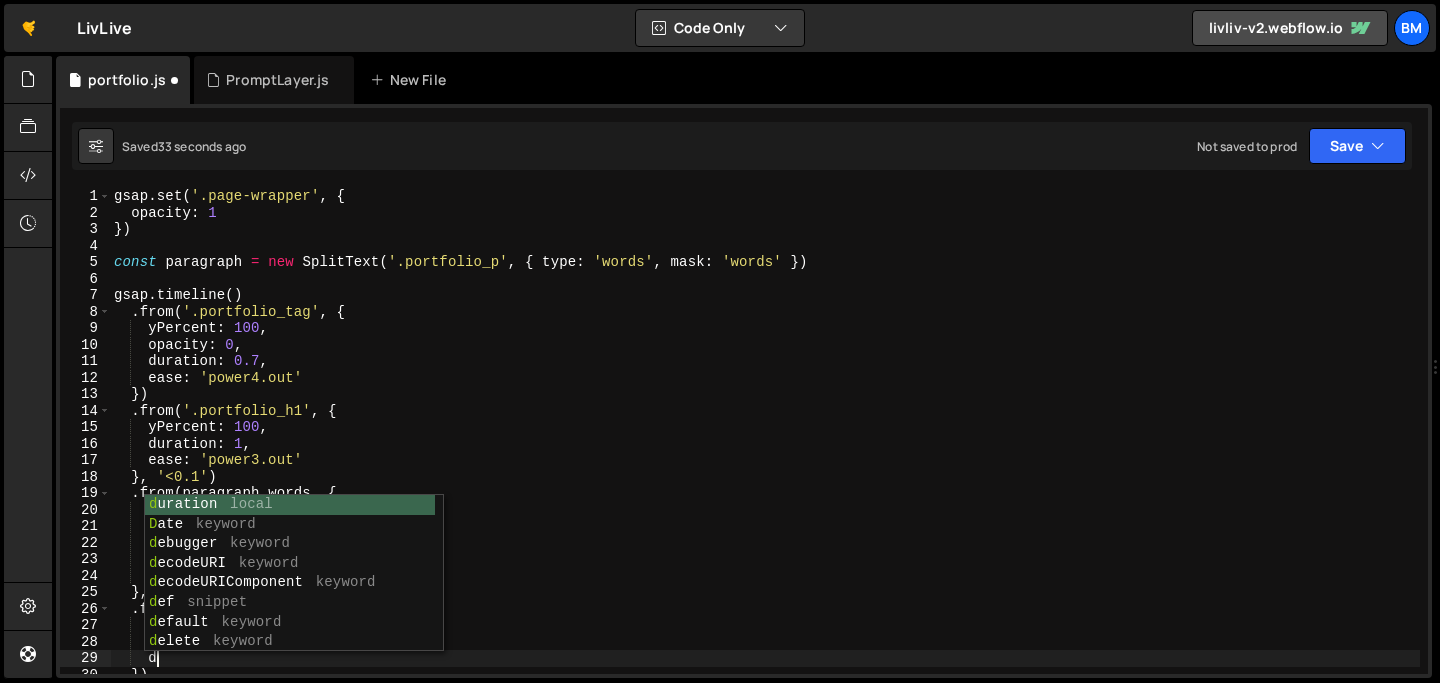 scroll, scrollTop: 0, scrollLeft: 2, axis: horizontal 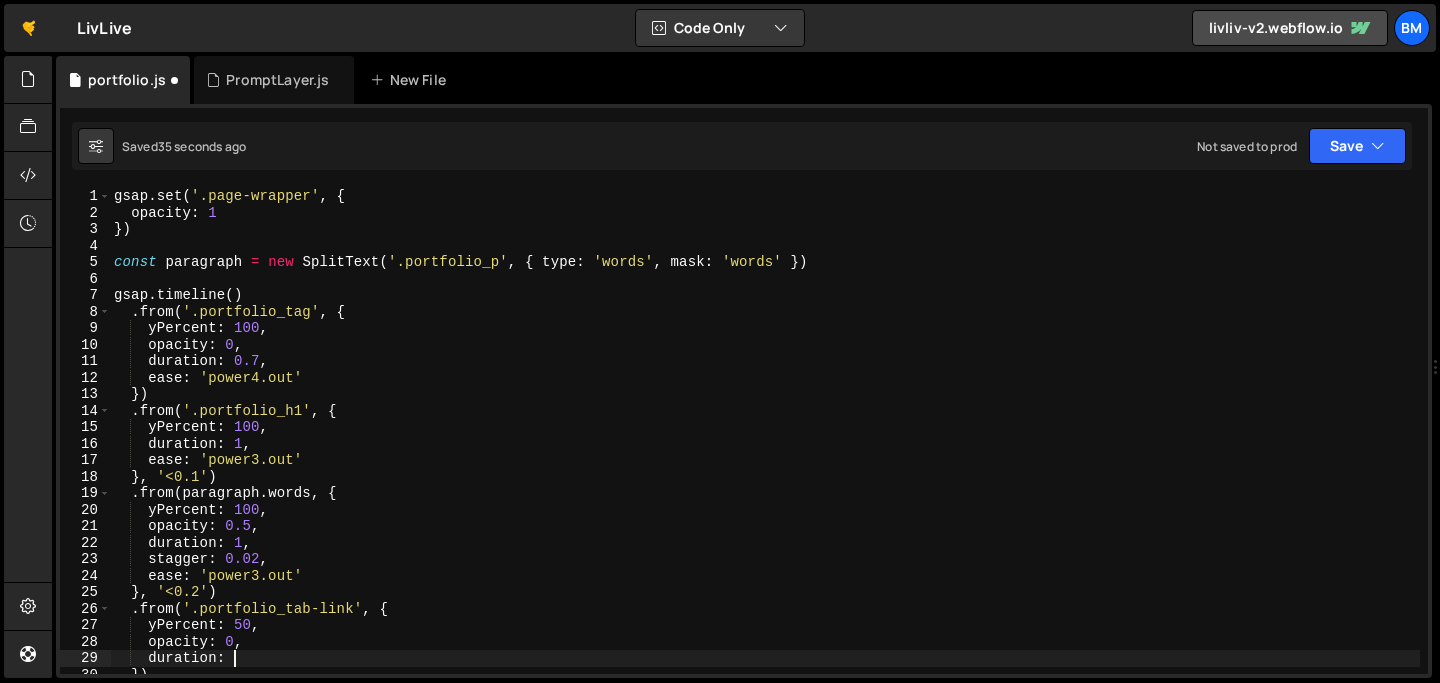 type on "duration: 1," 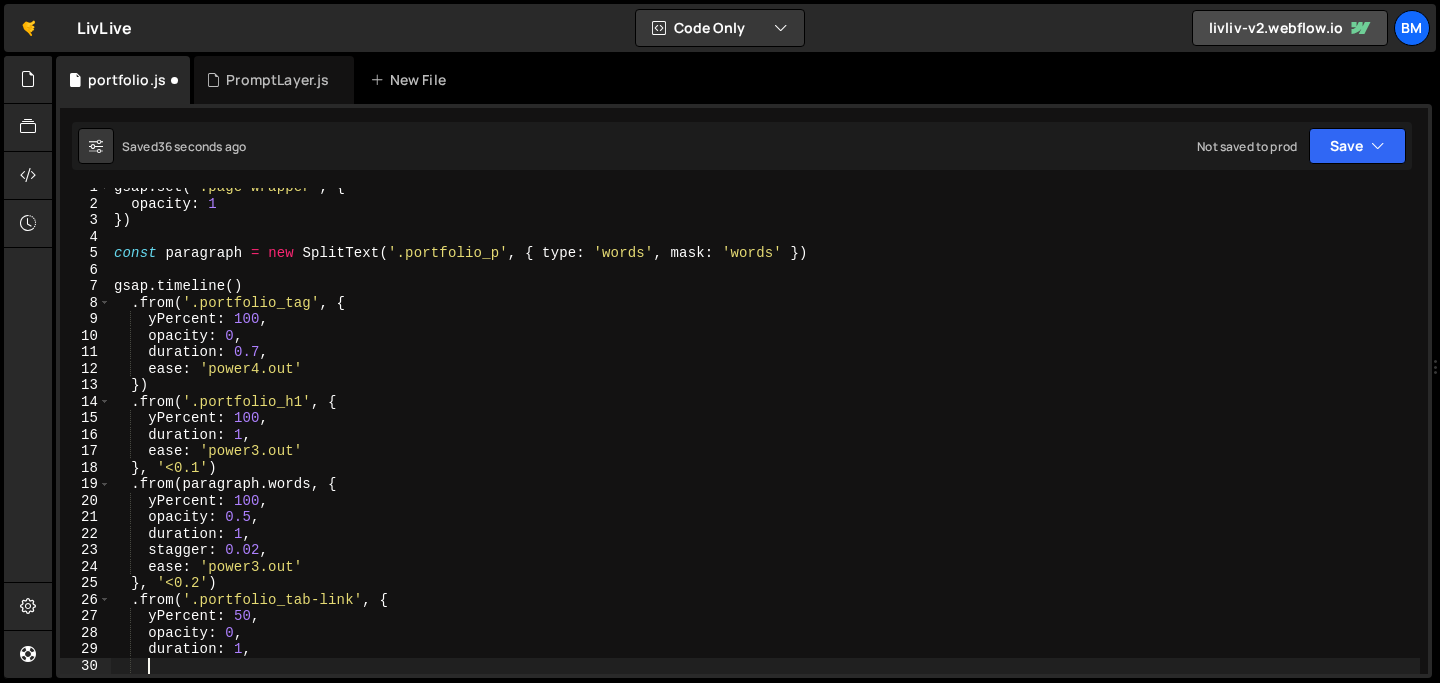 scroll, scrollTop: 0, scrollLeft: 1, axis: horizontal 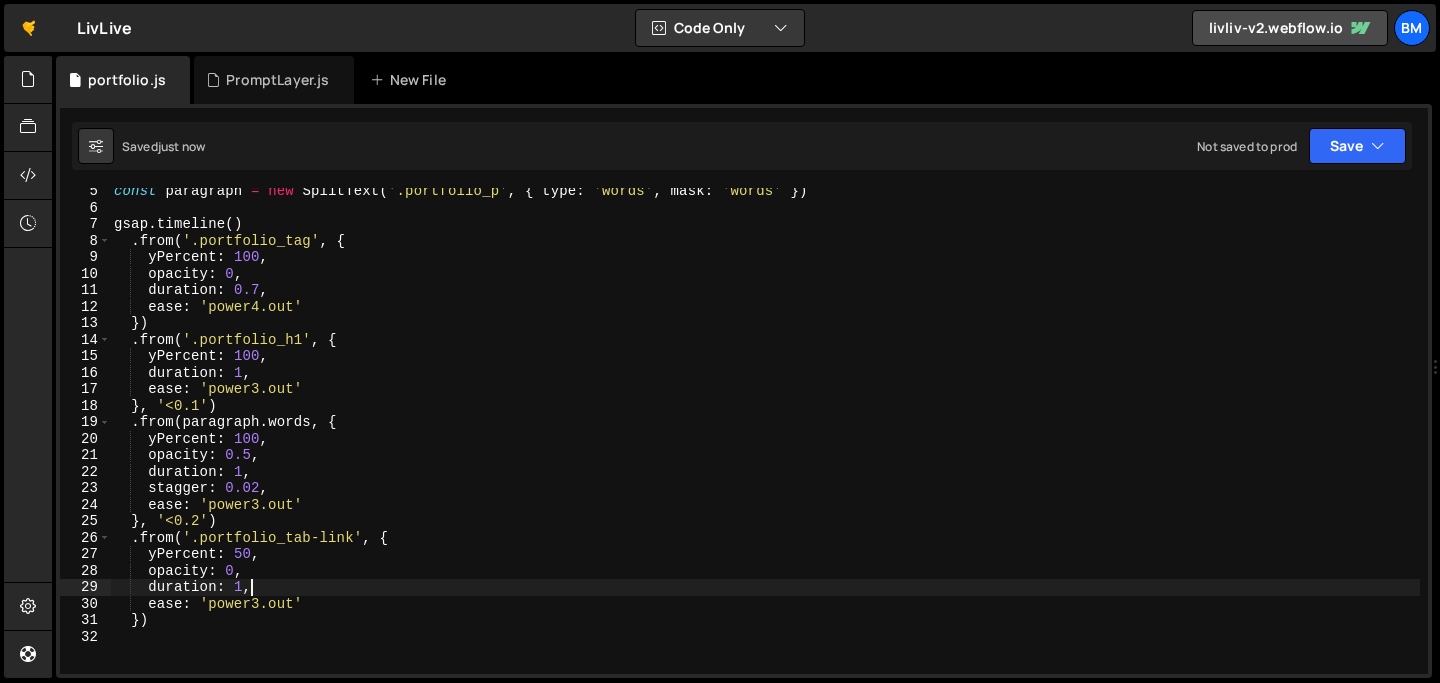 click on "const   paragraph   =   new   SplitText ( '.portfolio_p' ,   {   type :   'words' ,   mask :   'words'   }) gsap . timeline ( )    . from ( '.portfolio_tag' ,   {       yPercent :   100 ,       opacity :   0 ,       duration :   0.7 ,       ease :   'power4.out'    })    . from ( '.portfolio_h1' ,   {       yPercent :   100 ,       duration :   1 ,       ease :   'power3.out'    } ,   '<0.1' )    . from ( paragraph . words ,   {       yPercent :   100 ,       opacity :   0.5 ,       duration :   1 ,       stagger :   0.02 ,       ease :   'power3.out'    } ,   '<0.2' )    . from ( '.portfolio_tab-link' ,   {       yPercent :   50 ,       opacity :   0 ,       duration :   1 ,       ease :   'power3.out'    })" at bounding box center [765, 442] 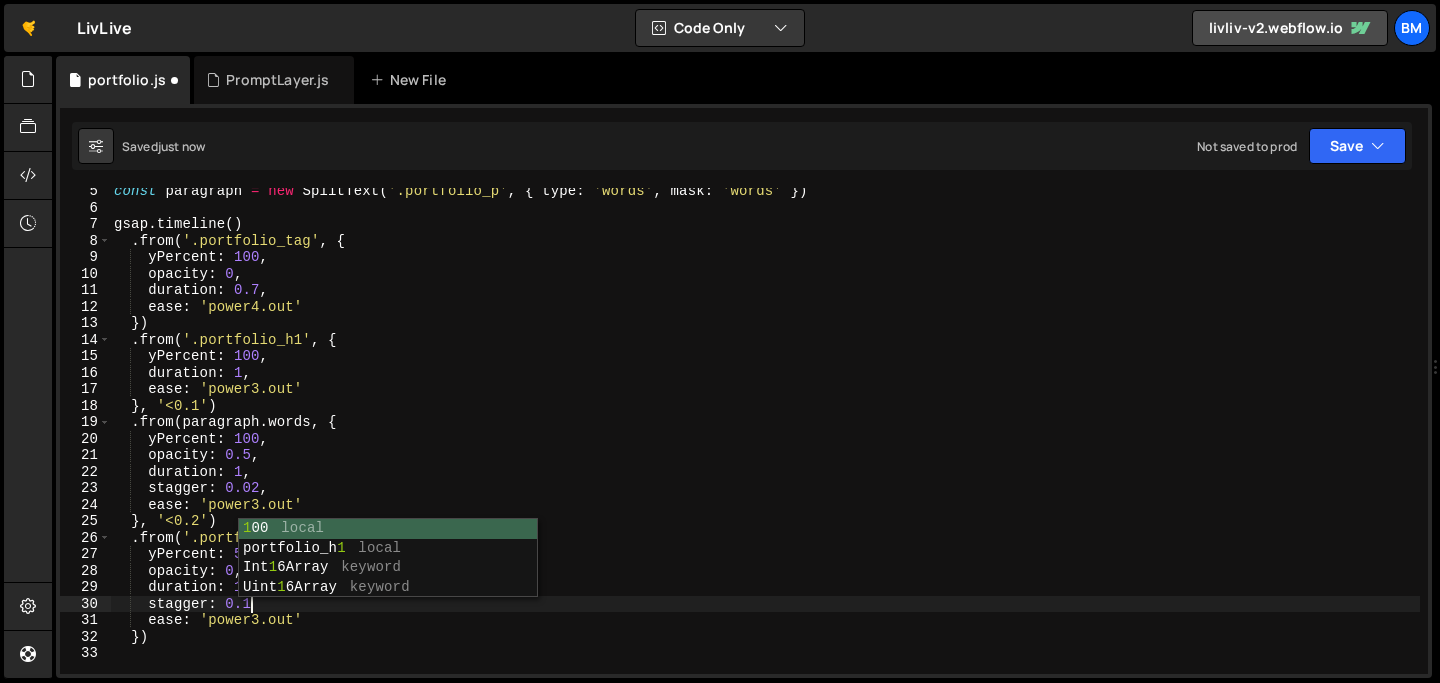 scroll, scrollTop: 0, scrollLeft: 9, axis: horizontal 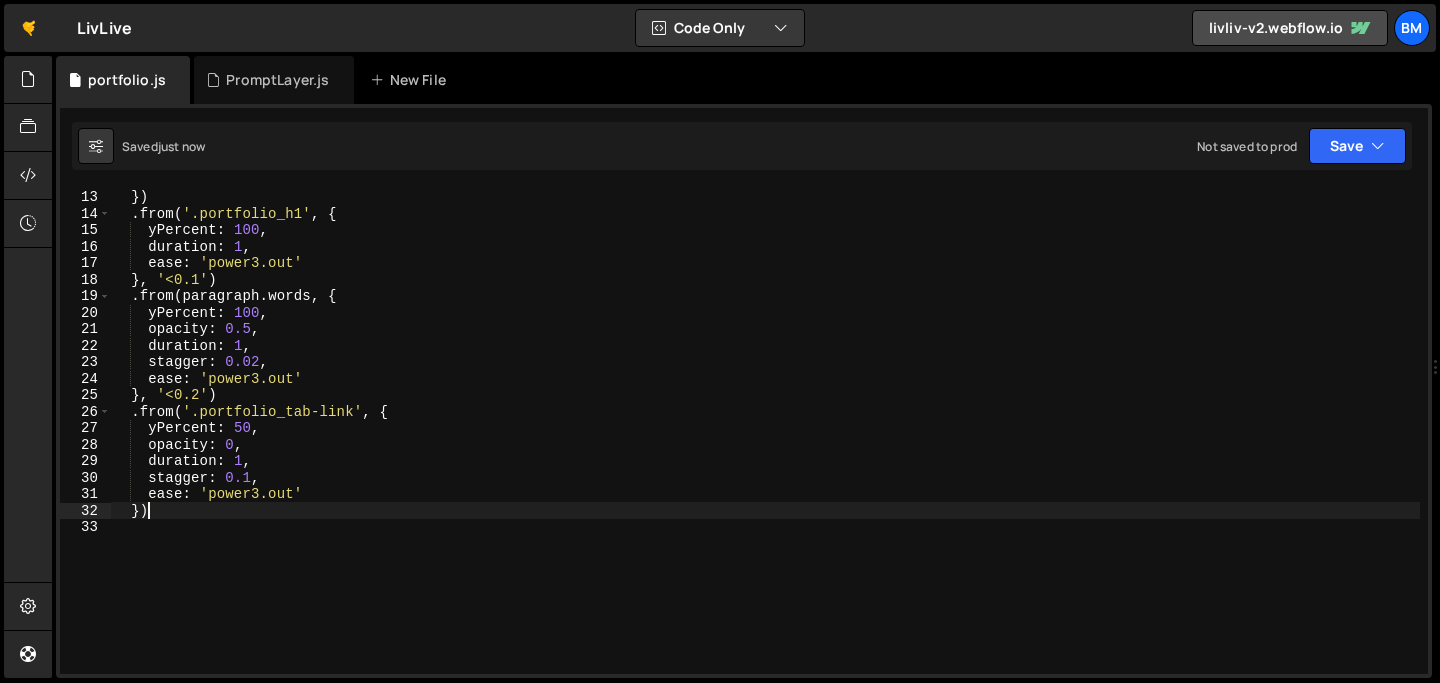 click on "ease :   'power4.out'    })    . from ( '.portfolio_h1' ,   {       yPercent :   100 ,       duration :   1 ,       ease :   'power3.out'    } ,   '<0.1' )    . from ( paragraph . words ,   {       yPercent :   100 ,       opacity :   0.5 ,       duration :   1 ,       stagger :   0.02 ,       ease :   'power3.out'    } ,   '<0.2' )    . from ( '.portfolio_tab-link' ,   {       yPercent :   50 ,       opacity :   0 ,       duration :   1 ,       stagger :   0.1 ,       ease :   'power3.out'    })" at bounding box center (765, 431) 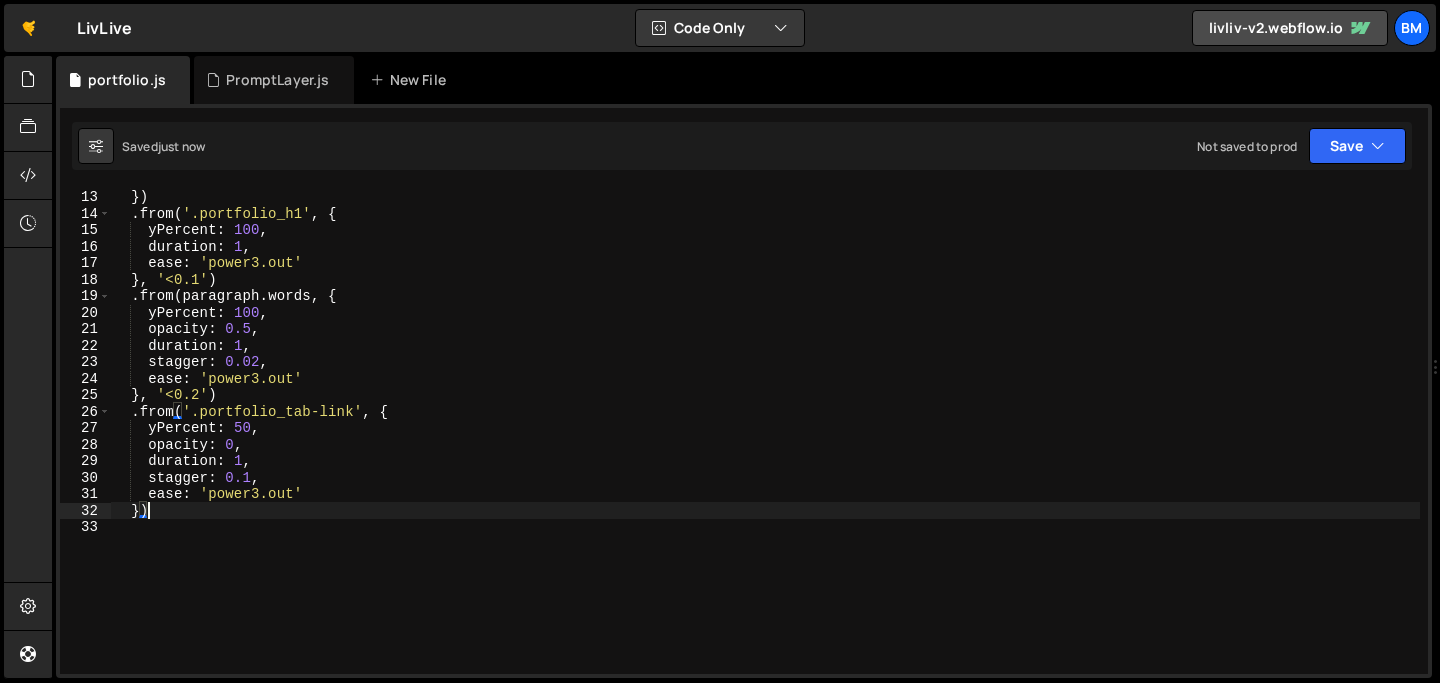 click on "ease :   'power4.out'    })    . from ( '.portfolio_h1' ,   {       yPercent :   100 ,       duration :   1 ,       ease :   'power3.out'    } ,   '<0.1' )    . from ( paragraph . words ,   {       yPercent :   100 ,       opacity :   0.5 ,       duration :   1 ,       stagger :   0.02 ,       ease :   'power3.out'    } ,   '<0.2' )    . from ( '.portfolio_tab-link' ,   {       yPercent :   50 ,       opacity :   0 ,       duration :   1 ,       stagger :   0.1 ,       ease :   'power3.out'    })" at bounding box center (765, 431) 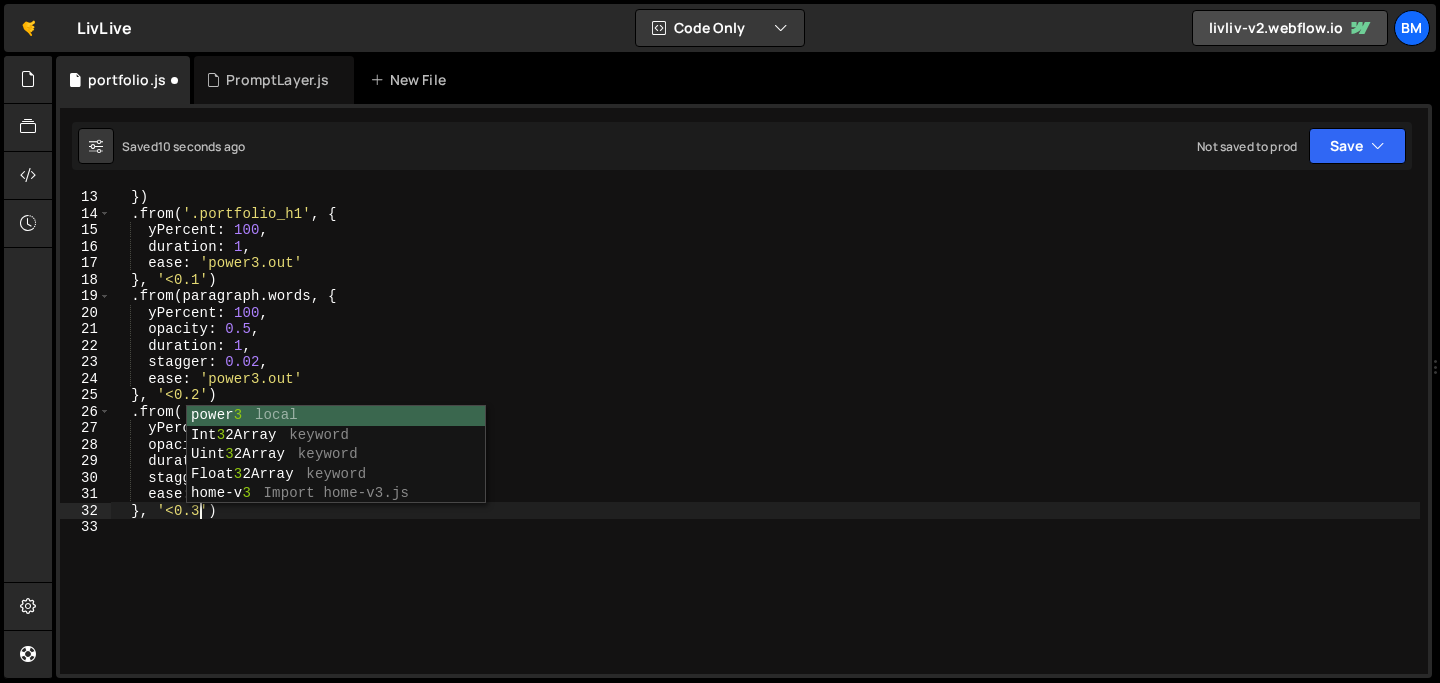 scroll, scrollTop: 0, scrollLeft: 5, axis: horizontal 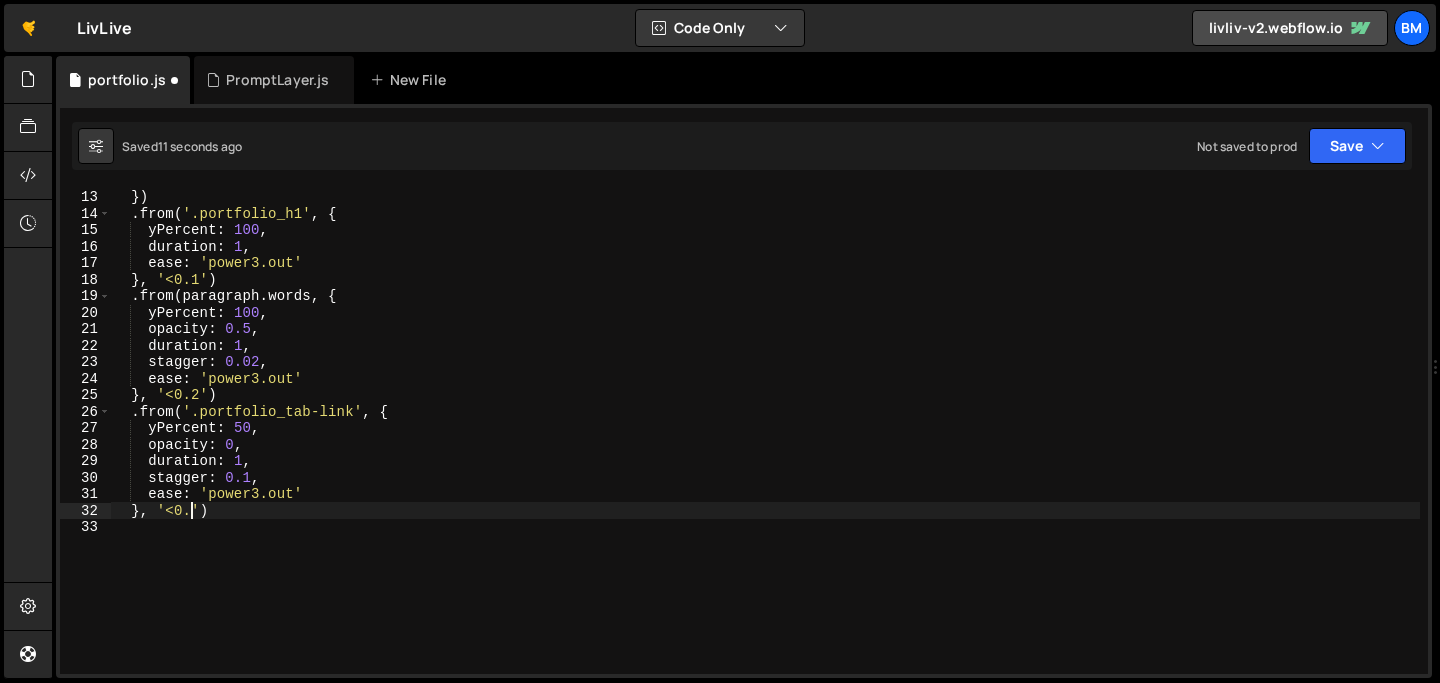 type on "}, '<0.2')" 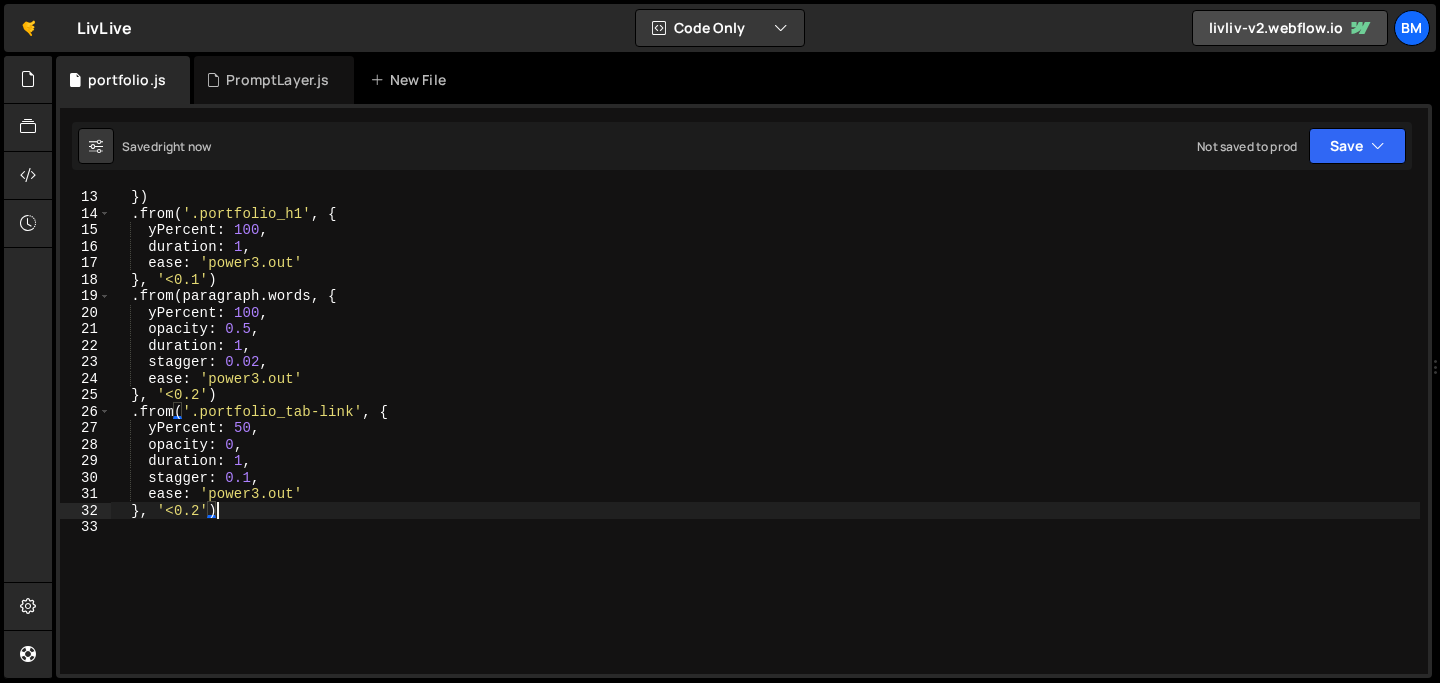 click on "ease :   'power4.out'    })    . from ( '.portfolio_h1' ,   {       yPercent :   100 ,       duration :   1 ,       ease :   'power3.out'    } ,   '<0.1' )    . from ( paragraph . words ,   {       yPercent :   100 ,       opacity :   0.5 ,       duration :   1 ,       stagger :   0.02 ,       ease :   'power3.out'    } ,   '<0.2' )    . from ( '.portfolio_tab-link' ,   {       yPercent :   50 ,       opacity :   0 ,       duration :   1 ,       stagger :   0.1 ,       ease :   'power3.out'    } ,   '<0.2' )" at bounding box center [765, 431] 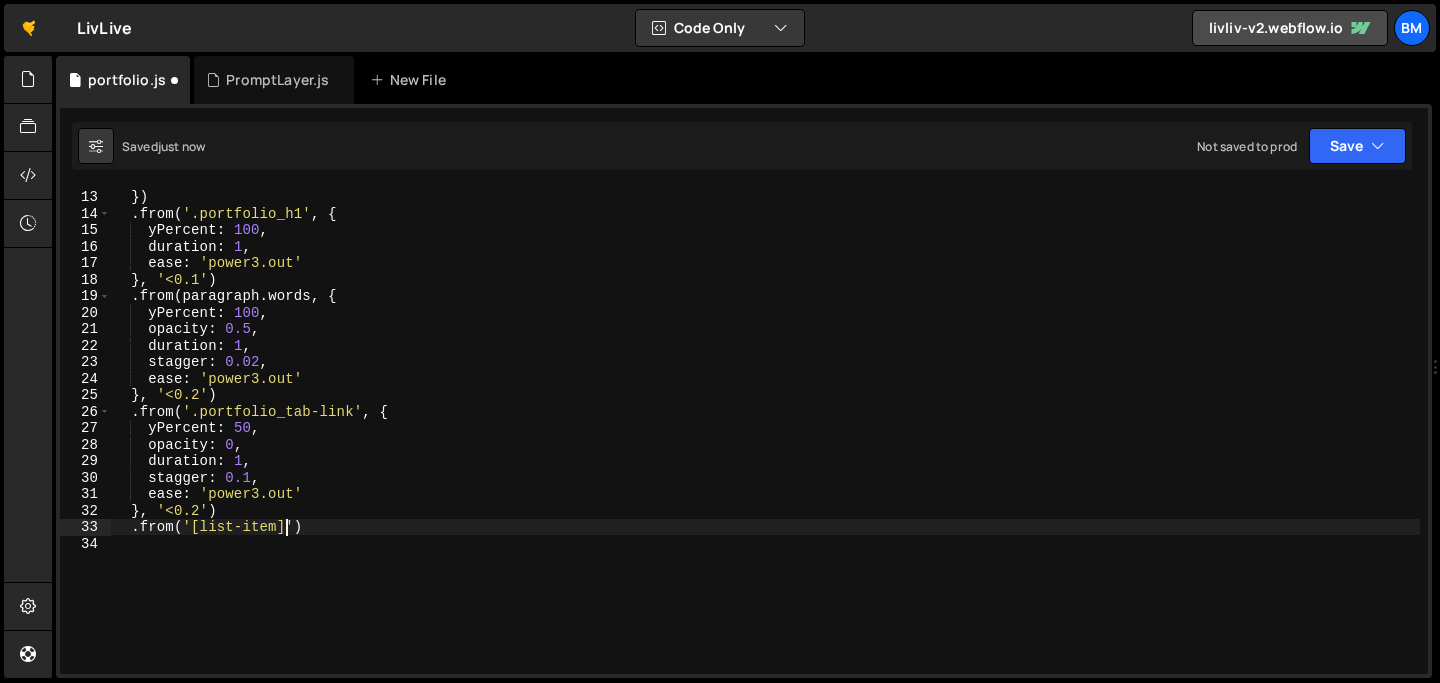 scroll, scrollTop: 0, scrollLeft: 11, axis: horizontal 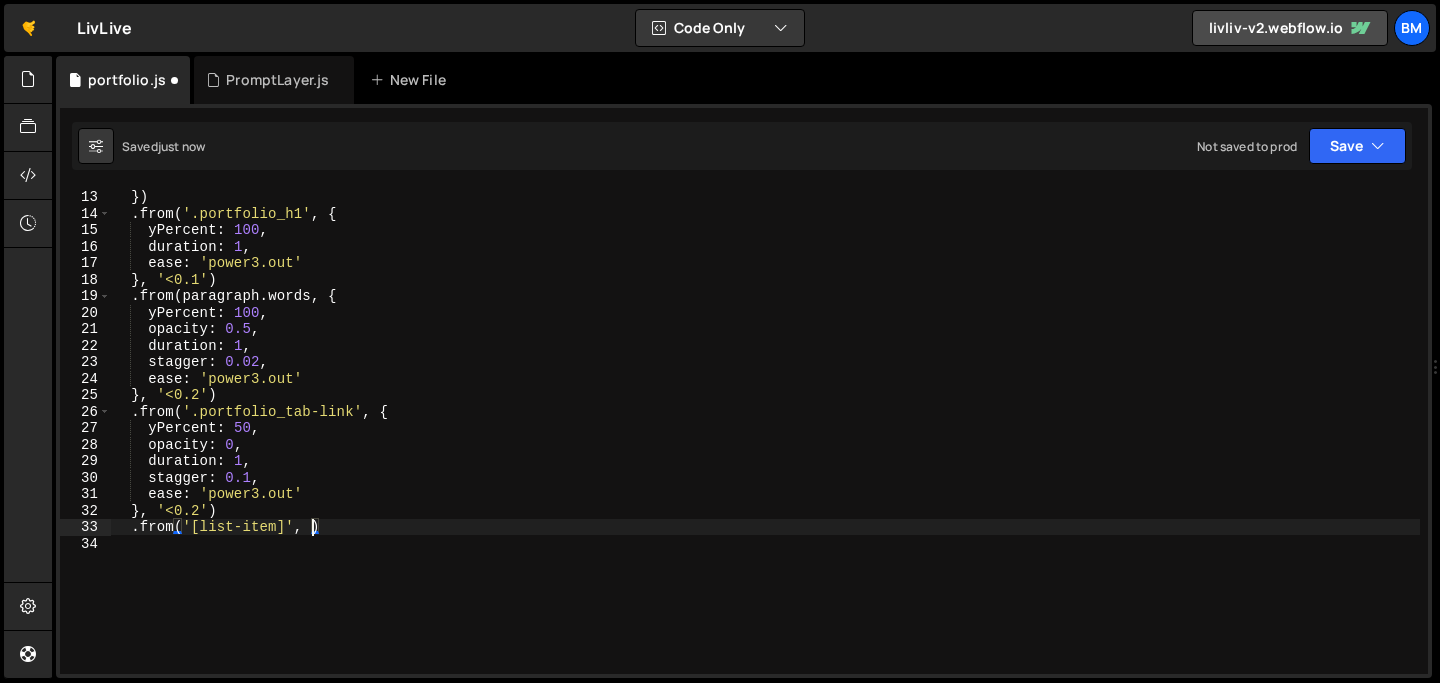 type on ".from('[list-item]', {)" 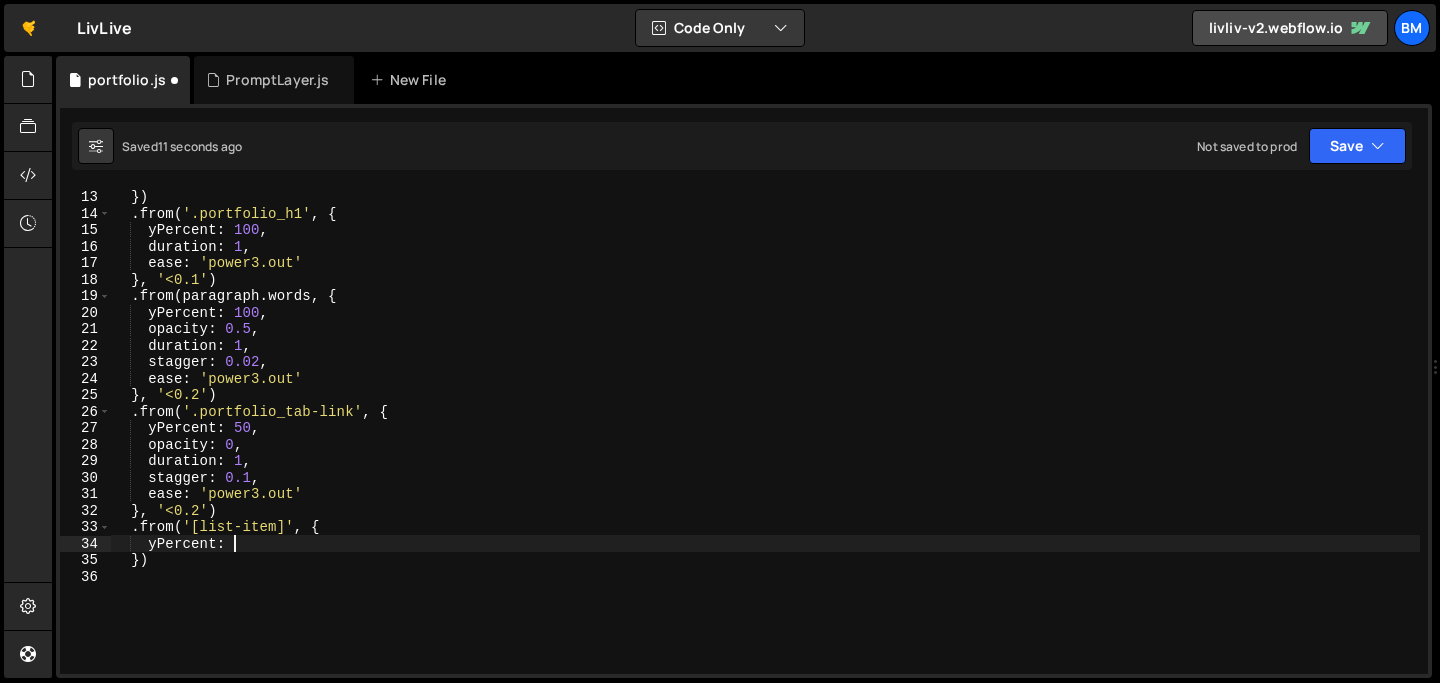 scroll, scrollTop: 0, scrollLeft: 7, axis: horizontal 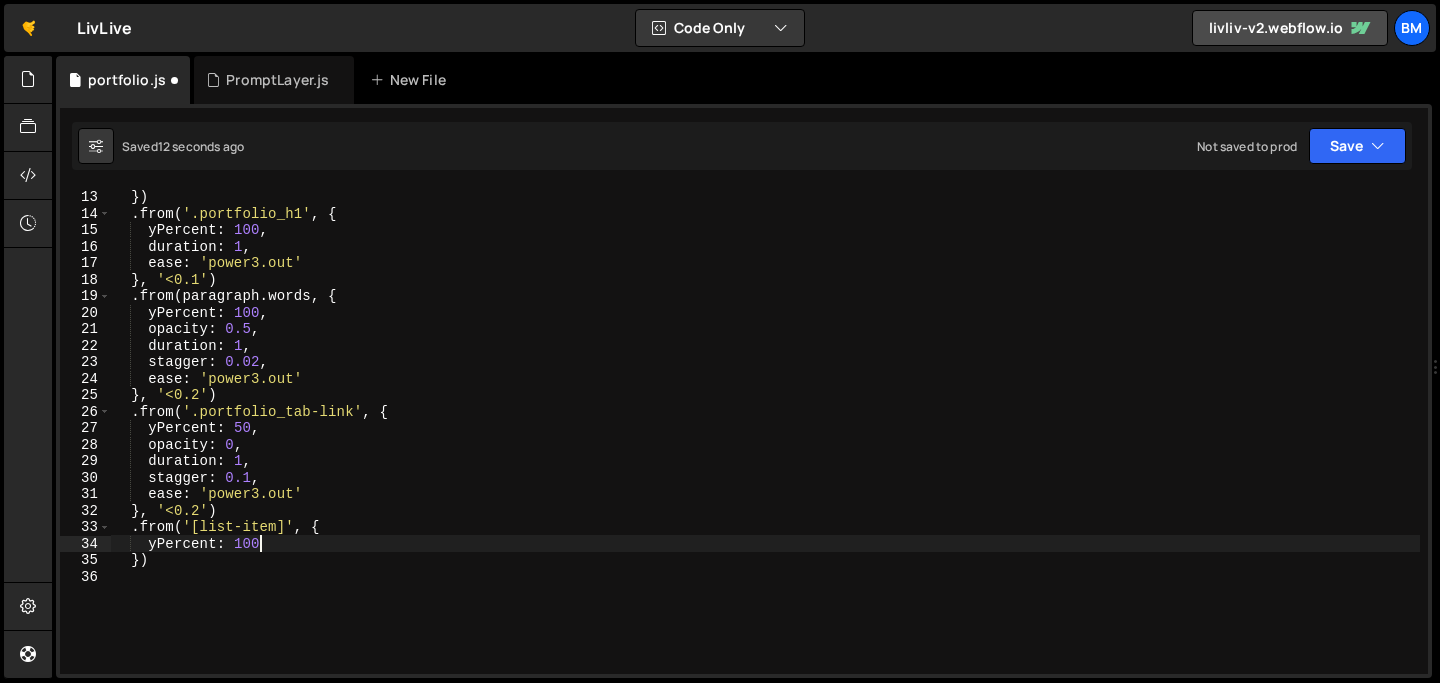type on "yPercent: 100," 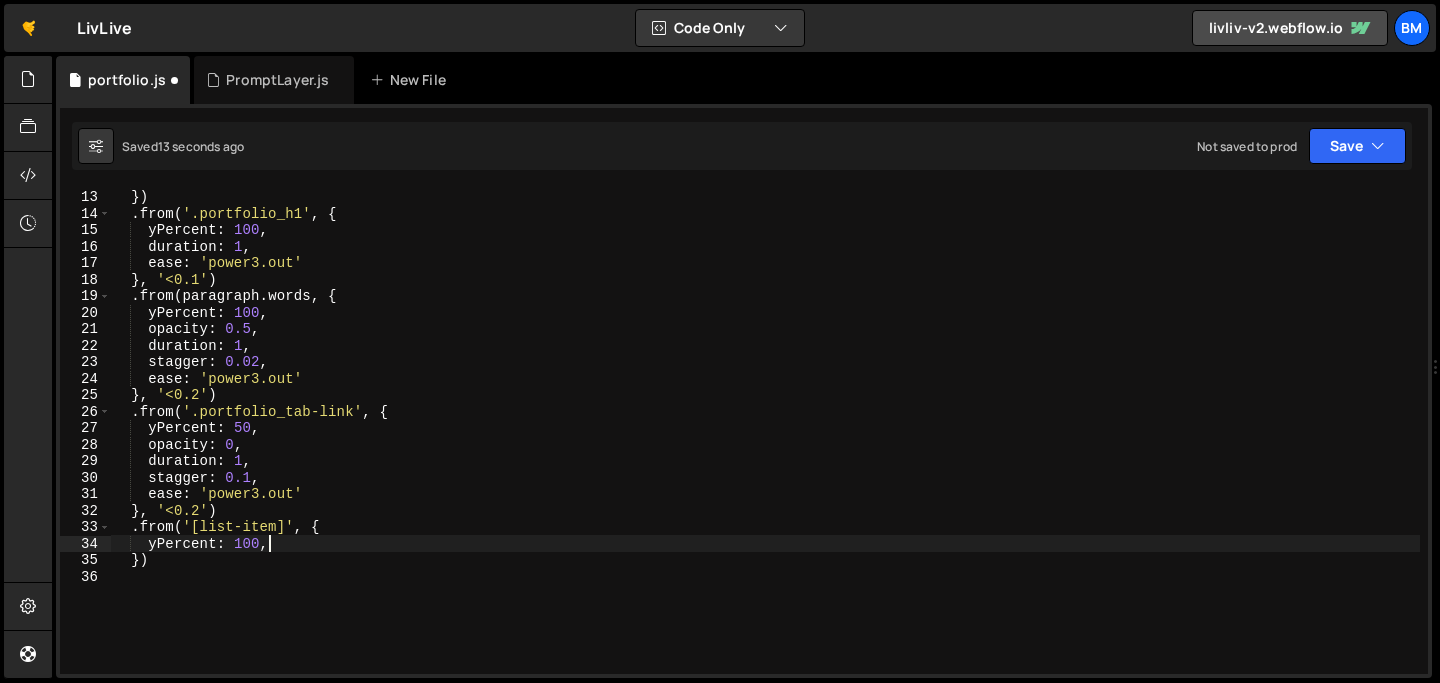 scroll, scrollTop: 0, scrollLeft: 1, axis: horizontal 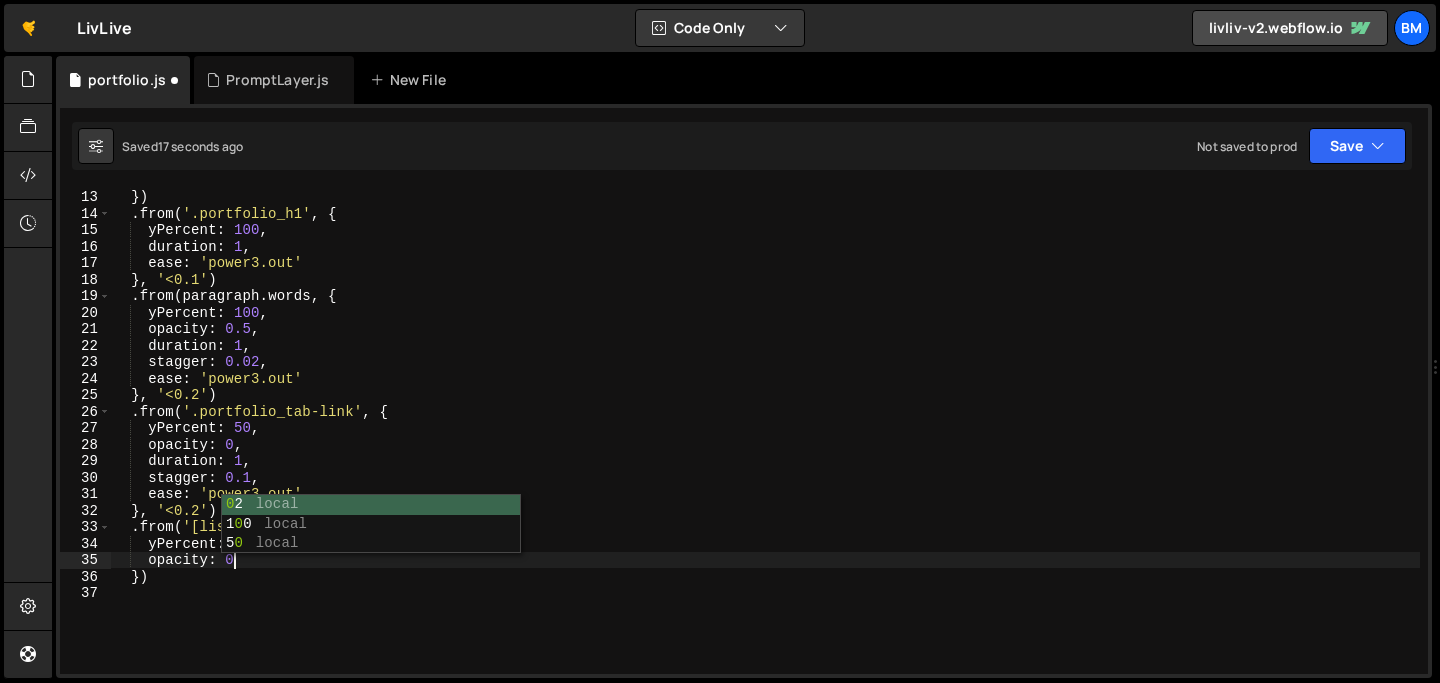 type on "opacity: 0," 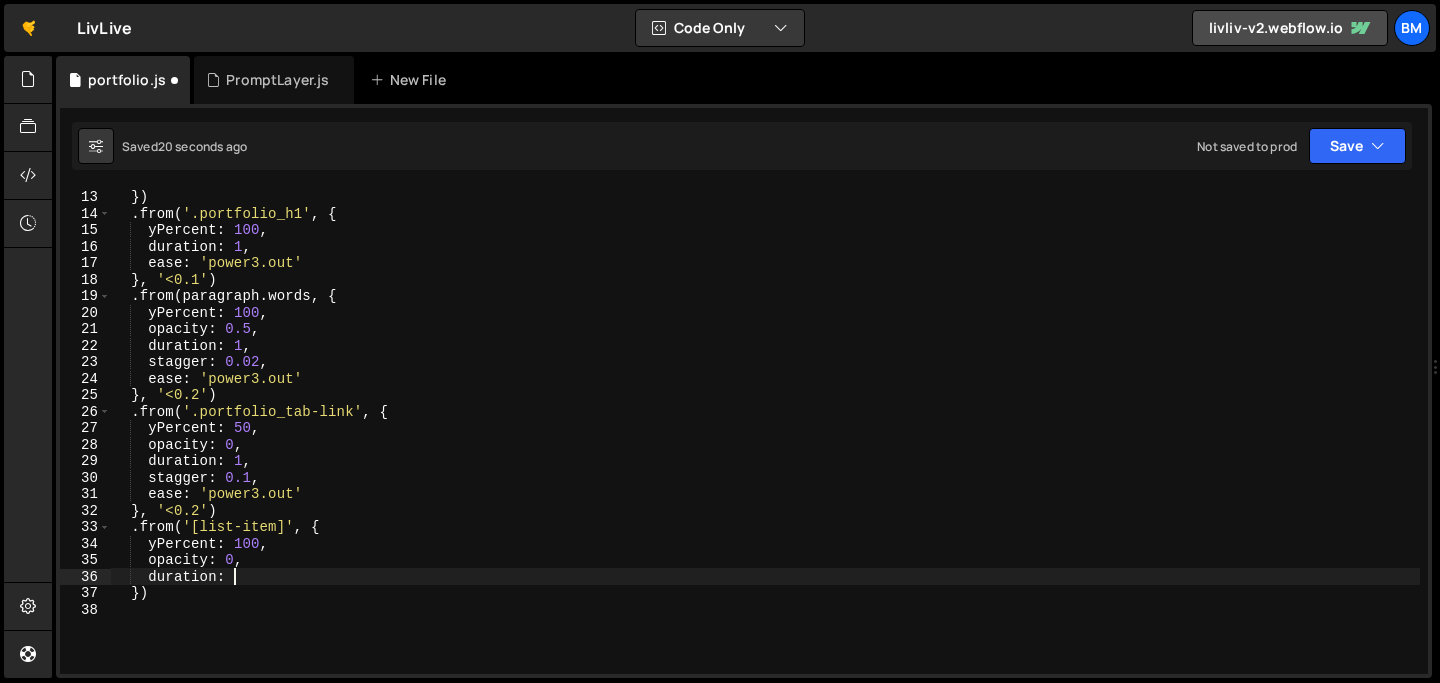 type on "duration: 1," 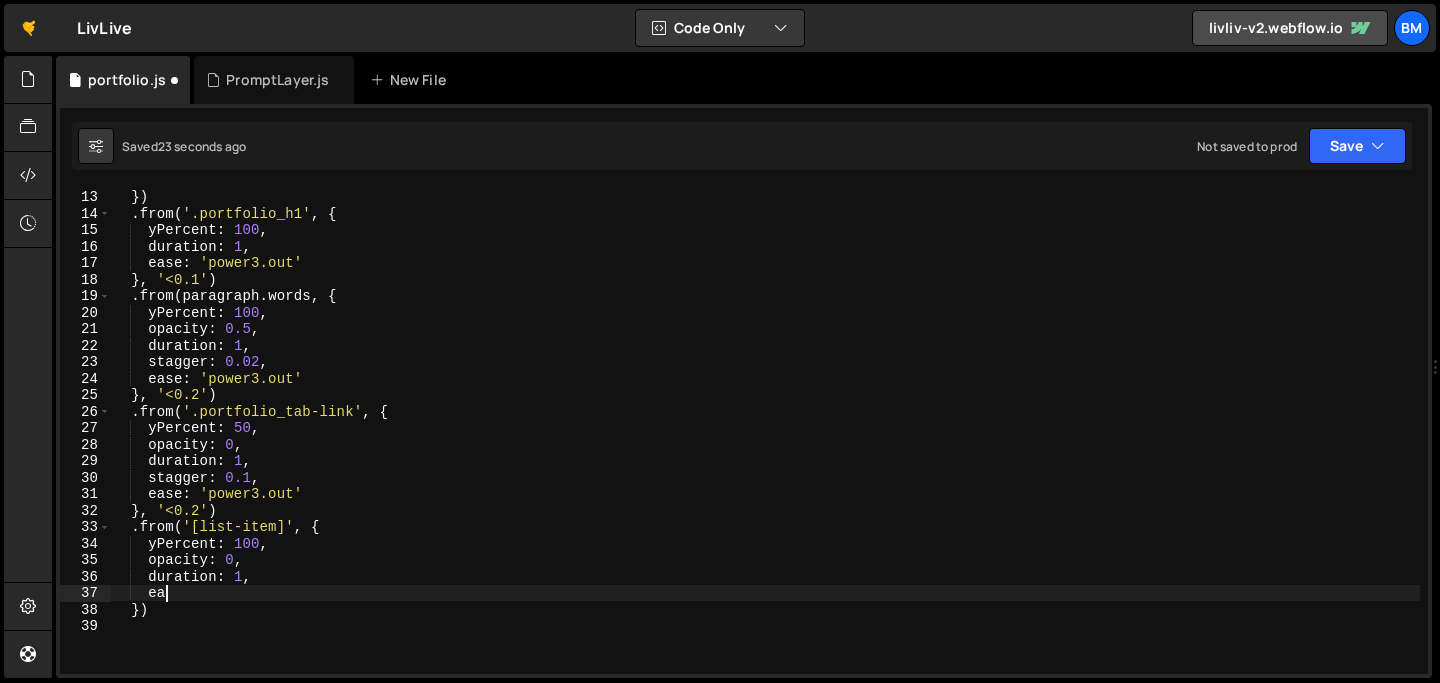 type on "e" 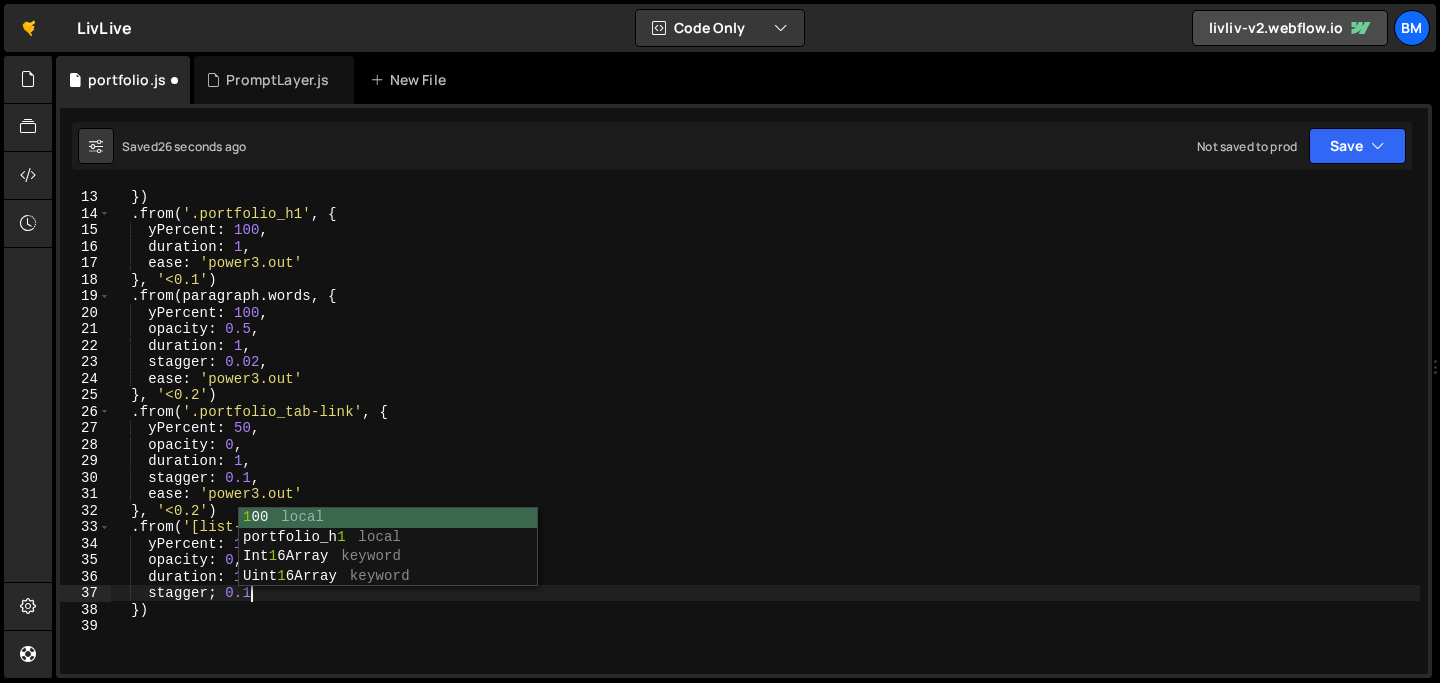 type on "stagger; 0.1," 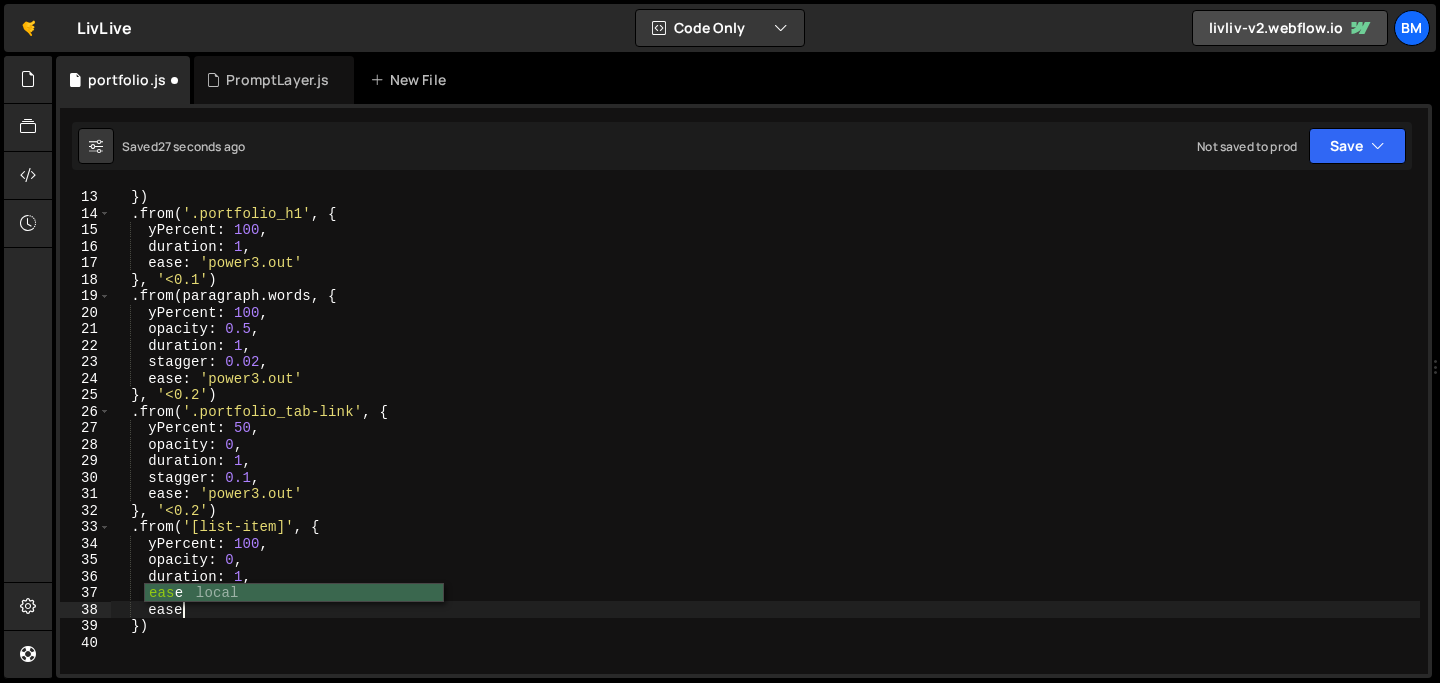 scroll, scrollTop: 0, scrollLeft: 3, axis: horizontal 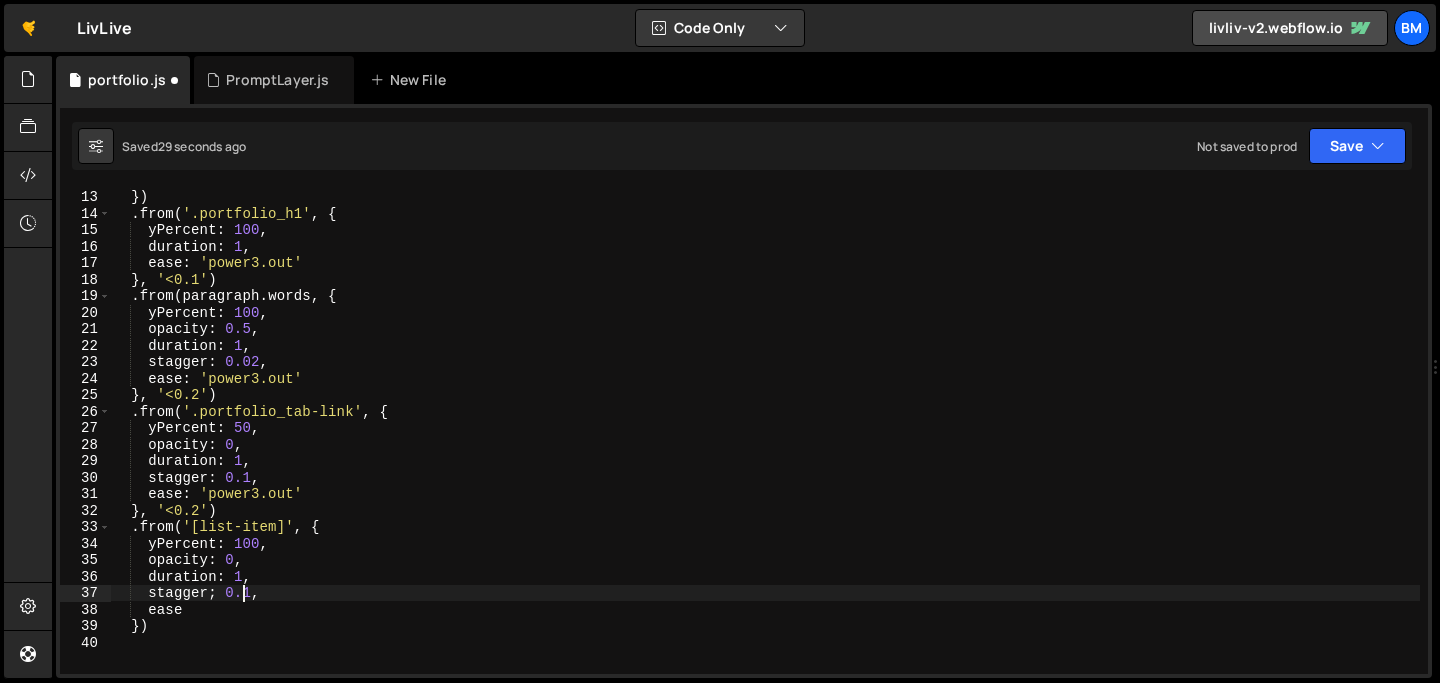 click on "ease :   'power4.out'    })    . from ( '.portfolio_h1' ,   {       yPercent :   100 ,       duration :   1 ,       ease :   'power3.out'    } ,   '<0.1' )    . from ( paragraph . words ,   {       yPercent :   100 ,       opacity :   0.5 ,       duration :   1 ,       stagger :   0.02 ,       ease :   'power3.out'    } ,   '<0.2' )    . from ( '.portfolio_tab-link' ,   {       yPercent :   50 ,       opacity :   0 ,       duration :   1 ,       stagger :   0.1 ,       ease :   'power3.out'    } ,   '<0.2' )    . from ( '[list-item]' ,   {       yPercent :   100 ,       opacity :   0 ,       duration :   1 ,       stagger ;   0.1 ,       ease    })" at bounding box center (765, 431) 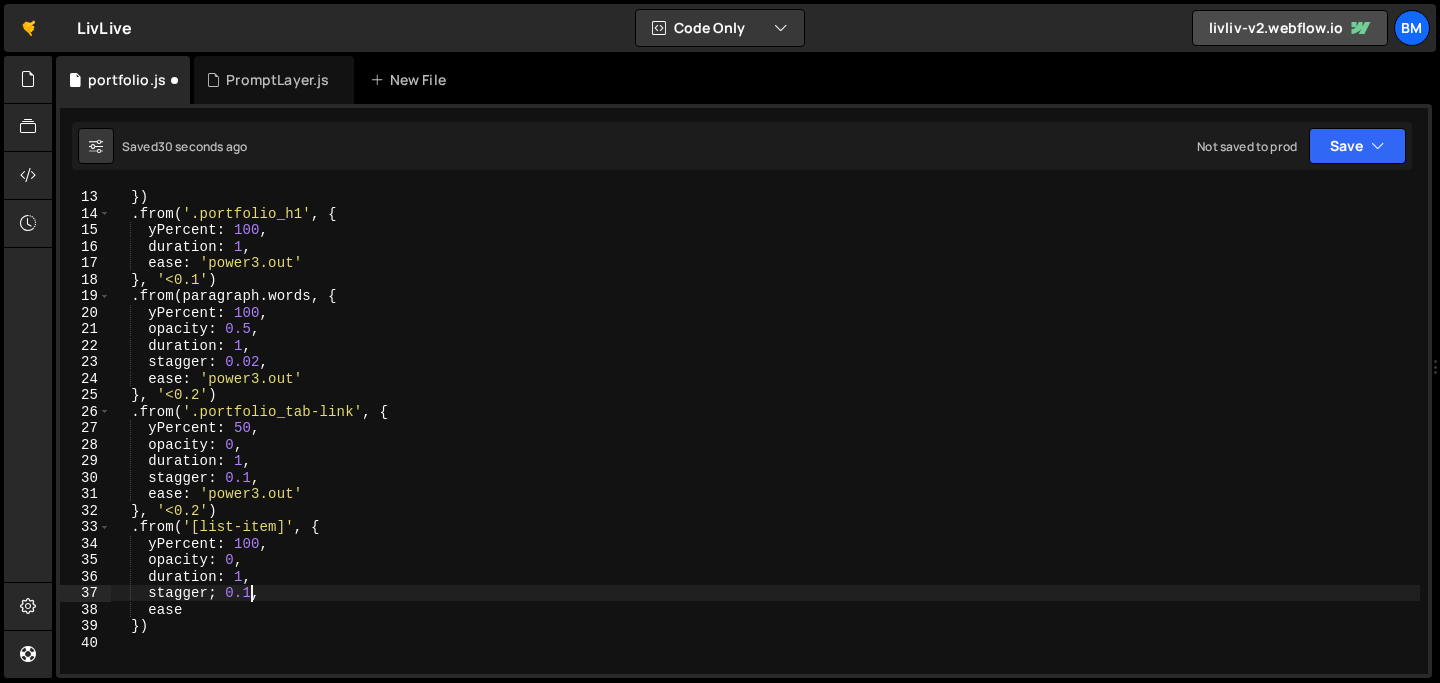 click on "ease :   'power4.out'    })    . from ( '.portfolio_h1' ,   {       yPercent :   100 ,       duration :   1 ,       ease :   'power3.out'    } ,   '<0.1' )    . from ( paragraph . words ,   {       yPercent :   100 ,       opacity :   0.5 ,       duration :   1 ,       stagger :   0.02 ,       ease :   'power3.out'    } ,   '<0.2' )    . from ( '.portfolio_tab-link' ,   {       yPercent :   50 ,       opacity :   0 ,       duration :   1 ,       stagger :   0.1 ,       ease :   'power3.out'    } ,   '<0.2' )    . from ( '[list-item]' ,   {       yPercent :   100 ,       opacity :   0 ,       duration :   1 ,       stagger ;   0.1 ,       ease    })" at bounding box center (765, 431) 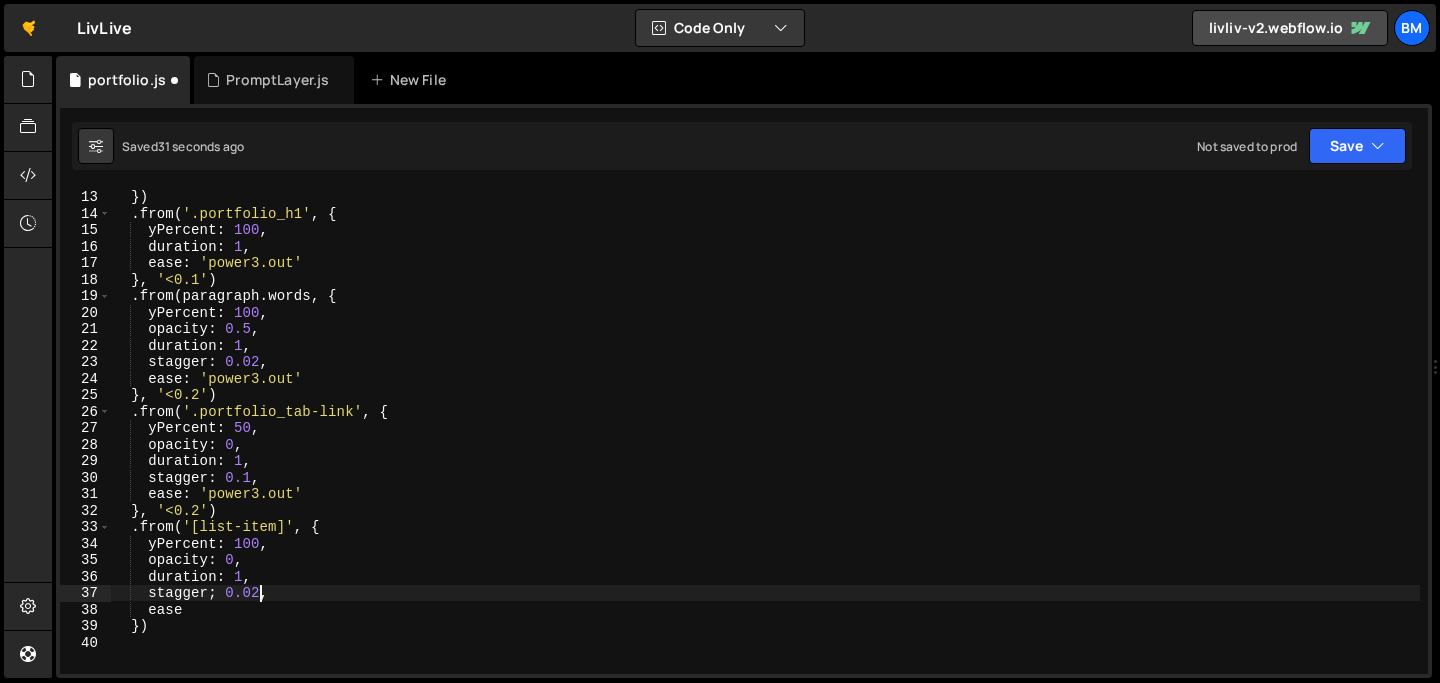 scroll, scrollTop: 0, scrollLeft: 9, axis: horizontal 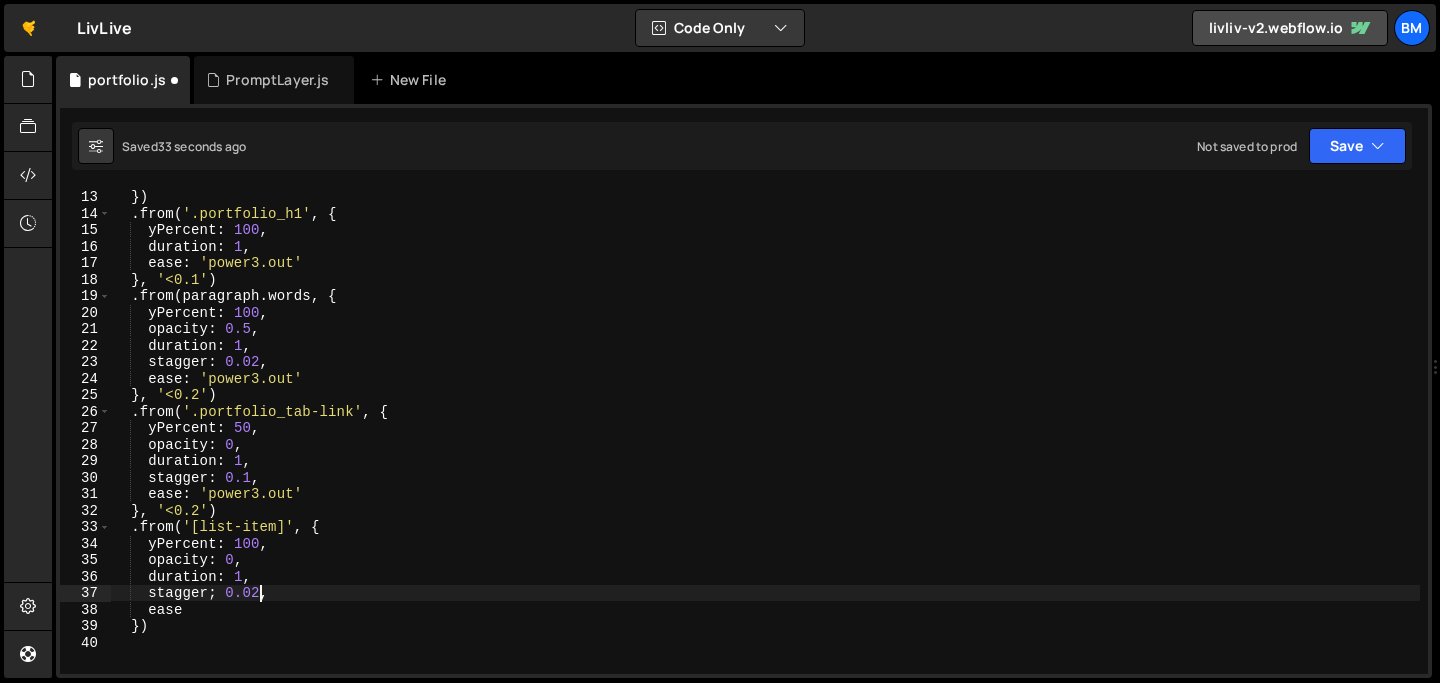 click on "ease :   'power4.out'    })    . from ( '.portfolio_h1' ,   {       yPercent :   100 ,       duration :   1 ,       ease :   'power3.out'    } ,   '<0.1' )    . from ( paragraph . words ,   {       yPercent :   100 ,       opacity :   0.5 ,       duration :   1 ,       stagger :   0.02 ,       ease :   'power3.out'    } ,   '<0.2' )    . from ( '.portfolio_tab-link' ,   {       yPercent :   50 ,       opacity :   0 ,       duration :   1 ,       stagger :   0.1 ,       ease :   'power3.out'    } ,   '<0.2' )    . from ( '[list-item]' ,   {       yPercent :   100 ,       opacity :   0 ,       duration :   1 ,       stagger ;   0.02 ,       ease    })" at bounding box center [765, 431] 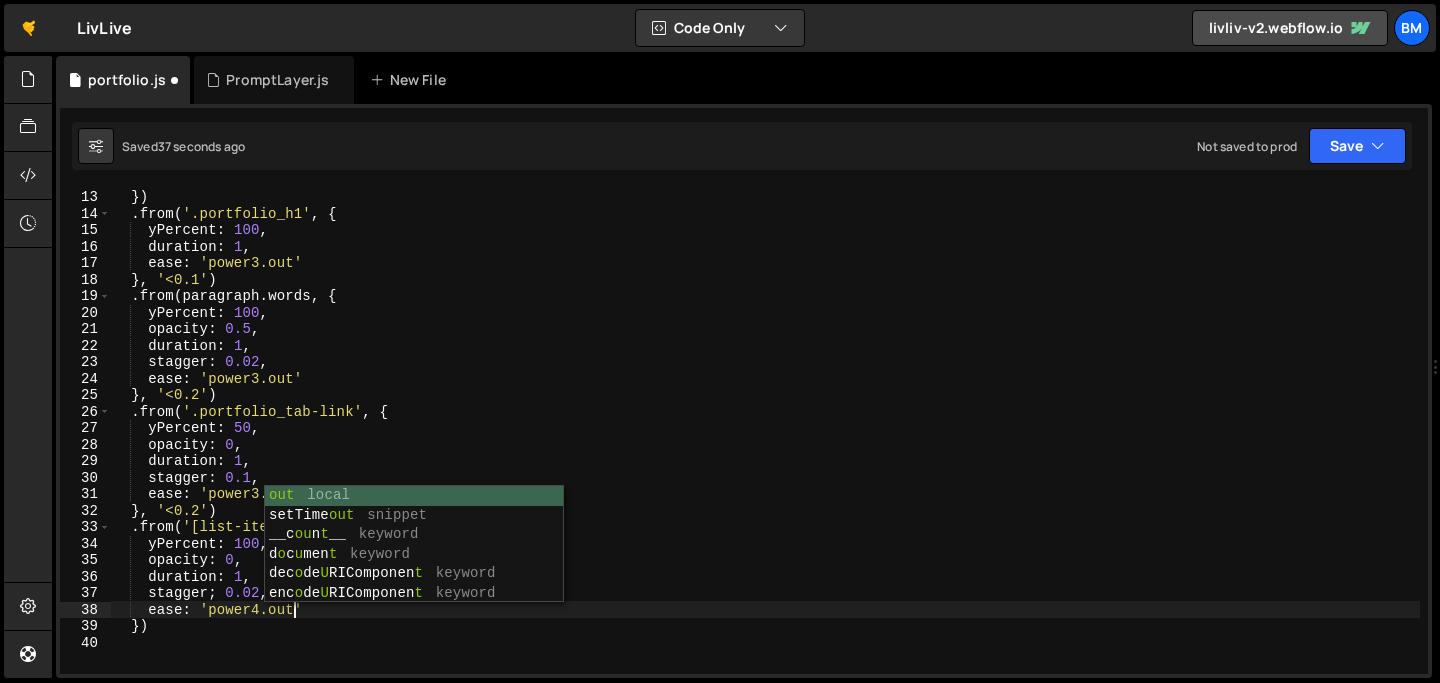 scroll, scrollTop: 0, scrollLeft: 12, axis: horizontal 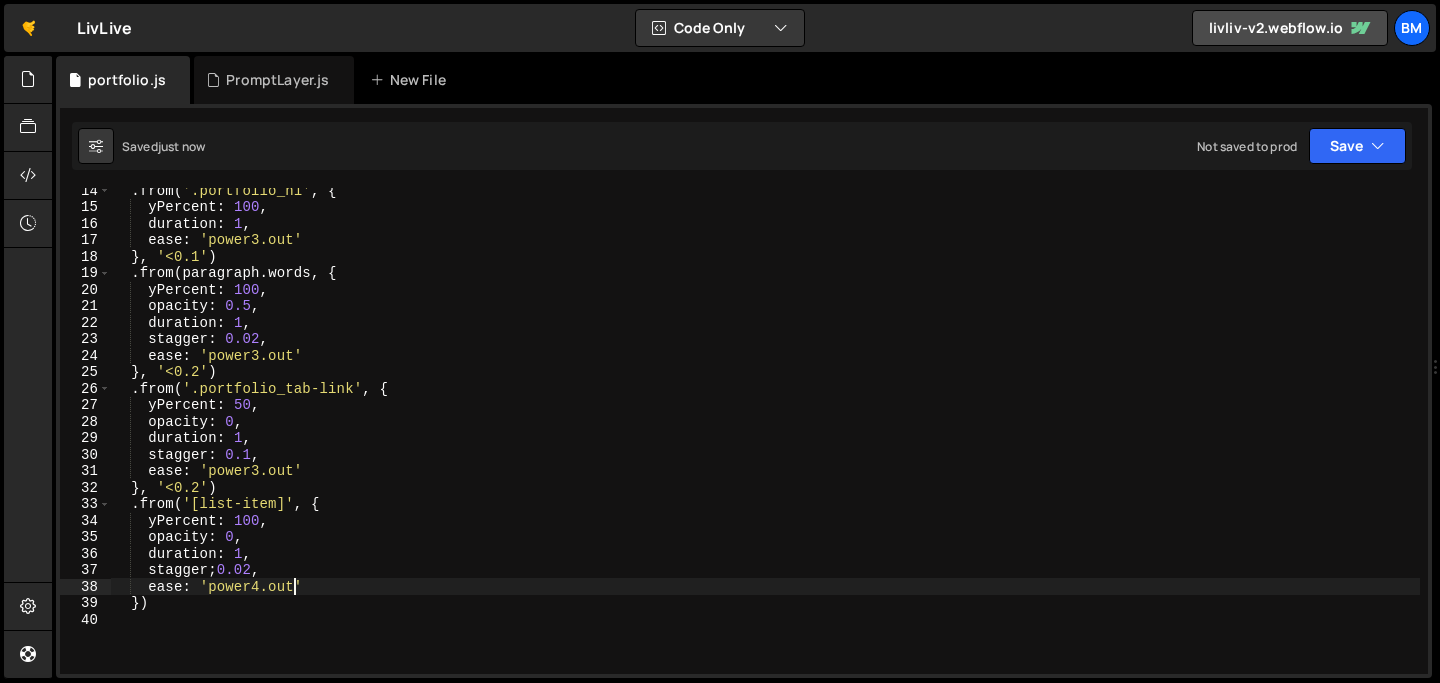 click on ". from ( '.portfolio_h1' ,   {       yPercent :   100 ,       duration :   1 ,       ease :   'power3.out'    } ,   '<0.1' )    . from ( paragraph . words ,   {       yPercent :   100 ,       opacity :   0.5 ,       duration :   1 ,       stagger :   0.02 ,       ease :   'power3.out'    } ,   '<0.2' )    . from ( '.portfolio_tab-link' ,   {       yPercent :   50 ,       opacity :   0 ,       duration :   1 ,       stagger :   0.1 ,       ease :   'power3.out'    } ,   '<0.2' )    . from ( '[list-item]' ,   {       yPercent :   100 ,       opacity :   0 ,       duration :   1 ,       stagger ; 0.02 ,       ease :   'power4.out'    })" at bounding box center [765, 441] 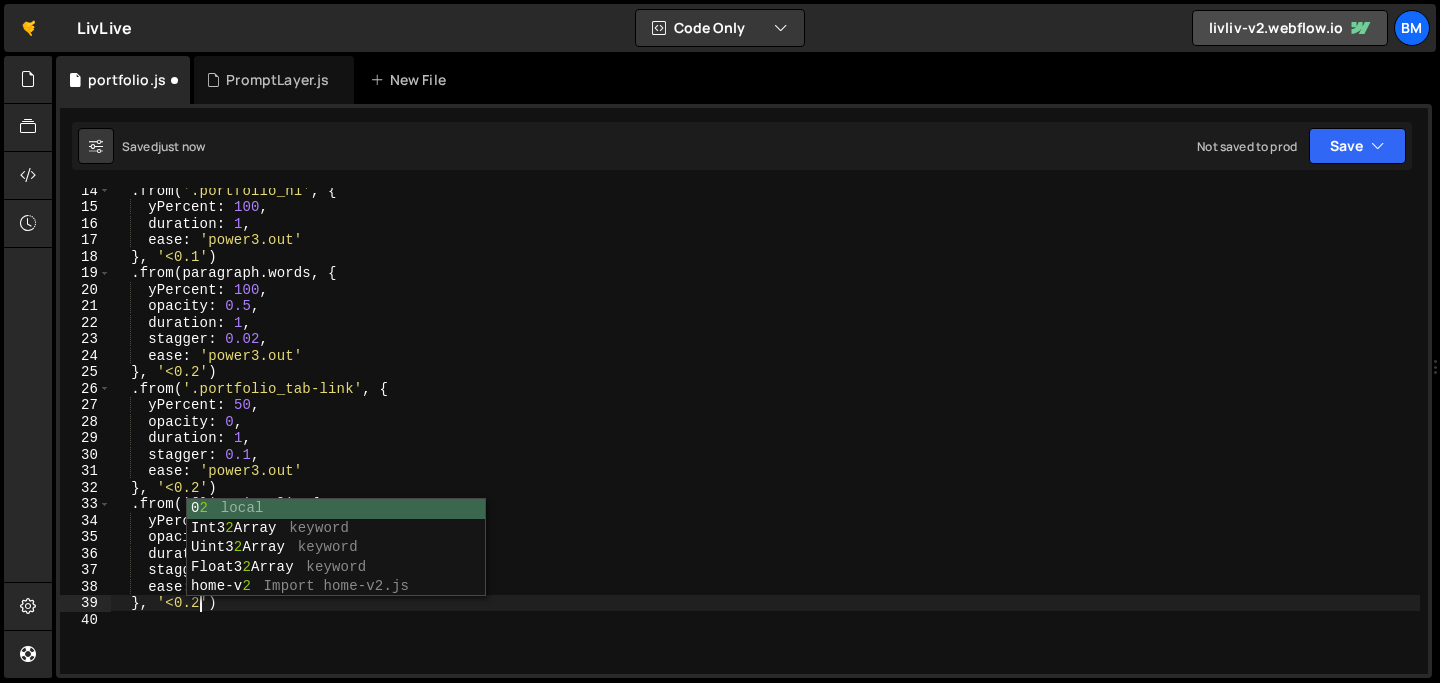 scroll, scrollTop: 0, scrollLeft: 5, axis: horizontal 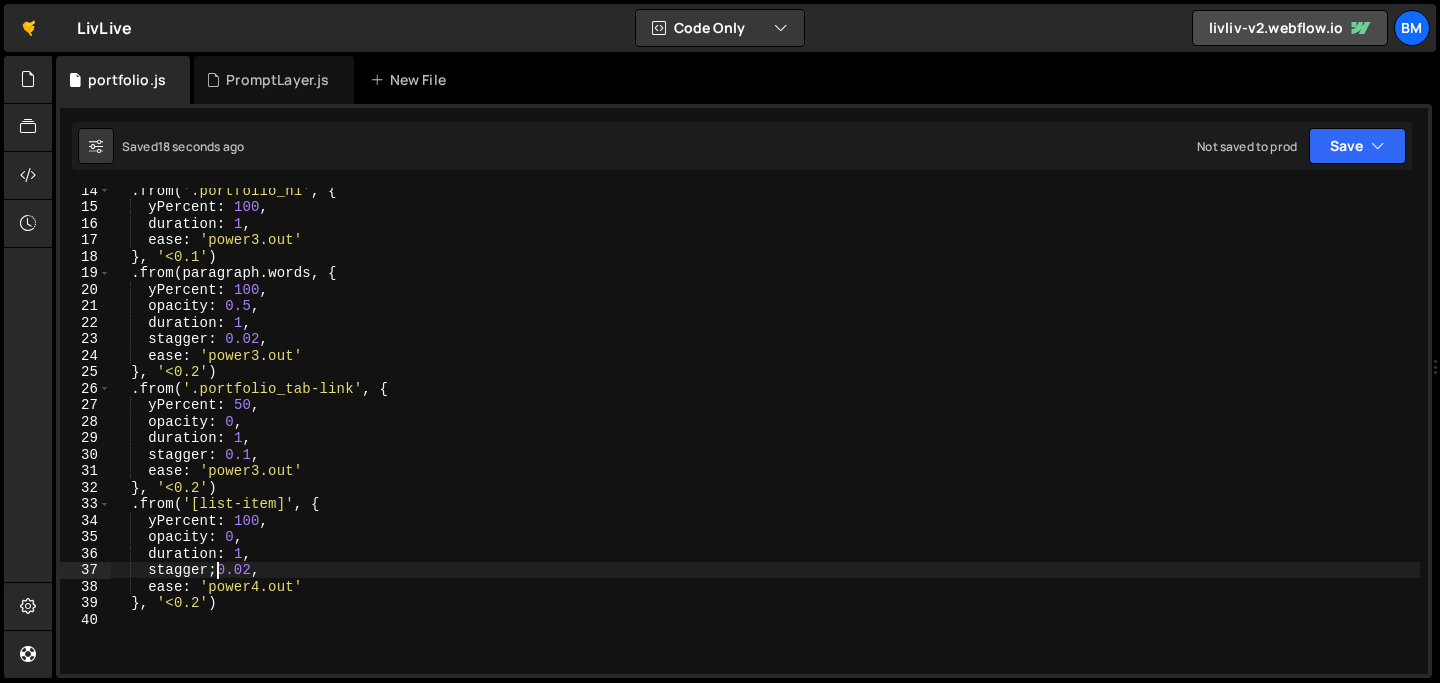 click on ". from ( '.portfolio_h1' ,   {       yPercent :   100 ,       duration :   1 ,       ease :   'power3.out'    } ,   '<0.1' )    . from ( paragraph . words ,   {       yPercent :   100 ,       opacity :   0.5 ,       duration :   1 ,       stagger :   0.02 ,       ease :   'power3.out'    } ,   '<0.2' )    . from ( '.portfolio_tab-link' ,   {       yPercent :   50 ,       opacity :   0 ,       duration :   1 ,       stagger :   0.1 ,       ease :   'power3.out'    } ,   '<0.2' )    . from ( '[list-item]' ,   {       yPercent :   100 ,       opacity :   0 ,       duration :   1 ,       stagger ; 0.02 ,       ease :   'power4.out'    } ,   '<0.2' )" at bounding box center [765, 441] 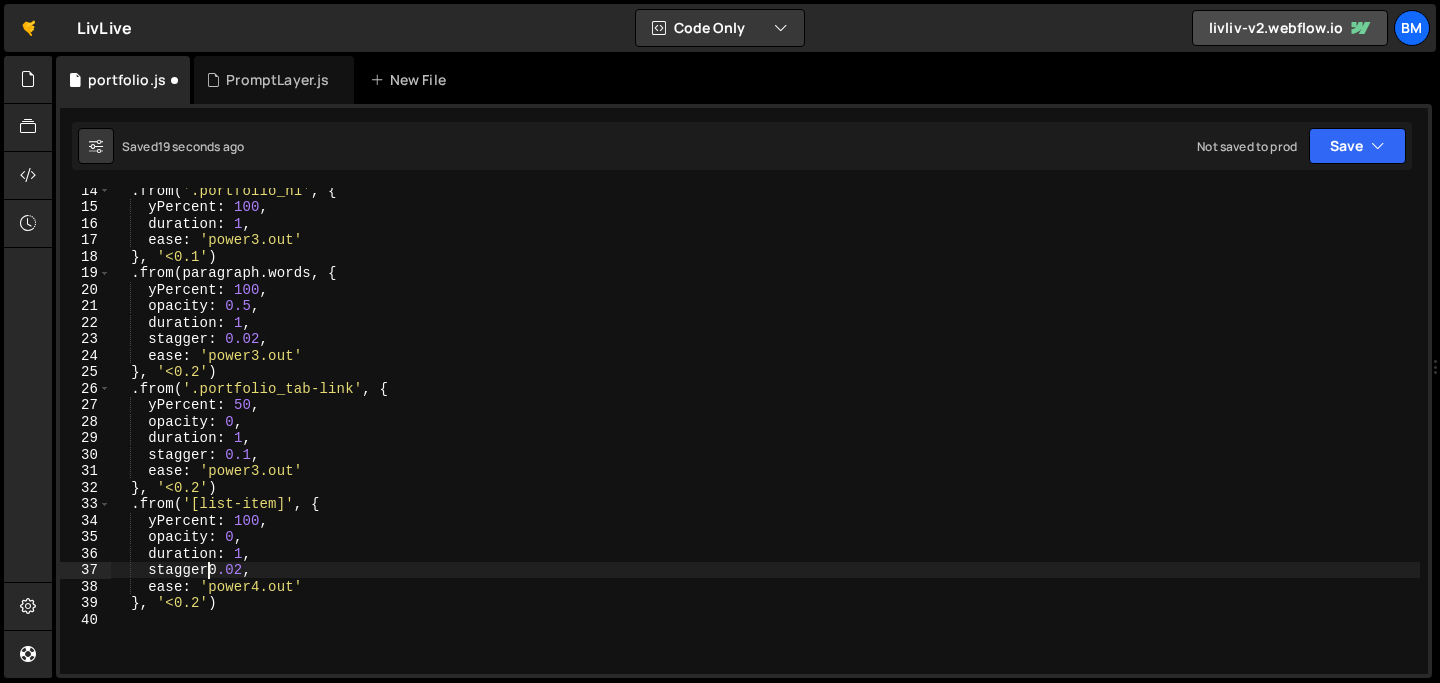 scroll, scrollTop: 0, scrollLeft: 6, axis: horizontal 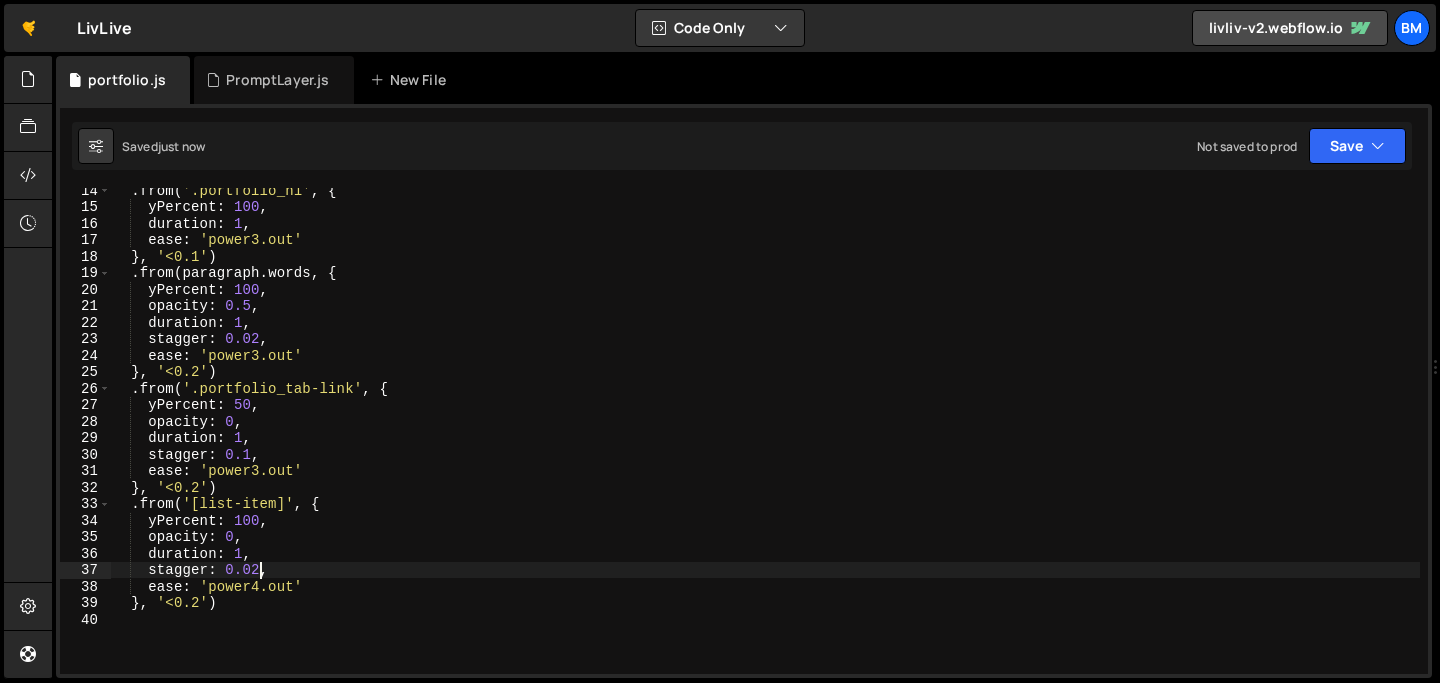click on ". from ( '.portfolio_h1' ,   {       yPercent :   100 ,       duration :   1 ,       ease :   'power3.out'    } ,   '<0.1' )    . from ( paragraph . words ,   {       yPercent :   100 ,       opacity :   0.5 ,       duration :   1 ,       stagger :   0.02 ,       ease :   'power3.out'    } ,   '<0.2' )    . from ( '.portfolio_tab-link' ,   {       yPercent :   50 ,       opacity :   0 ,       duration :   1 ,       stagger :   0.1 ,       ease :   'power3.out'    } ,   '<0.2' )    . from ( '[list-item]' ,   {       yPercent :   100 ,       opacity :   0 ,       duration :   1 ,       stagger :   0.02 ,       ease :   'power4.out'    } ,   '<0.2' )" at bounding box center [765, 441] 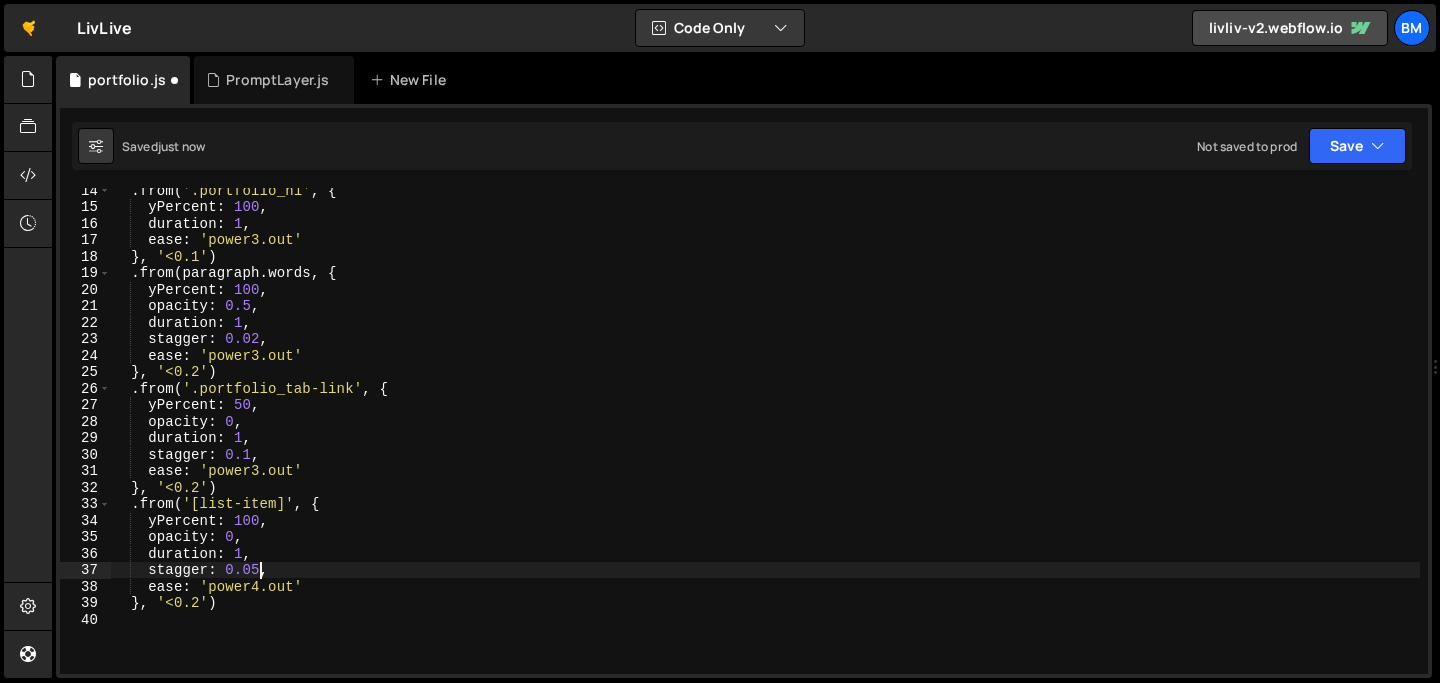 scroll, scrollTop: 0, scrollLeft: 9, axis: horizontal 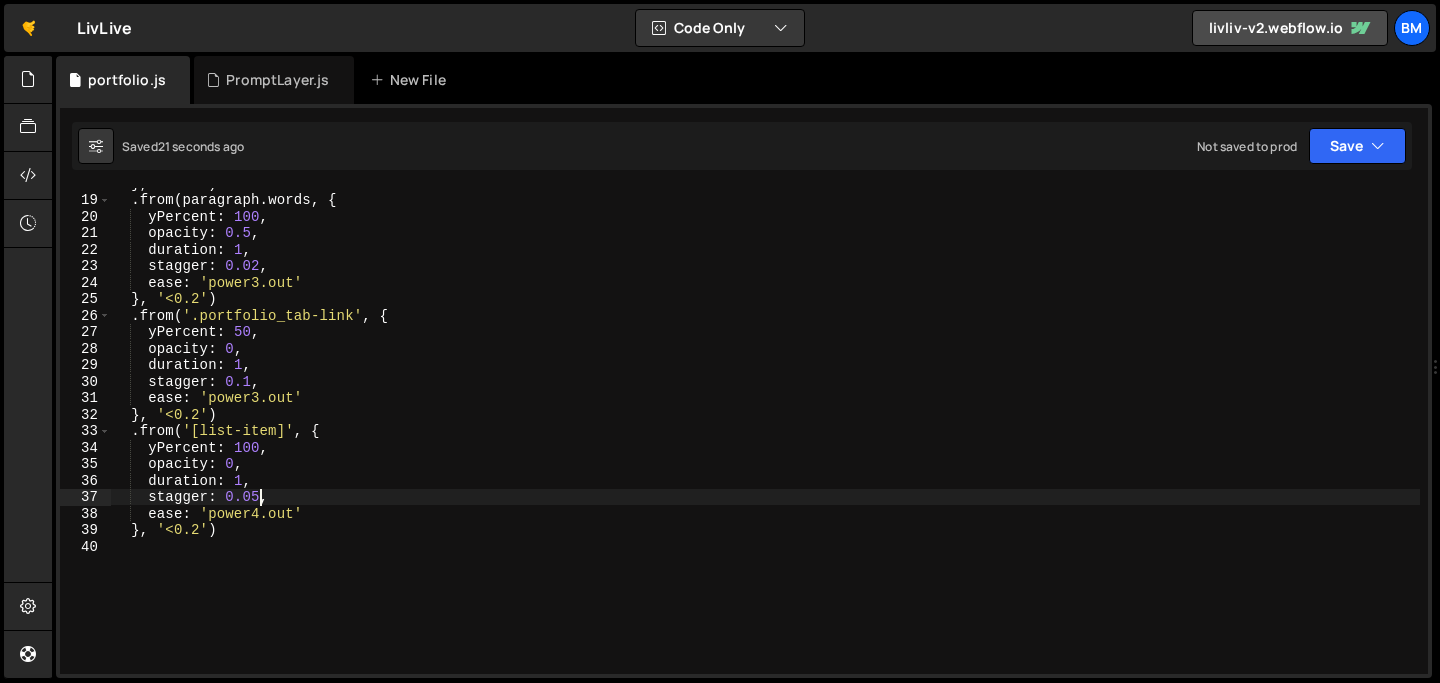click on "} ,   '<0.1' )    . from ( paragraph . words ,   {       yPercent :   100 ,       opacity :   0.5 ,       duration :   1 ,       stagger :   0.02 ,       ease :   'power3.out'    } ,   '<0.2' )    . from ( '.portfolio_tab-link' ,   {       yPercent :   50 ,       opacity :   0 ,       duration :   1 ,       stagger :   0.1 ,       ease :   'power3.out'    } ,   '<0.2' )    . from ( '[list-item]' ,   {       yPercent :   100 ,       opacity :   0 ,       duration :   1 ,       stagger :   0.05 ,       ease :   'power4.out'    } ,   '<0.2' )" at bounding box center (765, 434) 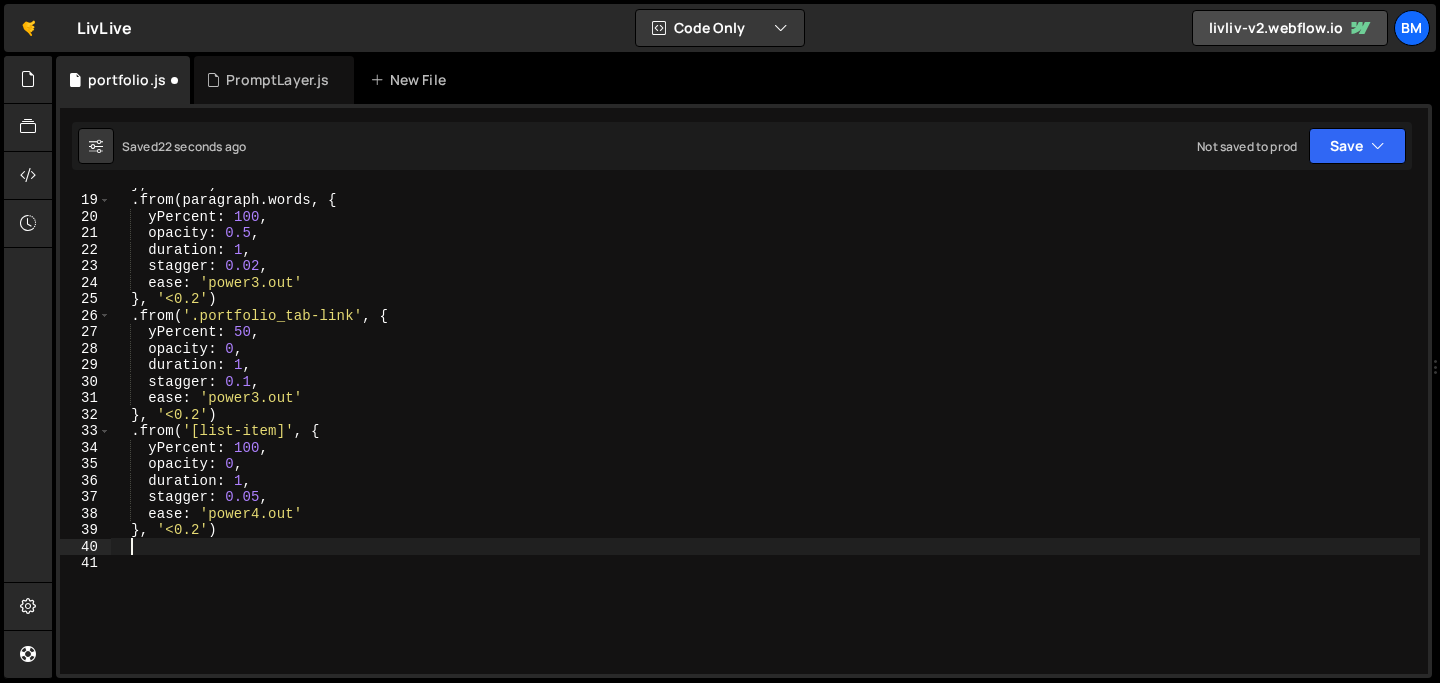 scroll, scrollTop: 0, scrollLeft: 0, axis: both 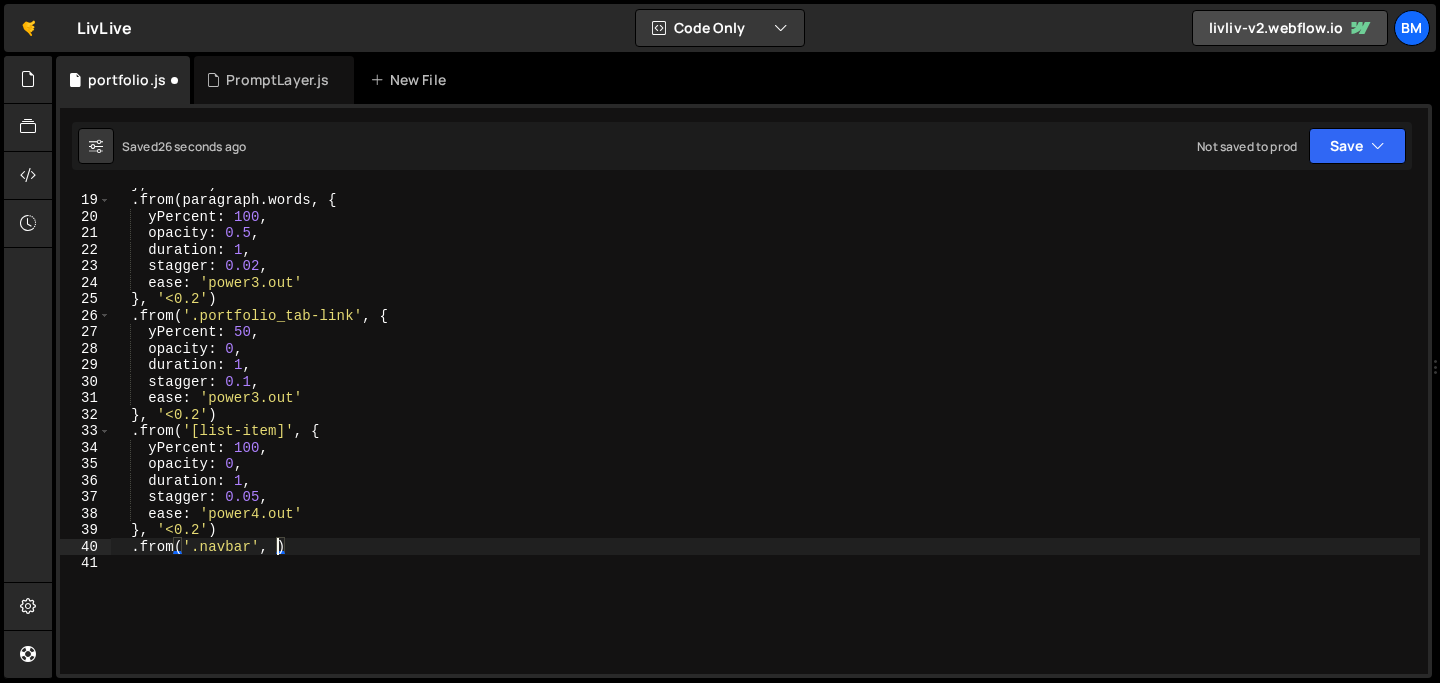 type on ".from('.navbar', {)" 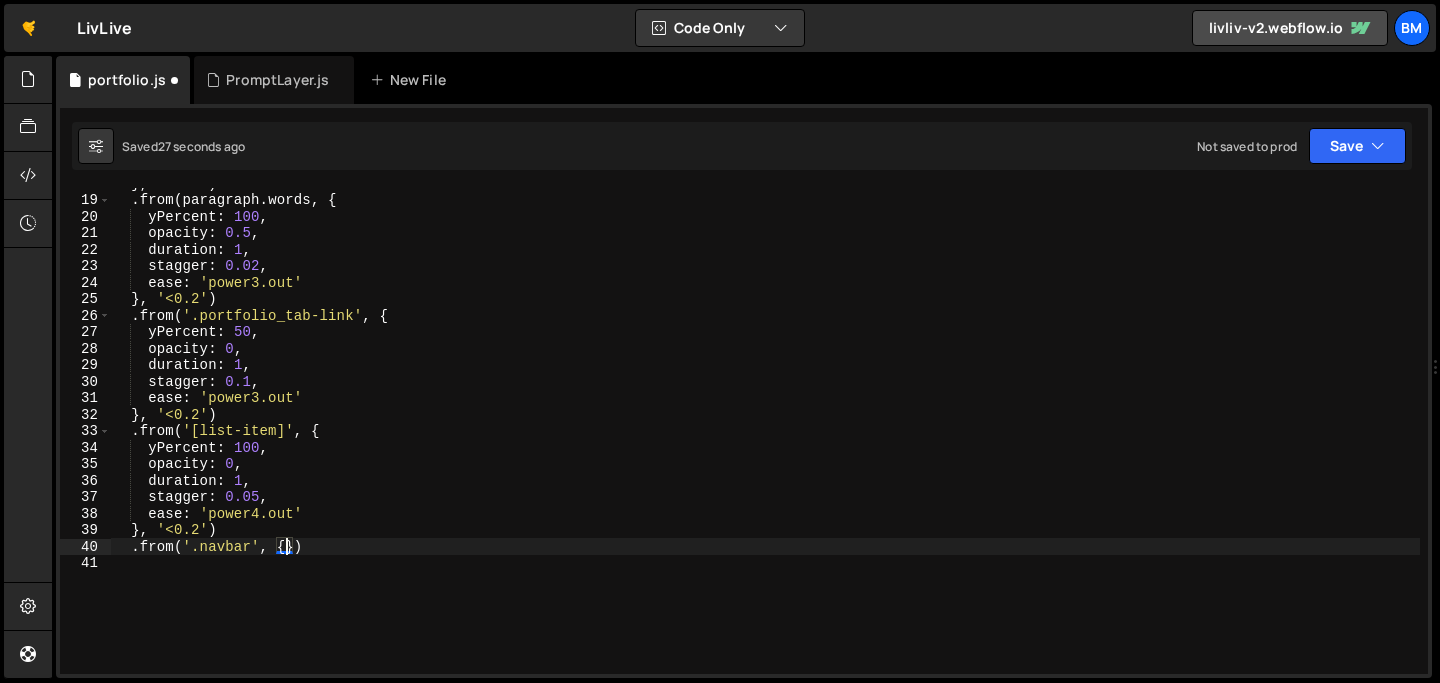 scroll, scrollTop: 0, scrollLeft: 1, axis: horizontal 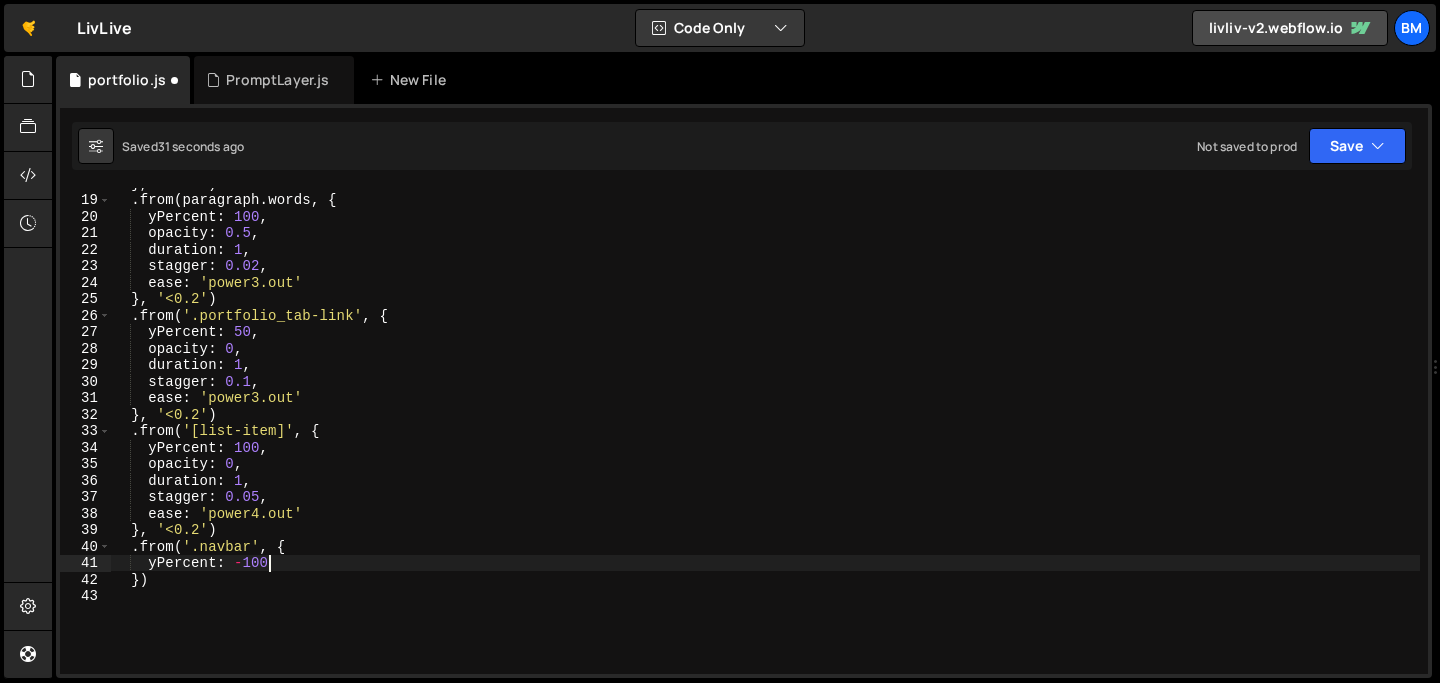 type on "yPercent: -100," 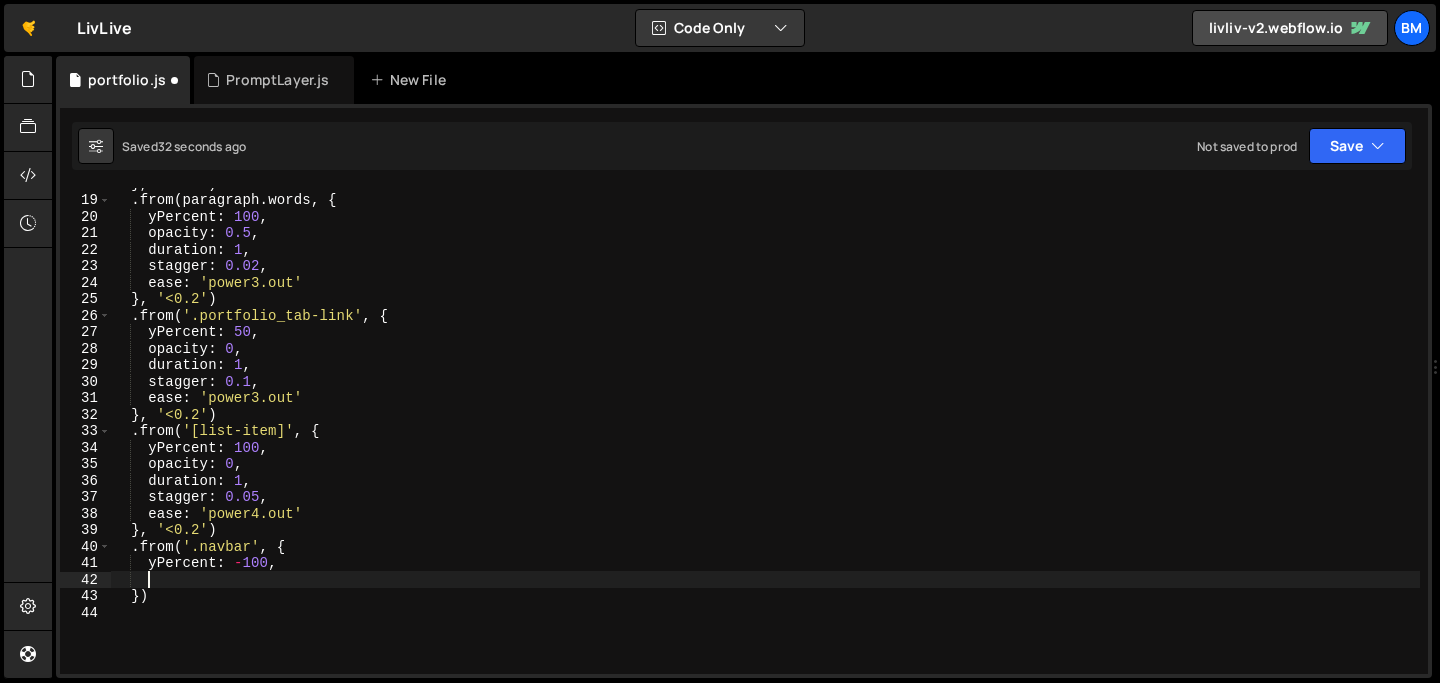 scroll, scrollTop: 0, scrollLeft: 1, axis: horizontal 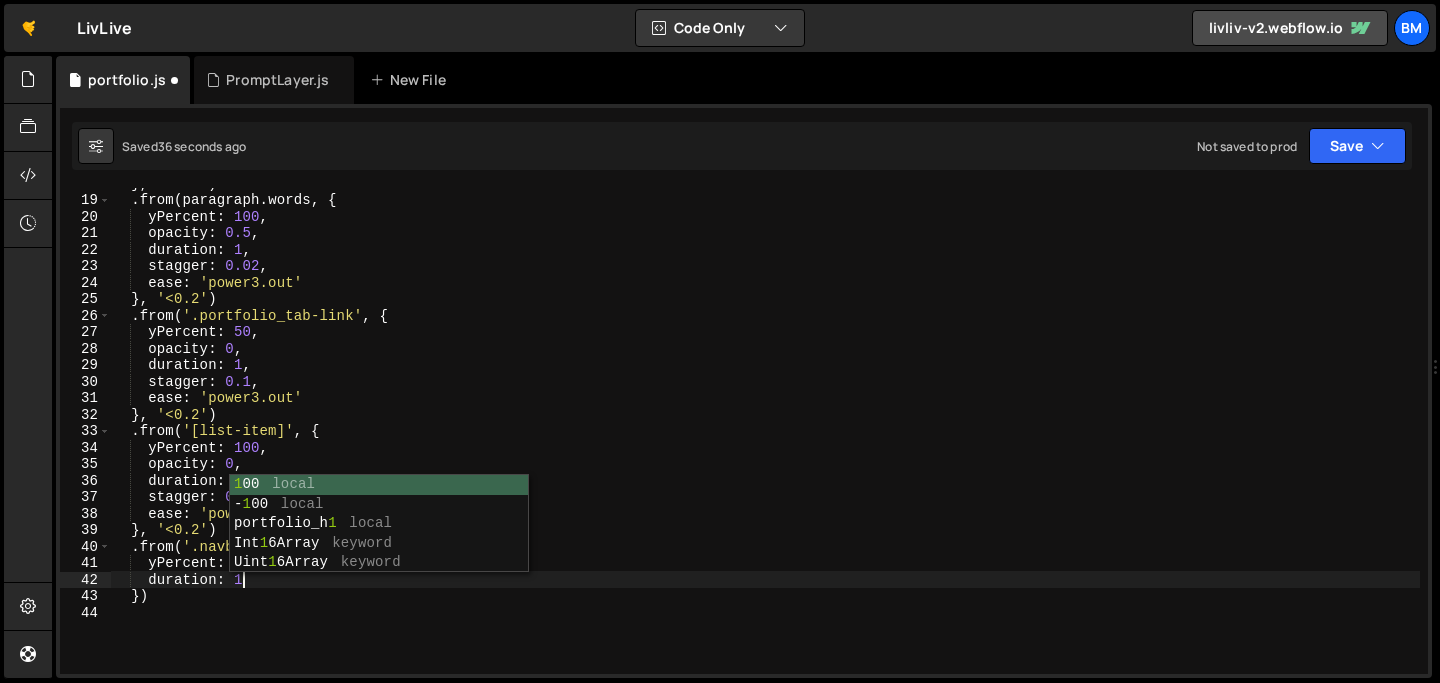 type on "duration: 1," 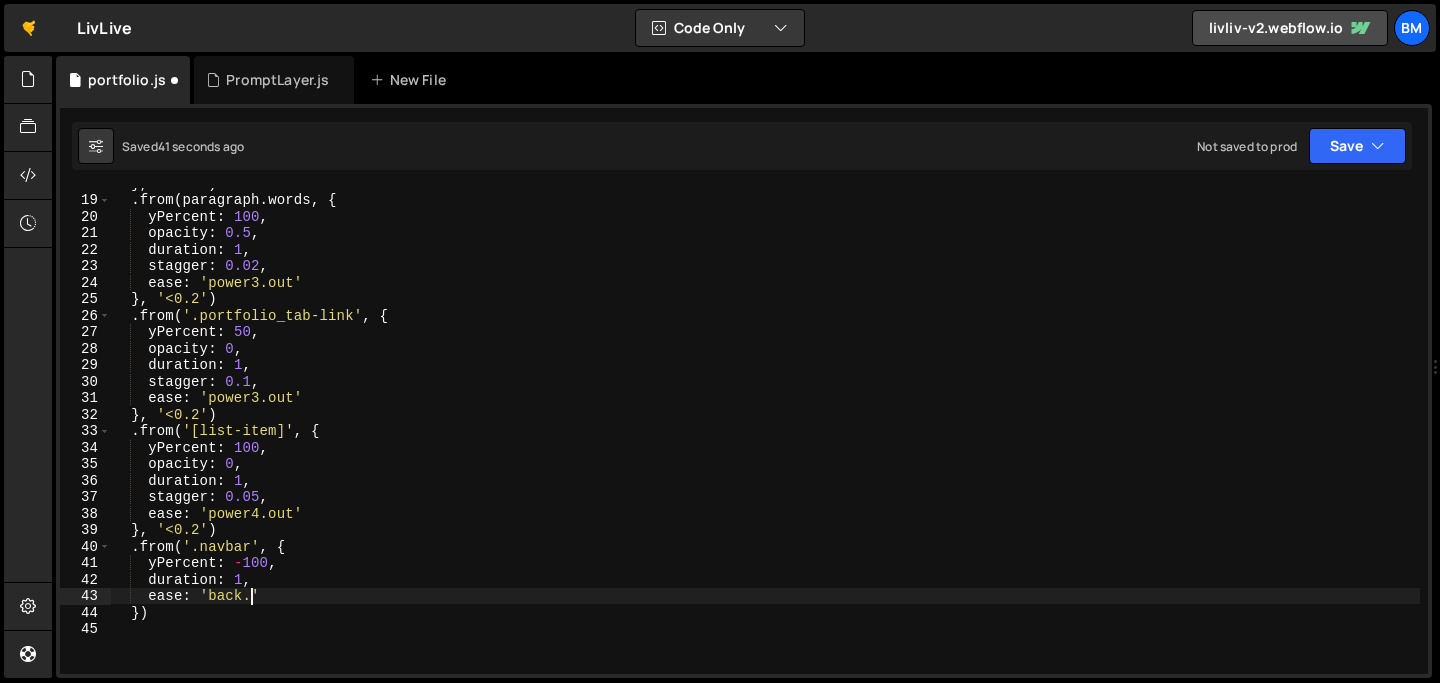 scroll, scrollTop: 0, scrollLeft: 11, axis: horizontal 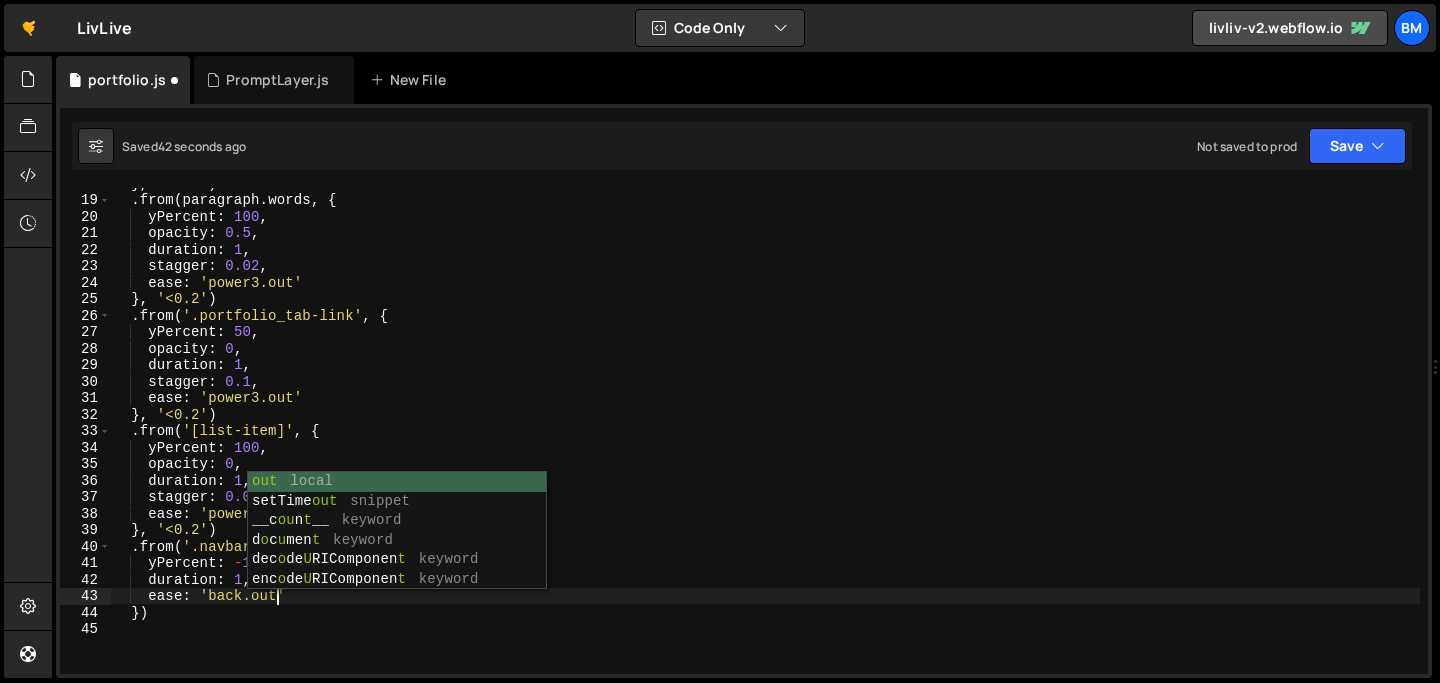 click on "} ,   '<0.1' )    . from ( paragraph . words ,   {       yPercent :   100 ,       opacity :   0.5 ,       duration :   1 ,       stagger :   0.02 ,       ease :   'power3.out'    } ,   '<0.2' )    . from ( '.portfolio_tab-link' ,   {       yPercent :   50 ,       opacity :   0 ,       duration :   1 ,       stagger :   0.1 ,       ease :   'power3.out'    } ,   '<0.2' )    . from ( '[list-item]' ,   {       yPercent :   100 ,       opacity :   0 ,       duration :   1 ,       stagger :   0.05 ,       ease :   'power4.out'    } ,   '<0.2' )    . from ( '.navbar' ,   {       yPercent :   - 100 ,       duration :   1 ,       ease :   'back.out'    })" at bounding box center (765, 434) 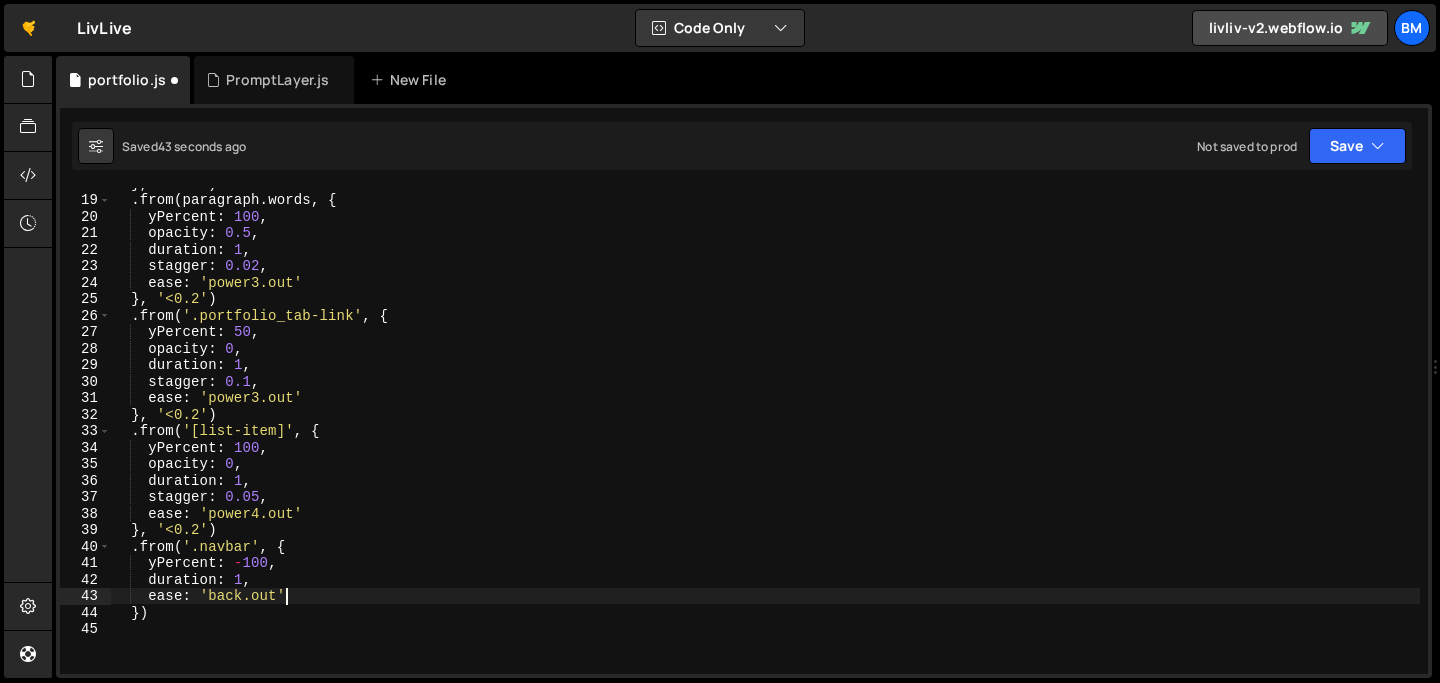 click on "} ,   '<0.1' )    . from ( paragraph . words ,   {       yPercent :   100 ,       opacity :   0.5 ,       duration :   1 ,       stagger :   0.02 ,       ease :   'power3.out'    } ,   '<0.2' )    . from ( '.portfolio_tab-link' ,   {       yPercent :   50 ,       opacity :   0 ,       duration :   1 ,       stagger :   0.1 ,       ease :   'power3.out'    } ,   '<0.2' )    . from ( '[list-item]' ,   {       yPercent :   100 ,       opacity :   0 ,       duration :   1 ,       stagger :   0.05 ,       ease :   'power4.out'    } ,   '<0.2' )    . from ( '.navbar' ,   {       yPercent :   - 100 ,       duration :   1 ,       ease :   'back.out'    })" at bounding box center (765, 434) 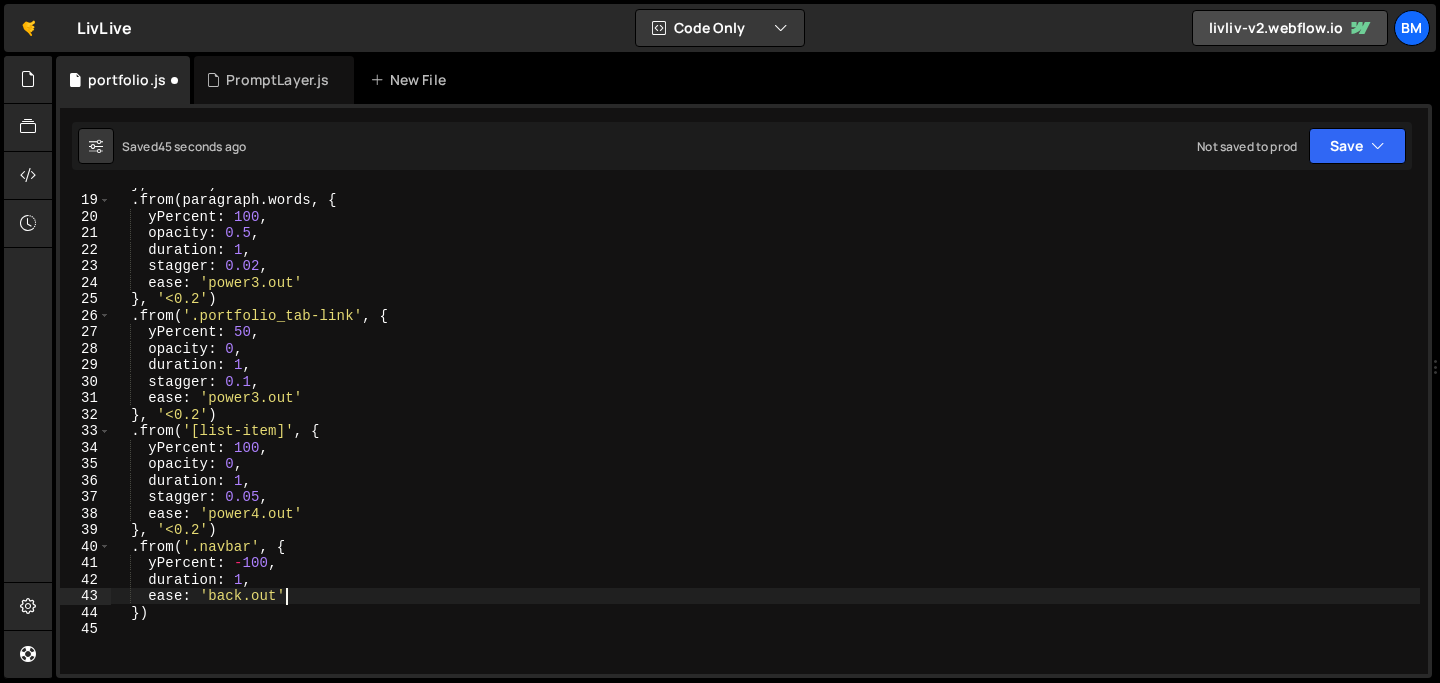 click on "} ,   '<0.1' )    . from ( paragraph . words ,   {       yPercent :   100 ,       opacity :   0.5 ,       duration :   1 ,       stagger :   0.02 ,       ease :   'power3.out'    } ,   '<0.2' )    . from ( '.portfolio_tab-link' ,   {       yPercent :   50 ,       opacity :   0 ,       duration :   1 ,       stagger :   0.1 ,       ease :   'power3.out'    } ,   '<0.2' )    . from ( '[list-item]' ,   {       yPercent :   100 ,       opacity :   0 ,       duration :   1 ,       stagger :   0.05 ,       ease :   'power4.out'    } ,   '<0.2' )    . from ( '.navbar' ,   {       yPercent :   - 100 ,       duration :   1 ,       ease :   'back.out'    })" at bounding box center [765, 434] 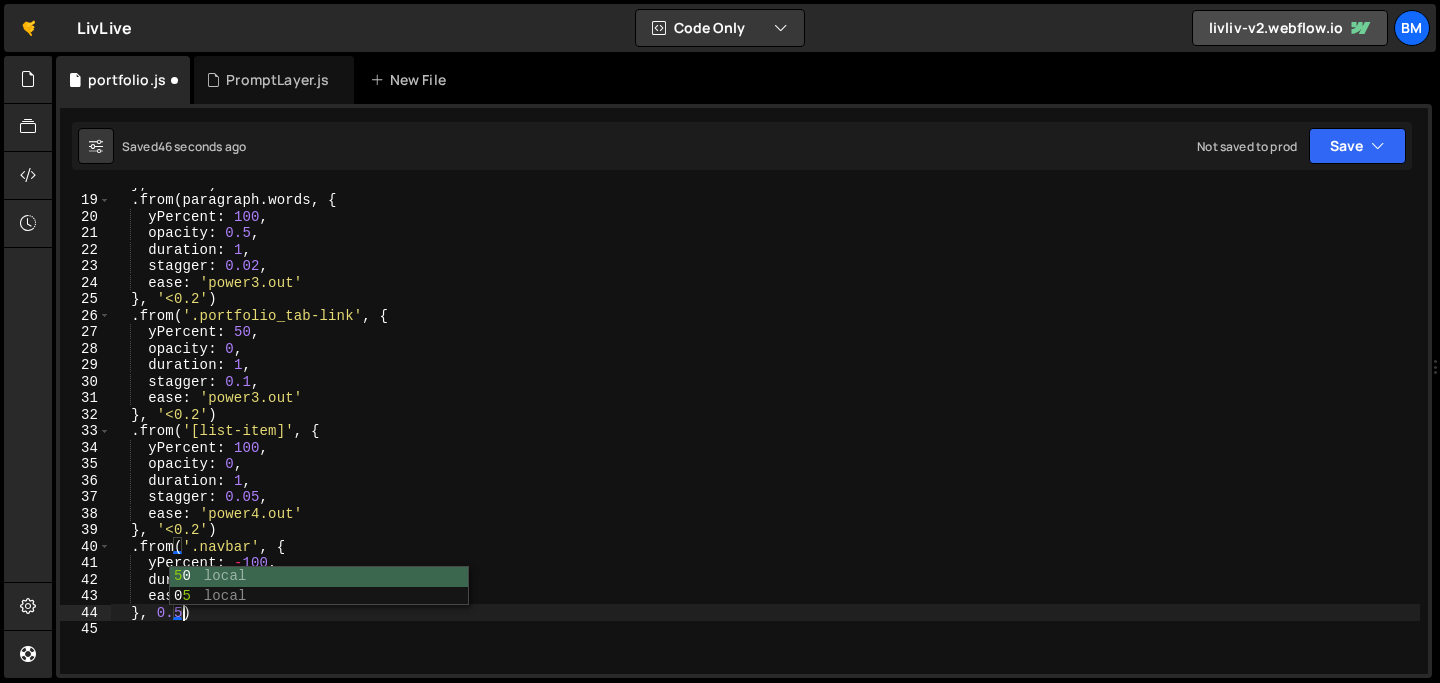 scroll, scrollTop: 0, scrollLeft: 4, axis: horizontal 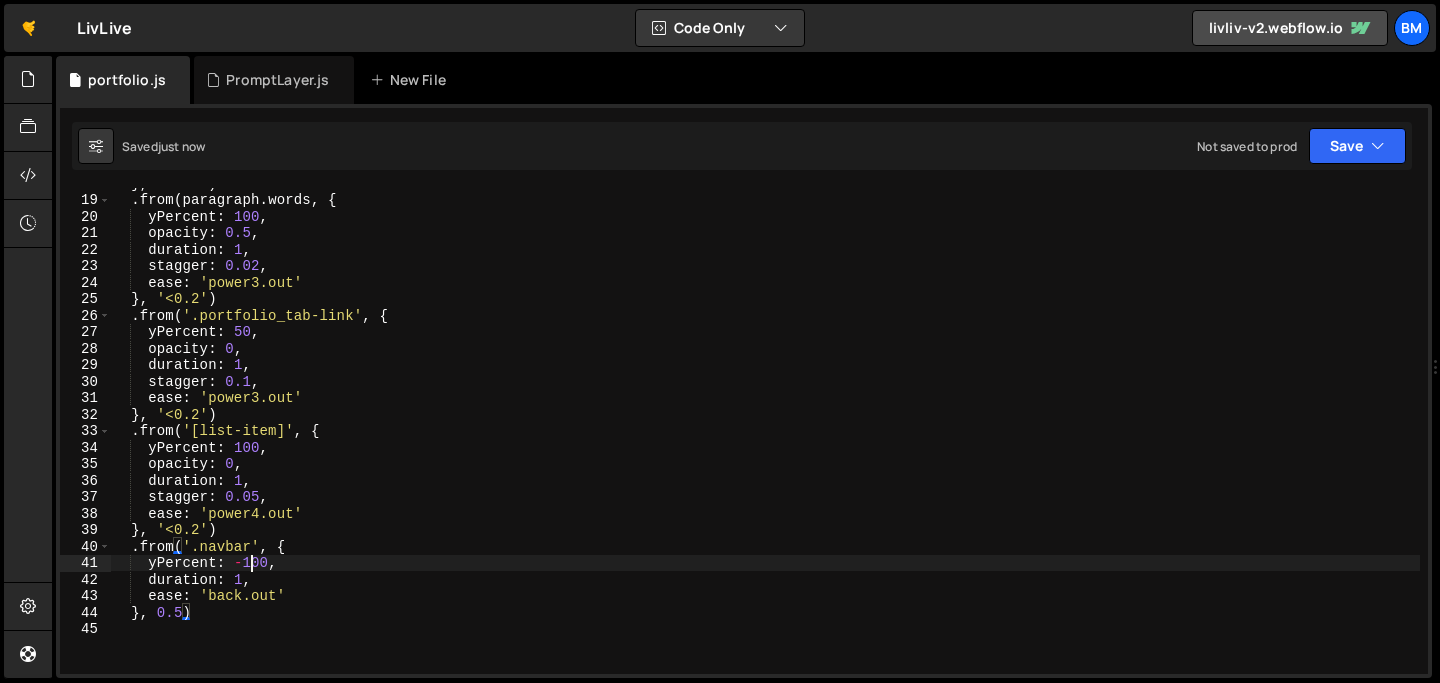 click on "} ,   '<0.1' )    . from ( paragraph . words ,   {       yPercent :   100 ,       opacity :   0.5 ,       duration :   1 ,       stagger :   0.02 ,       ease :   'power3.out'    } ,   '<0.2' )    . from ( '.portfolio_tab-link' ,   {       yPercent :   50 ,       opacity :   0 ,       duration :   1 ,       stagger :   0.1 ,       ease :   'power3.out'    } ,   '<0.2' )    . from ( '[list-item]' ,   {       yPercent :   100 ,       opacity :   0 ,       duration :   1 ,       stagger :   0.05 ,       ease :   'power4.out'    } ,   '<0.2' )    . from ( '.navbar' ,   {       yPercent :   - 100 ,       duration :   1 ,       ease :   'back.out'    } ,   0.5 )" at bounding box center (765, 434) 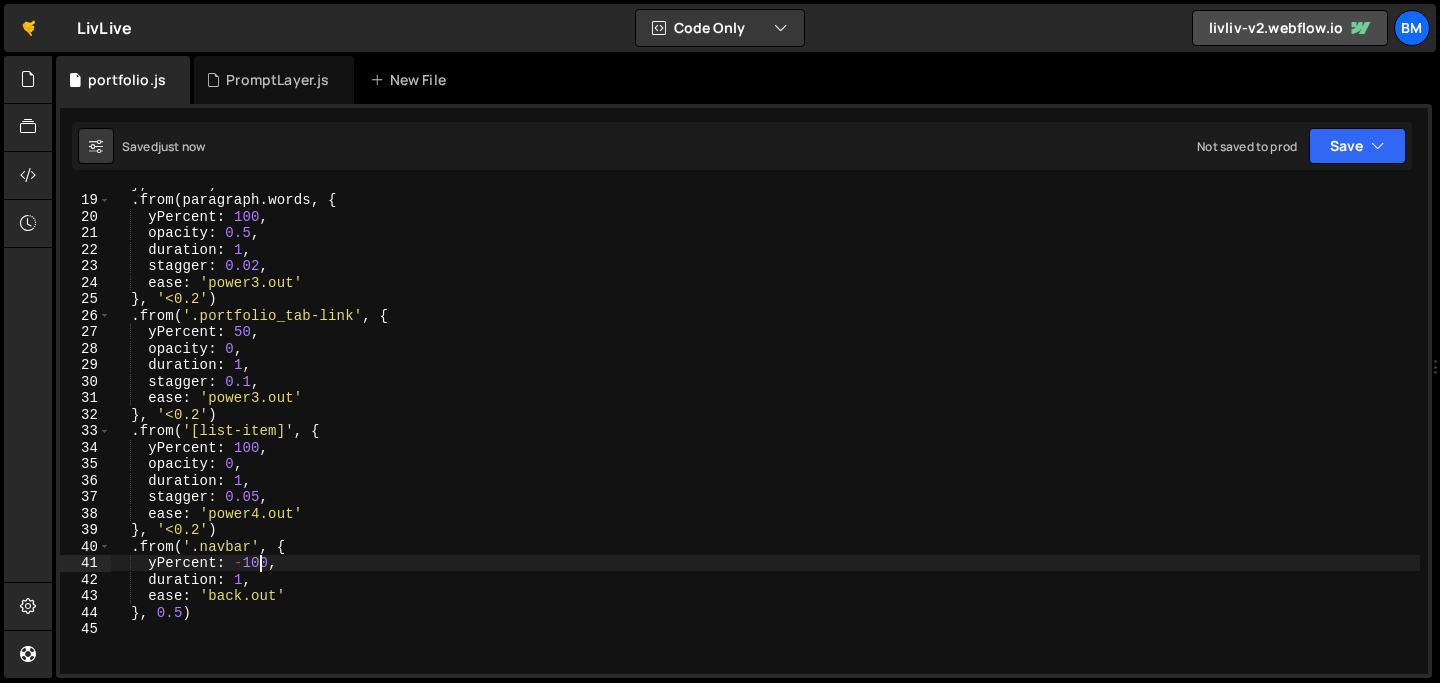 click on "} ,   '<0.1' )    . from ( paragraph . words ,   {       yPercent :   100 ,       opacity :   0.5 ,       duration :   1 ,       stagger :   0.02 ,       ease :   'power3.out'    } ,   '<0.2' )    . from ( '.portfolio_tab-link' ,   {       yPercent :   50 ,       opacity :   0 ,       duration :   1 ,       stagger :   0.1 ,       ease :   'power3.out'    } ,   '<0.2' )    . from ( '[list-item]' ,   {       yPercent :   100 ,       opacity :   0 ,       duration :   1 ,       stagger :   0.05 ,       ease :   'power4.out'    } ,   '<0.2' )    . from ( '.navbar' ,   {       yPercent :   - 100 ,       duration :   1 ,       ease :   'back.out'    } ,   0.5 )" at bounding box center [765, 434] 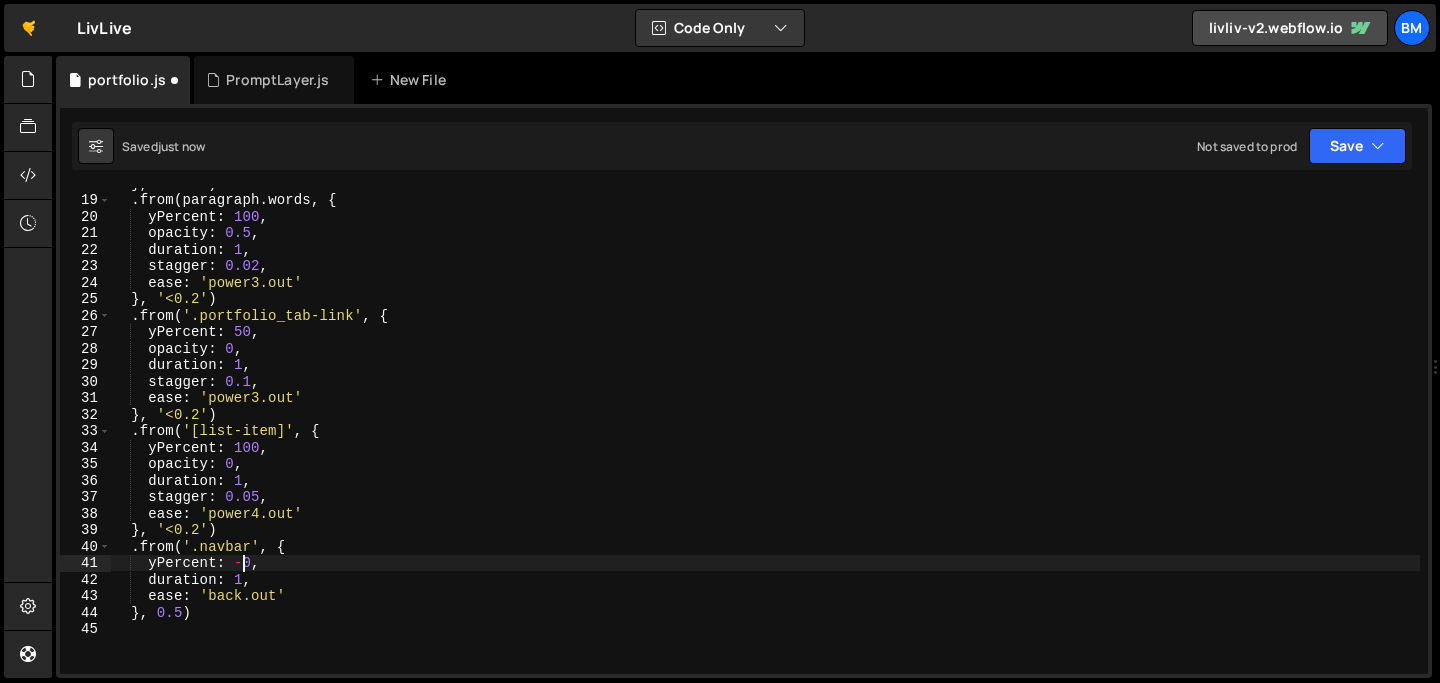 type on "yPercent: -80," 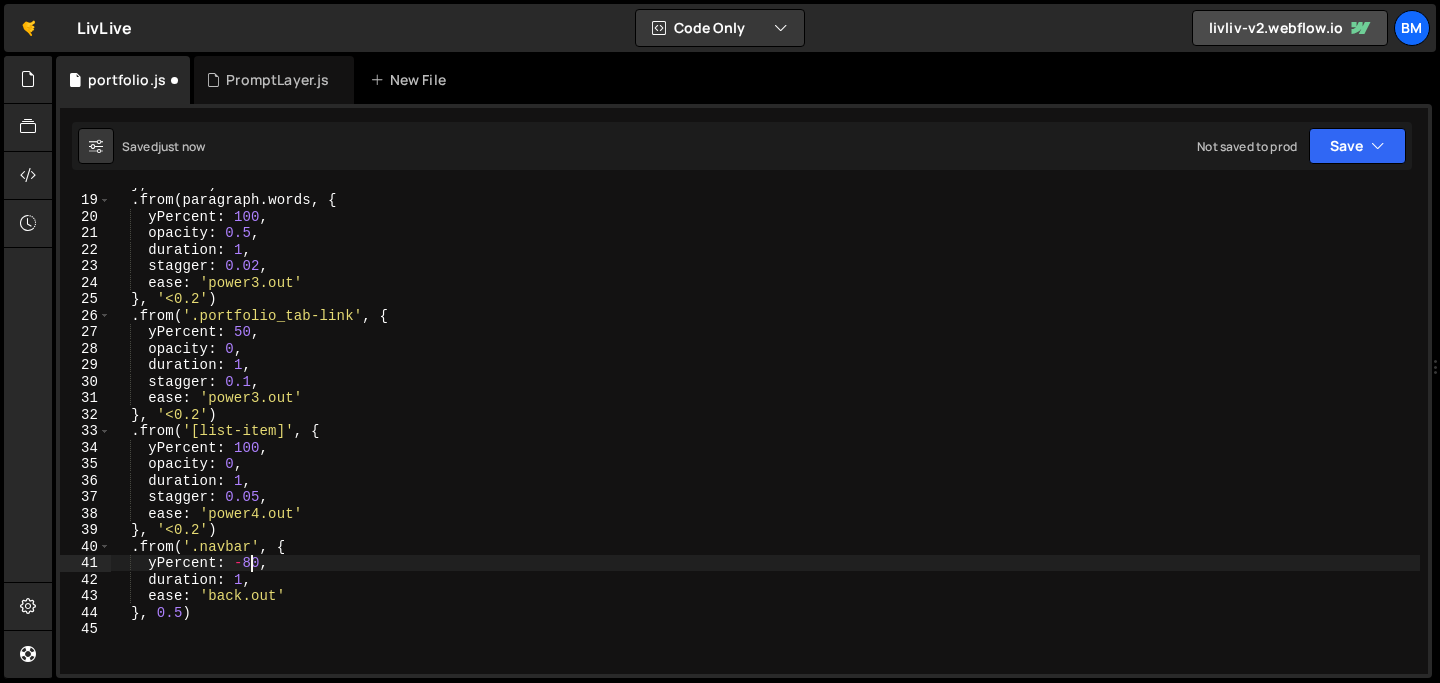scroll, scrollTop: 0, scrollLeft: 9, axis: horizontal 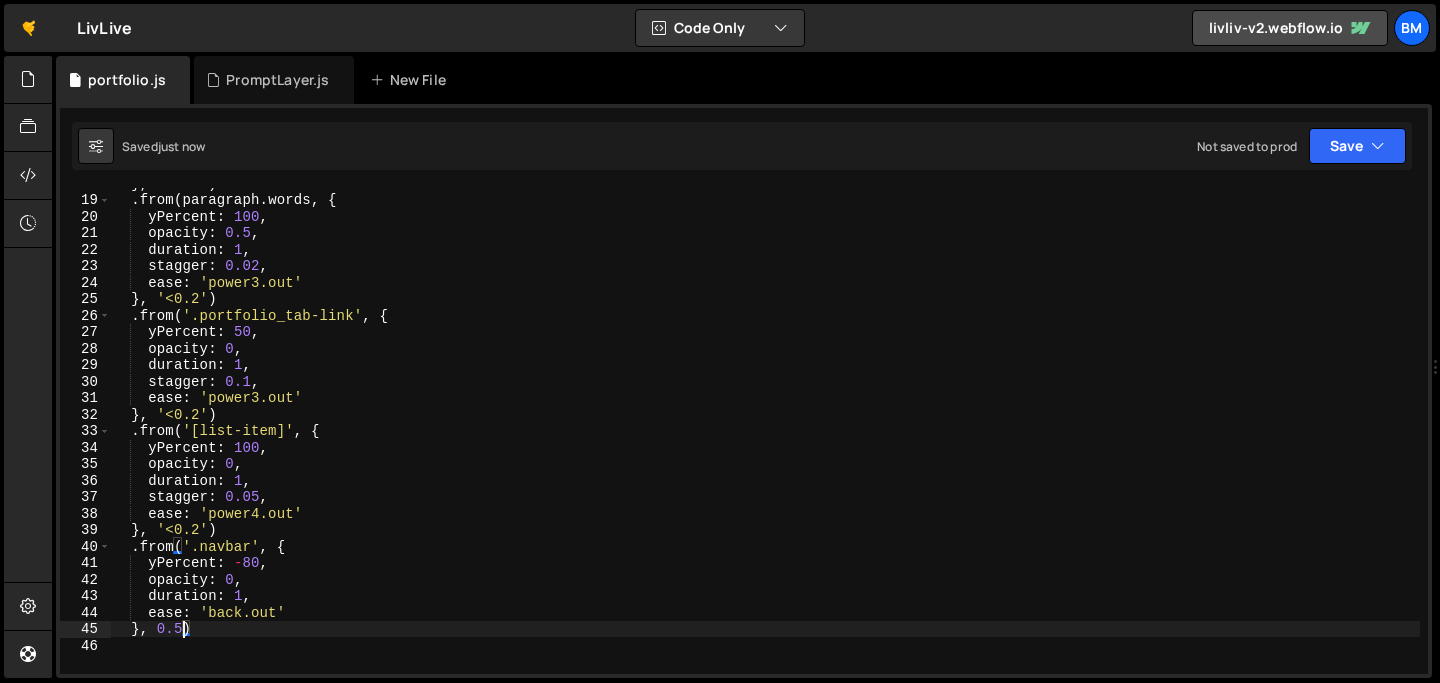 click on "} ,   '<0.1' )    . from ( paragraph . words ,   {       yPercent :   100 ,       opacity :   0.5 ,       duration :   1 ,       stagger :   0.02 ,       ease :   'power3.out'    } ,   '<0.2' )    . from ( '.portfolio_tab-link' ,   {       yPercent :   50 ,       opacity :   0 ,       duration :   1 ,       stagger :   0.1 ,       ease :   'power3.out'    } ,   '<0.2' )    . from ( '[list-item]' ,   {       yPercent :   100 ,       opacity :   0 ,       duration :   1 ,       stagger :   0.05 ,       ease :   'power4.out'    } ,   '<0.2' )    . from ( '.navbar' ,   {       yPercent :   - 80 ,       opacity :   0 ,       duration :   1 ,       ease :   'back.out'    } ,   0.5 )" at bounding box center (765, 434) 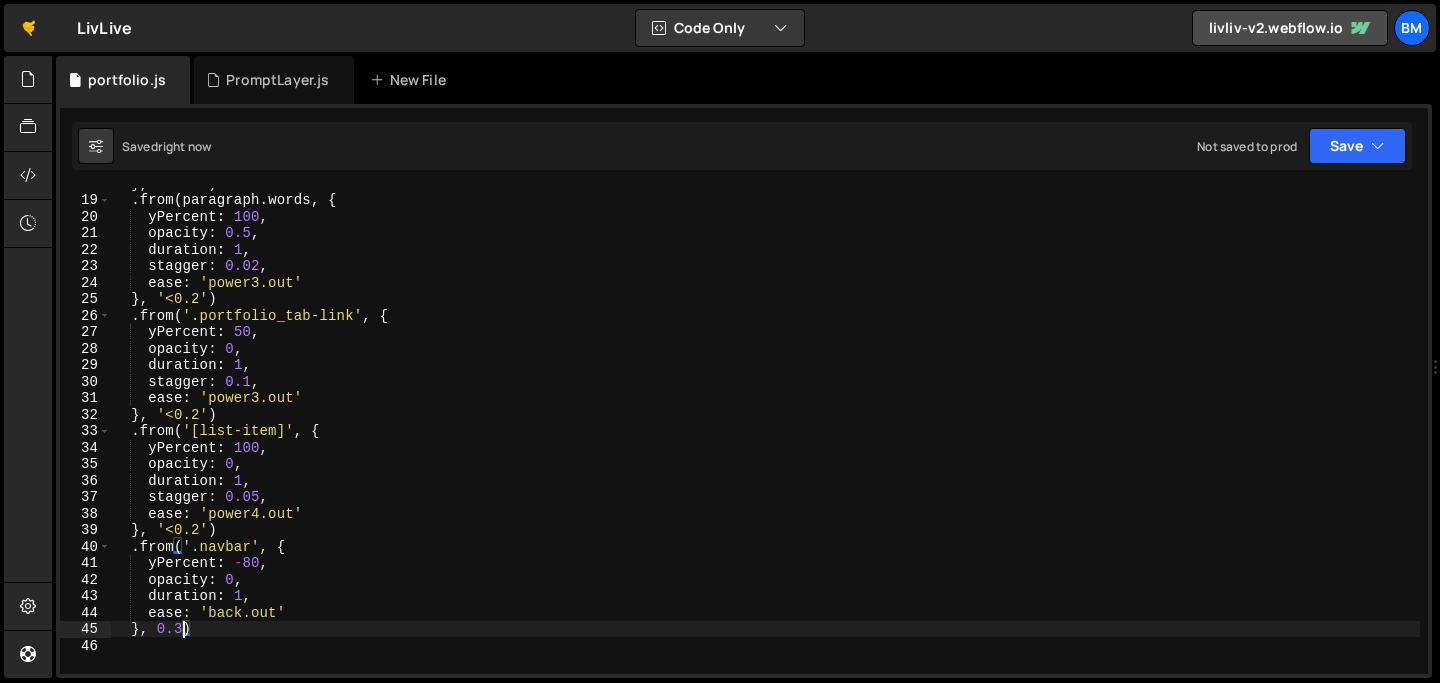 type on "}, 0.3)" 